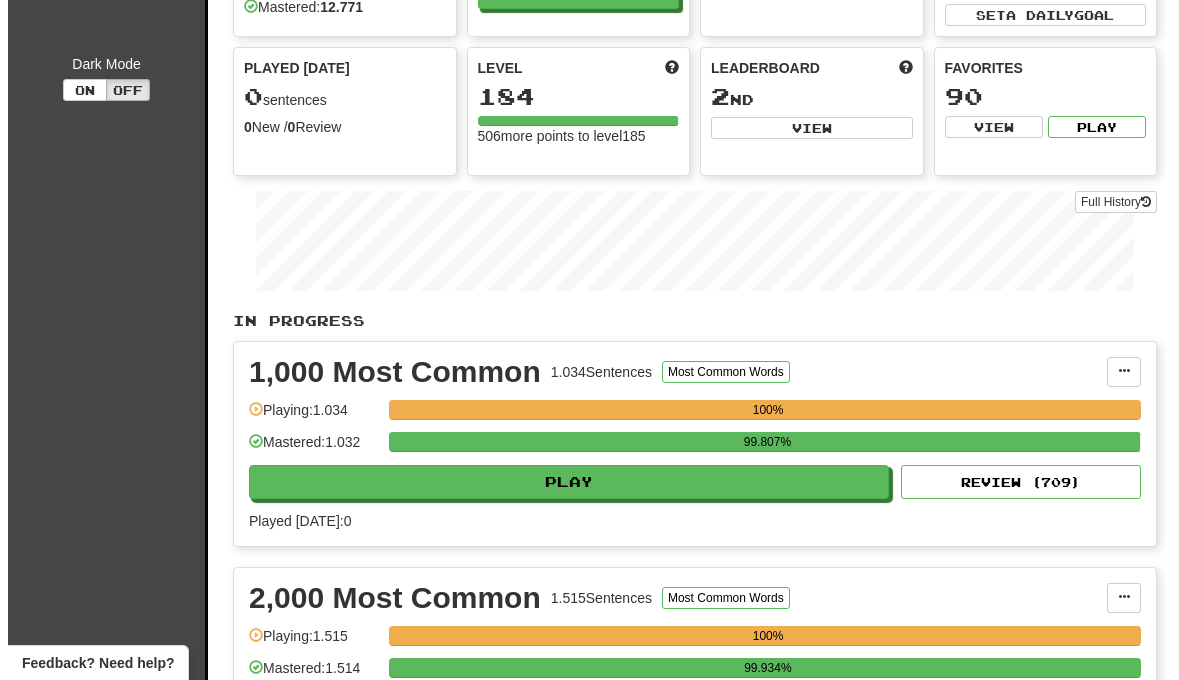 scroll, scrollTop: 223, scrollLeft: 0, axis: vertical 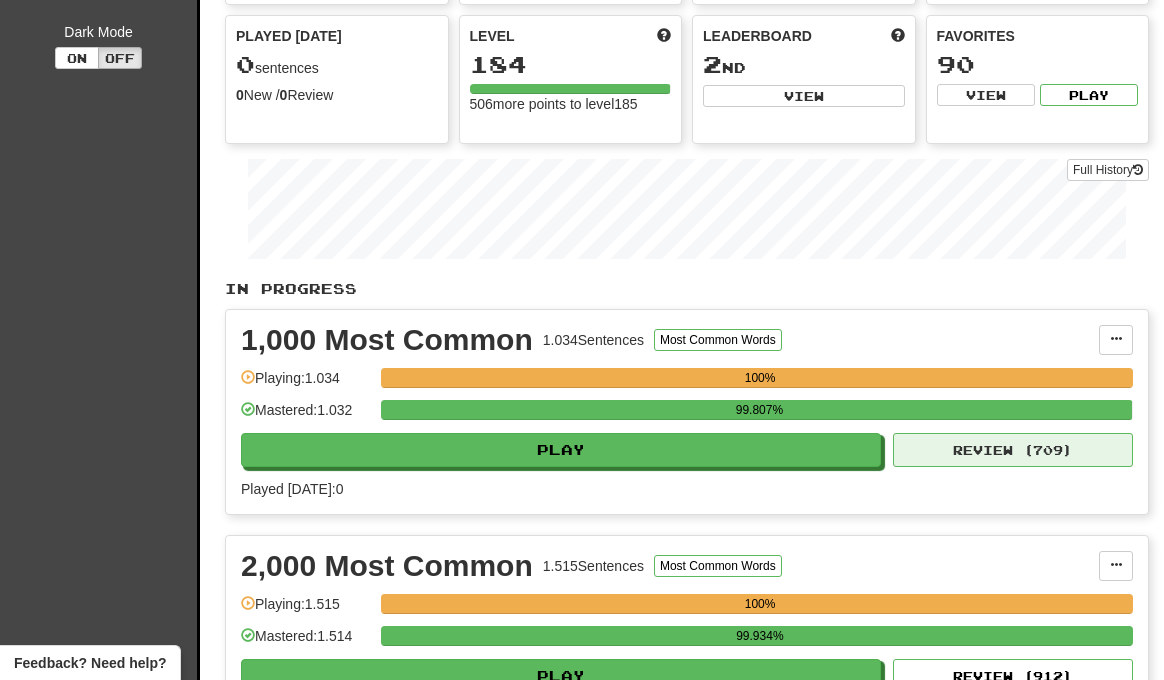 click on "Review ( 709 )" 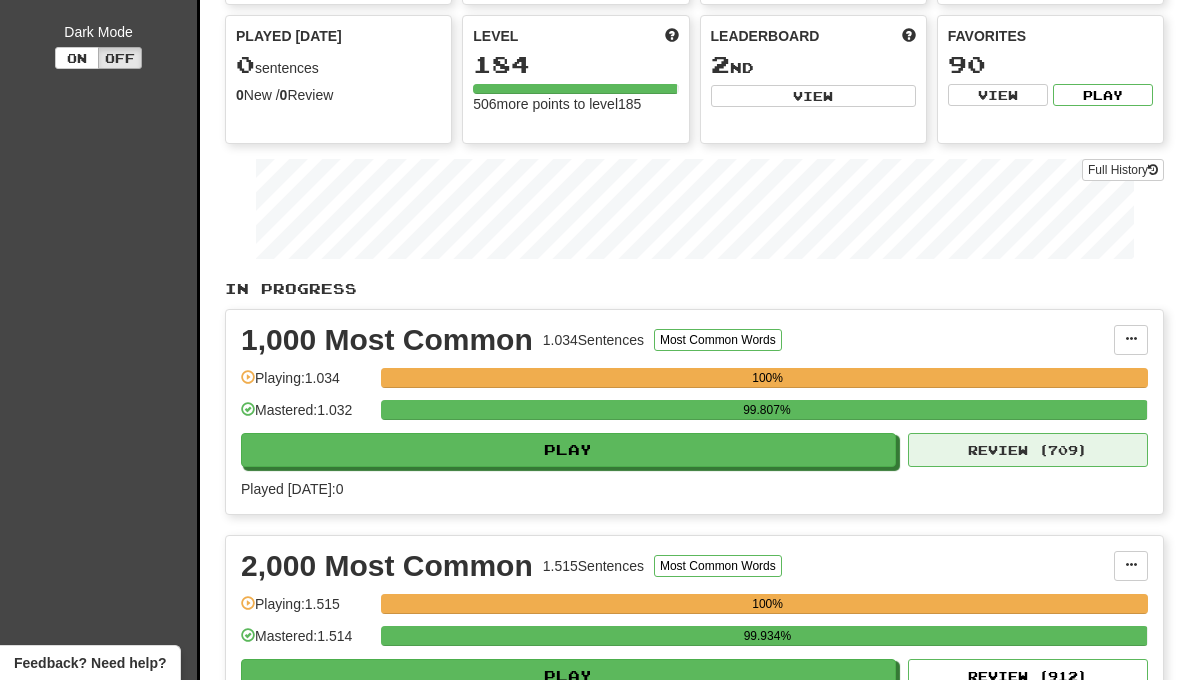 select on "**" 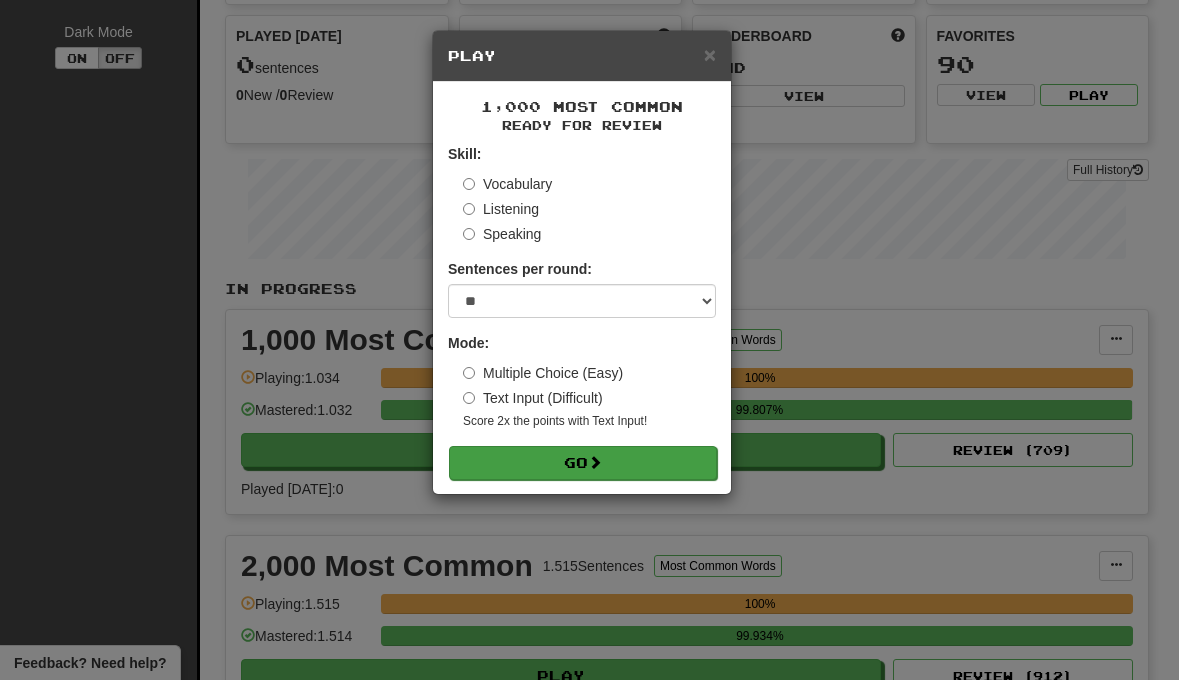 click on "Go" at bounding box center (583, 463) 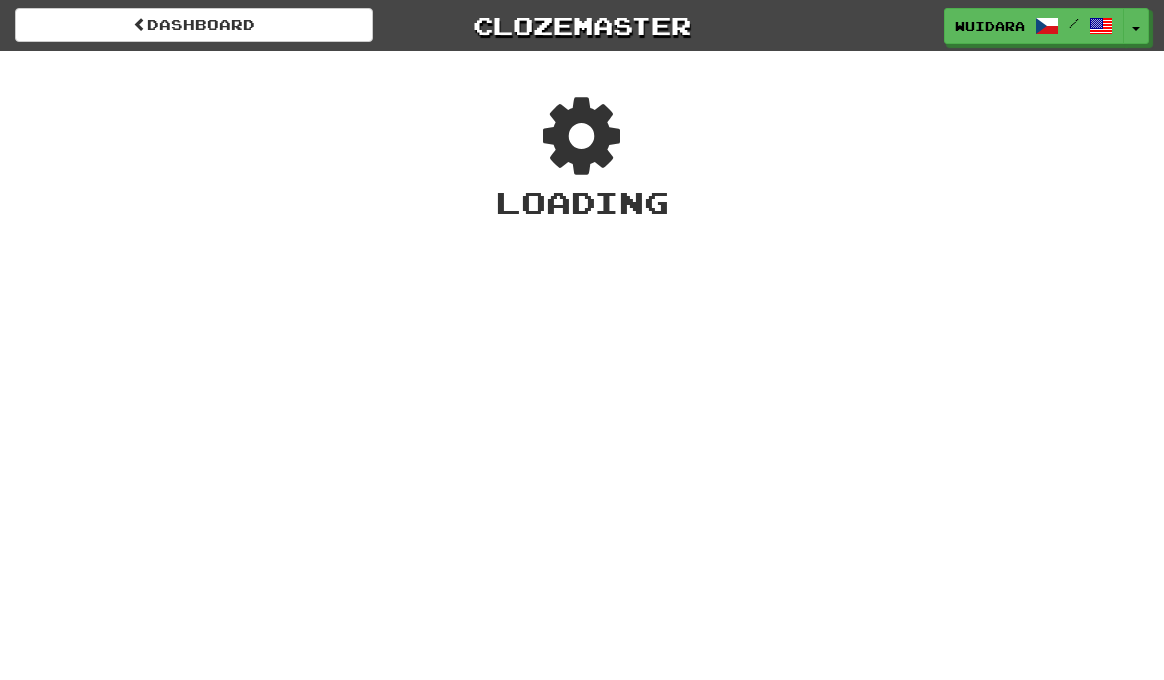 scroll, scrollTop: 0, scrollLeft: 0, axis: both 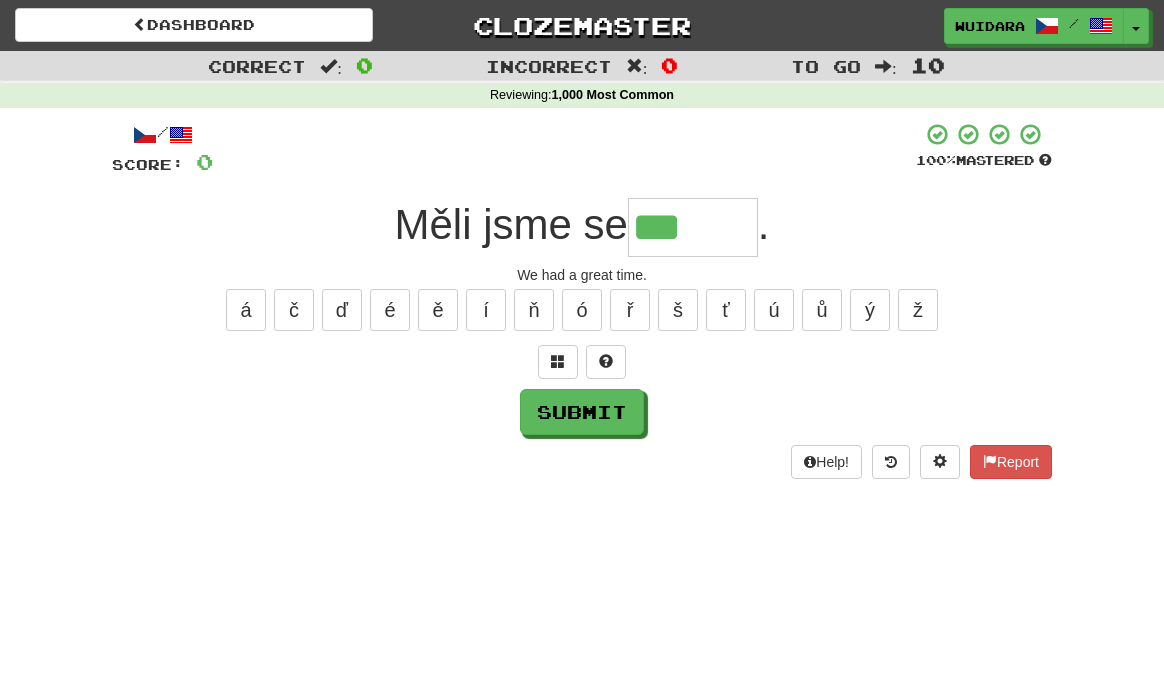 click on "/  Score:   0 100 %  Mastered Měli jsme se  *** . We had a great time. á č ď é ě í ň ó ř š ť ú ů ý ž Submit  Help!  Report" at bounding box center [582, 300] 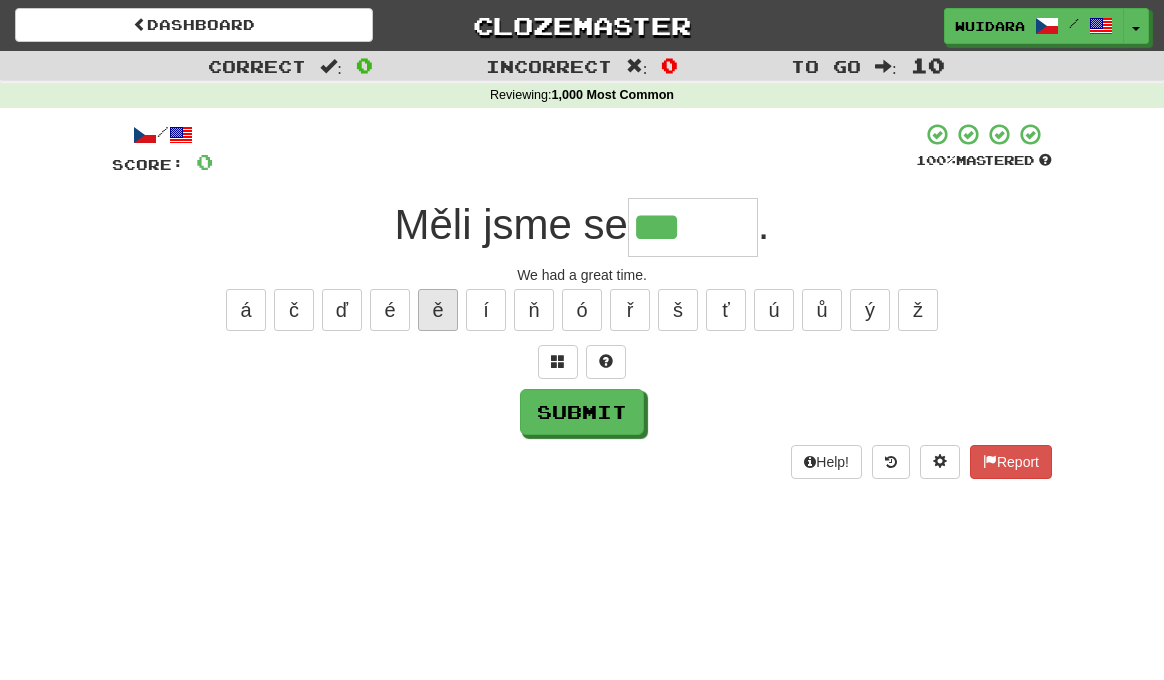 click on "ě" at bounding box center (438, 310) 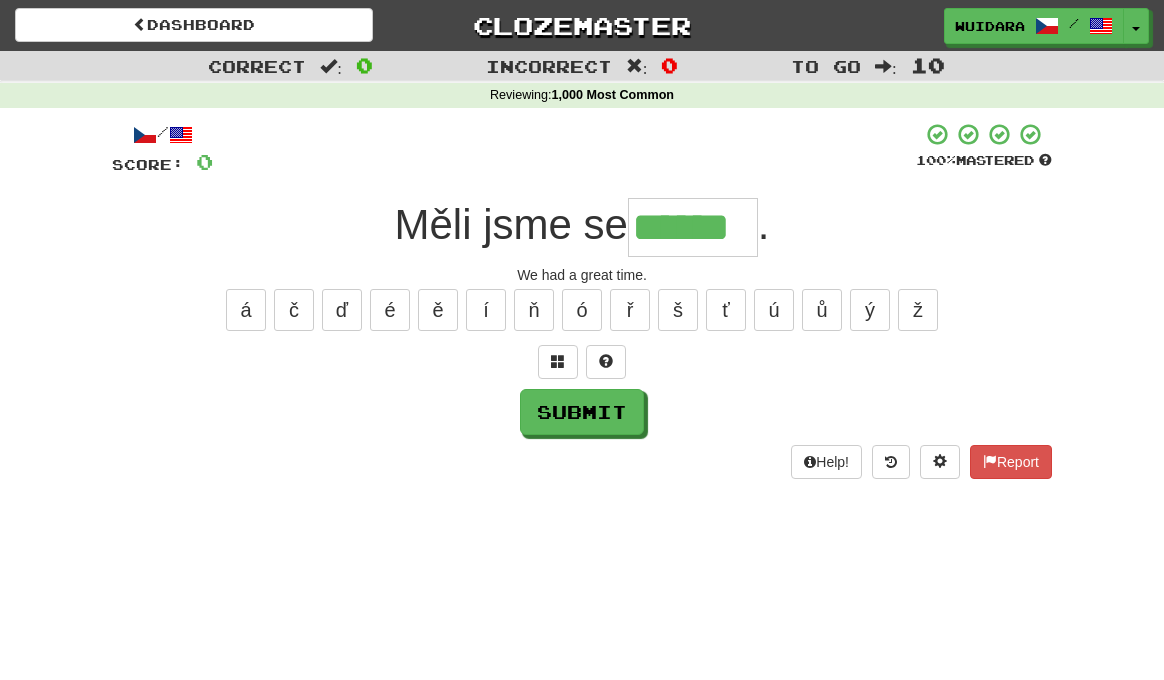 type on "******" 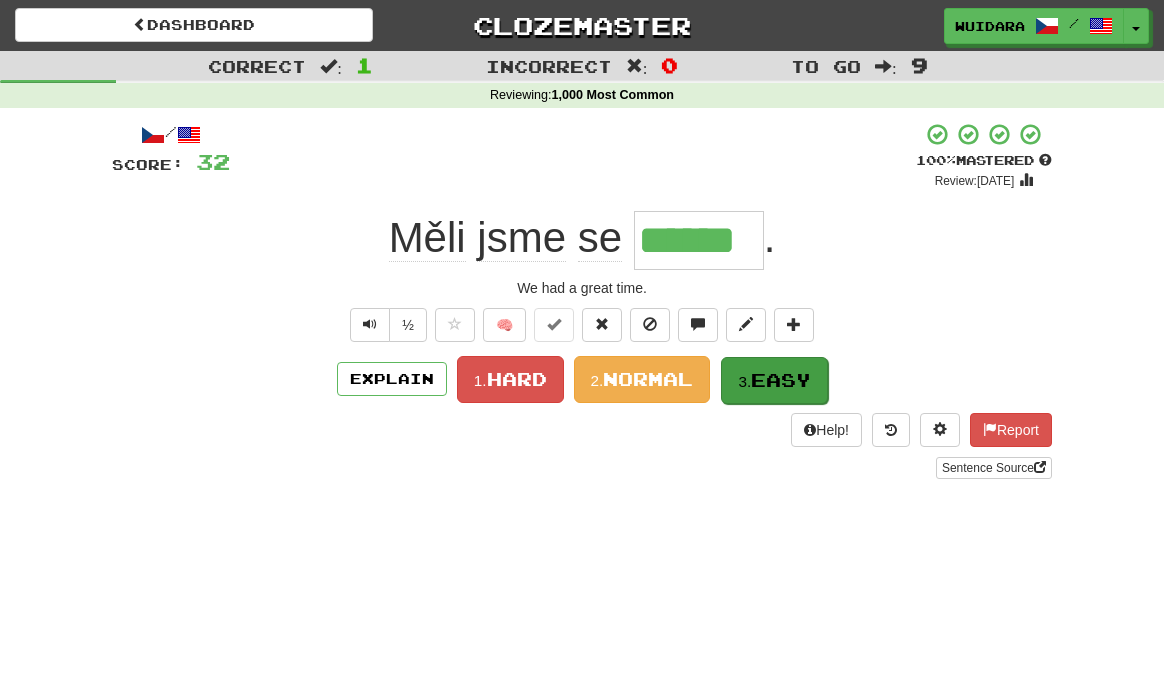 click on "3." at bounding box center [744, 381] 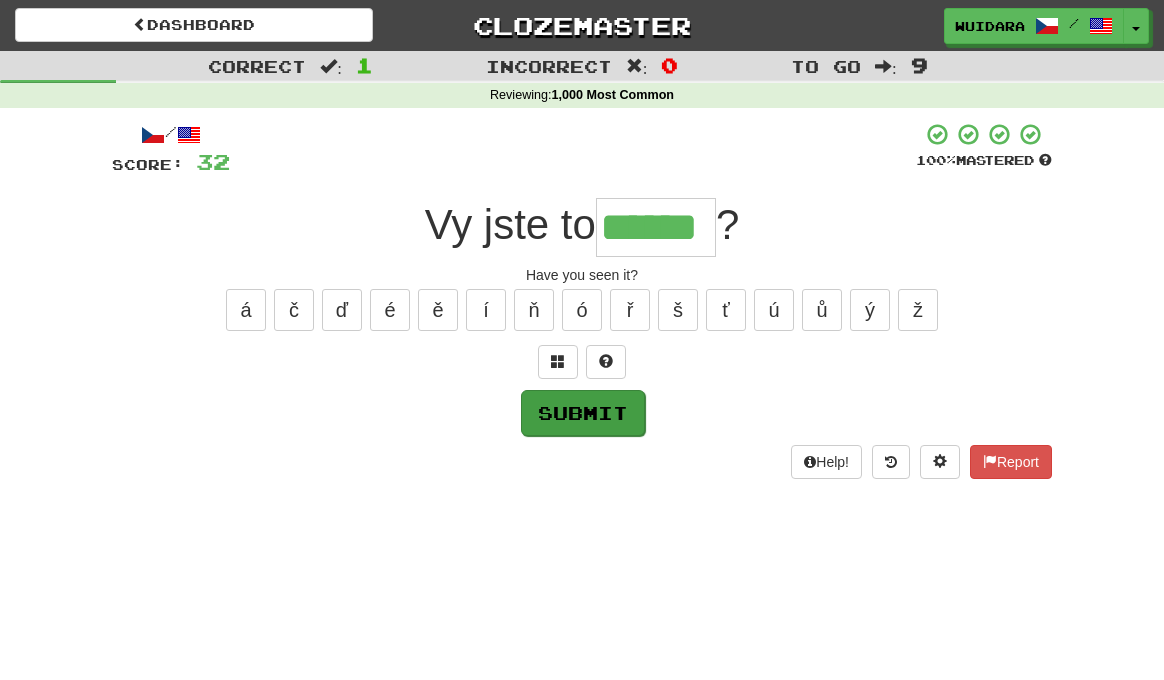 type on "******" 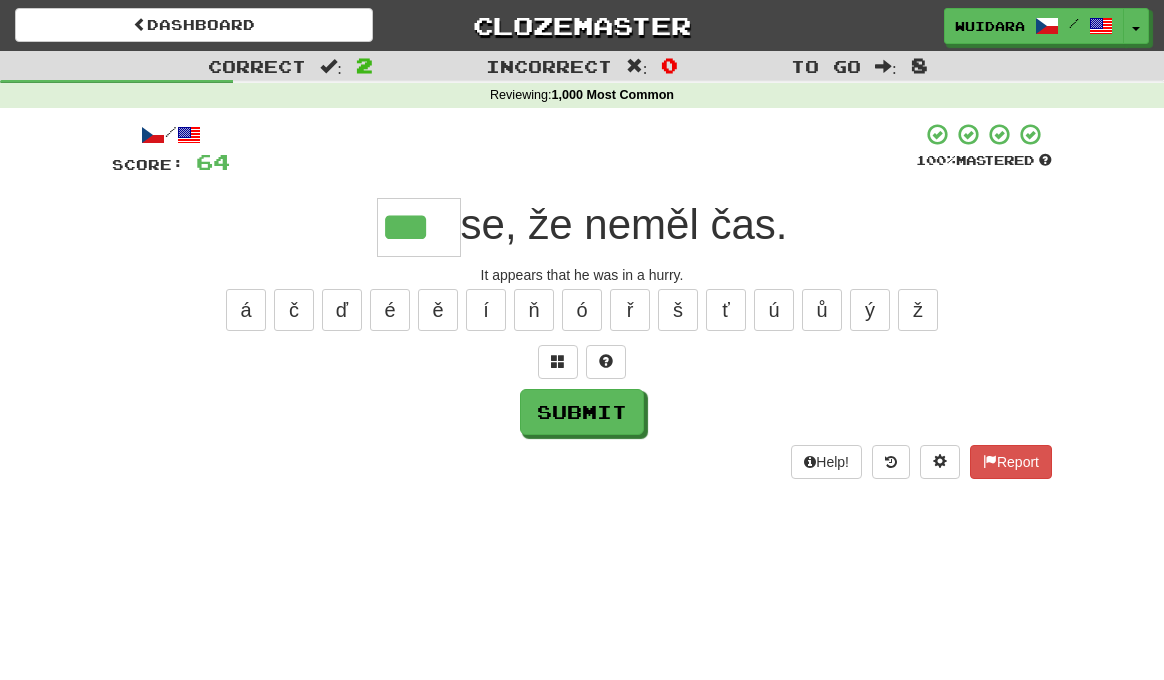 type on "***" 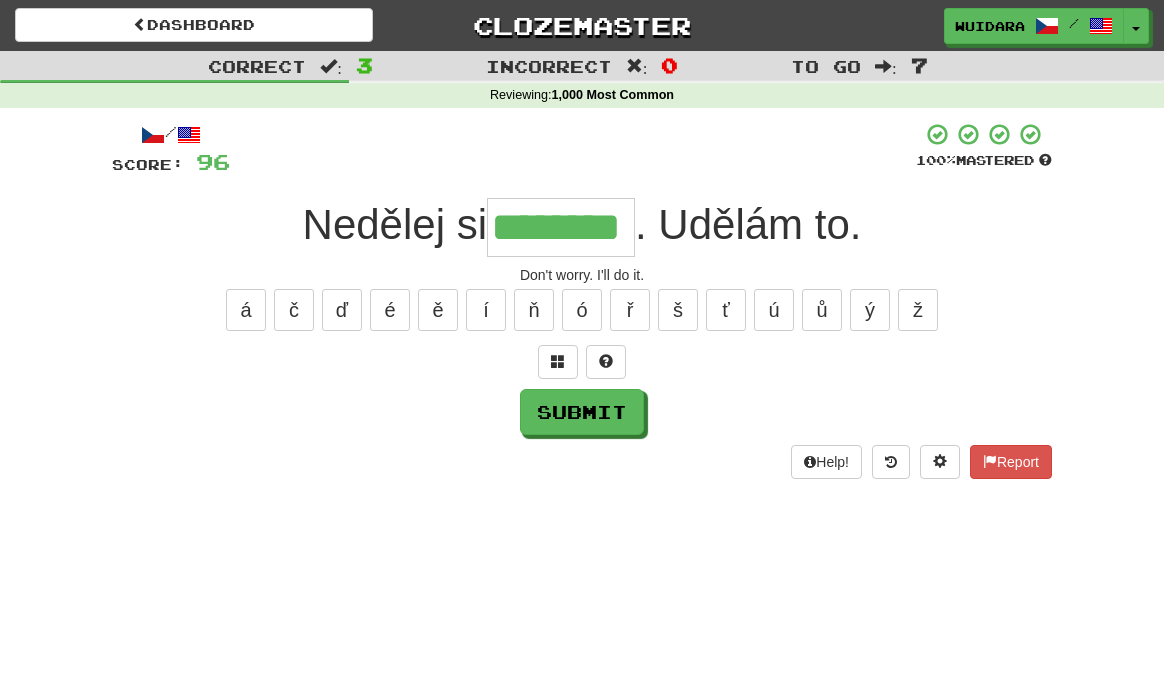 type on "********" 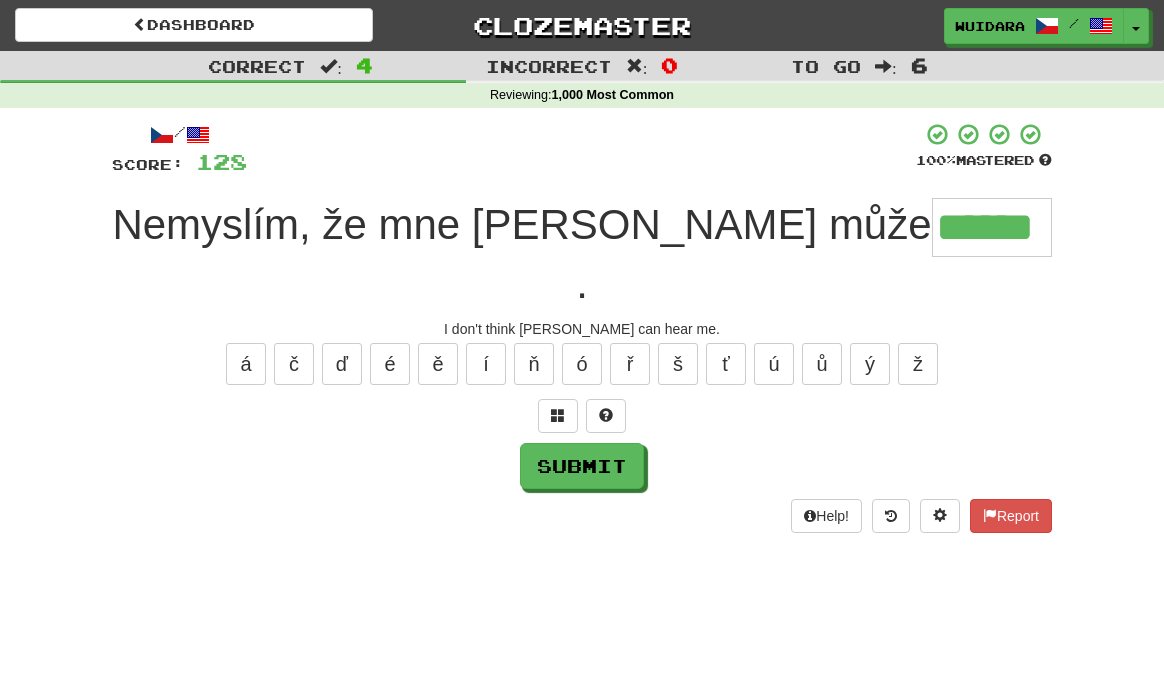 type on "******" 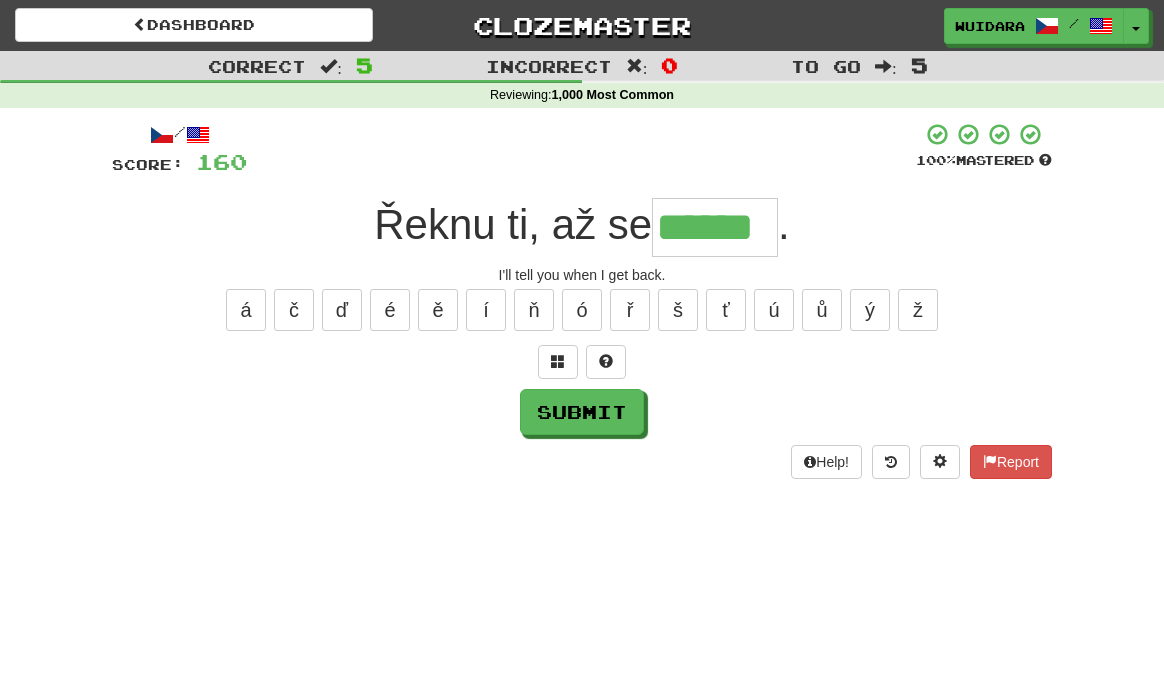 type on "******" 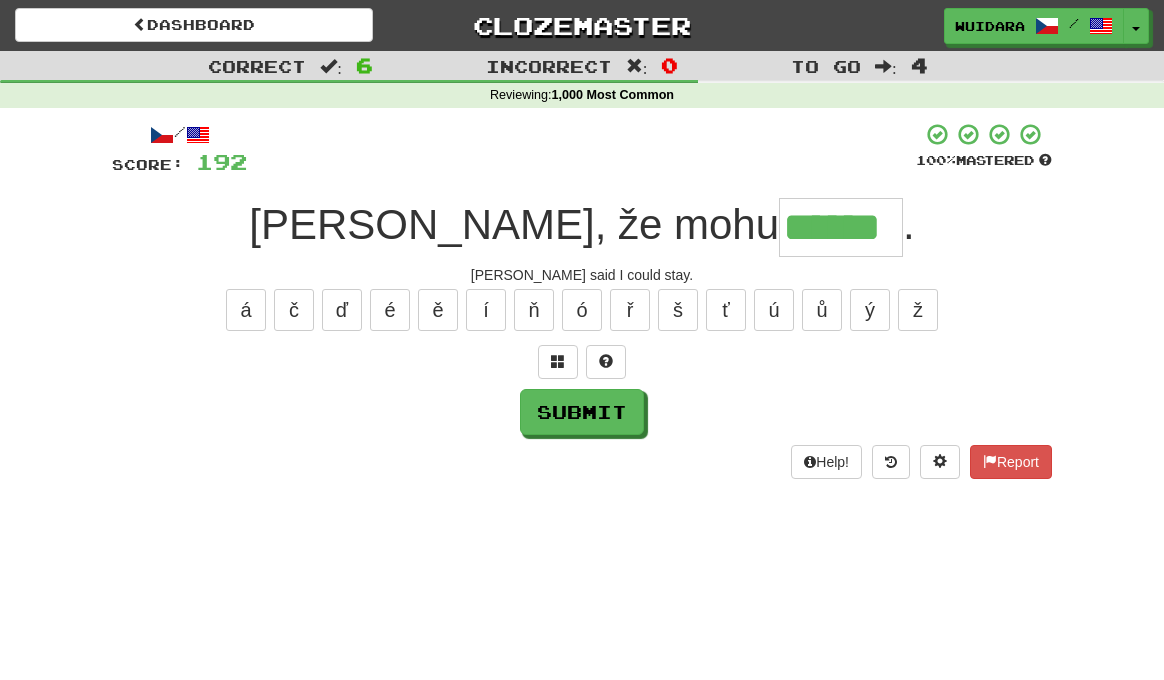 type on "******" 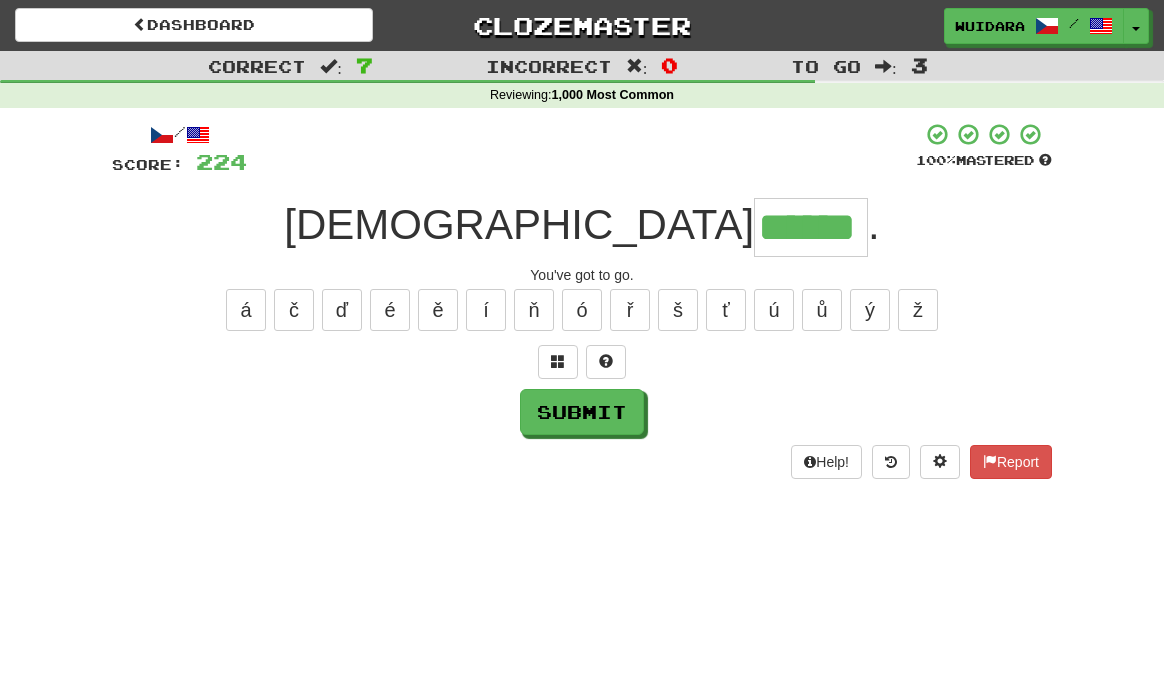 type on "******" 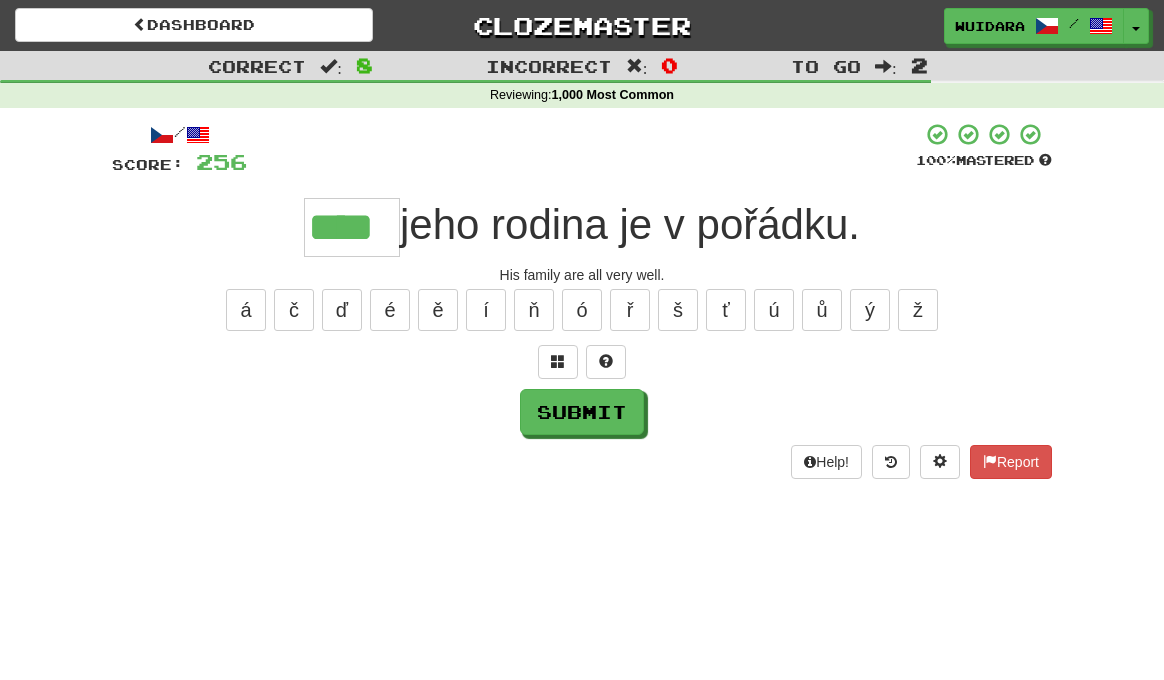 type on "****" 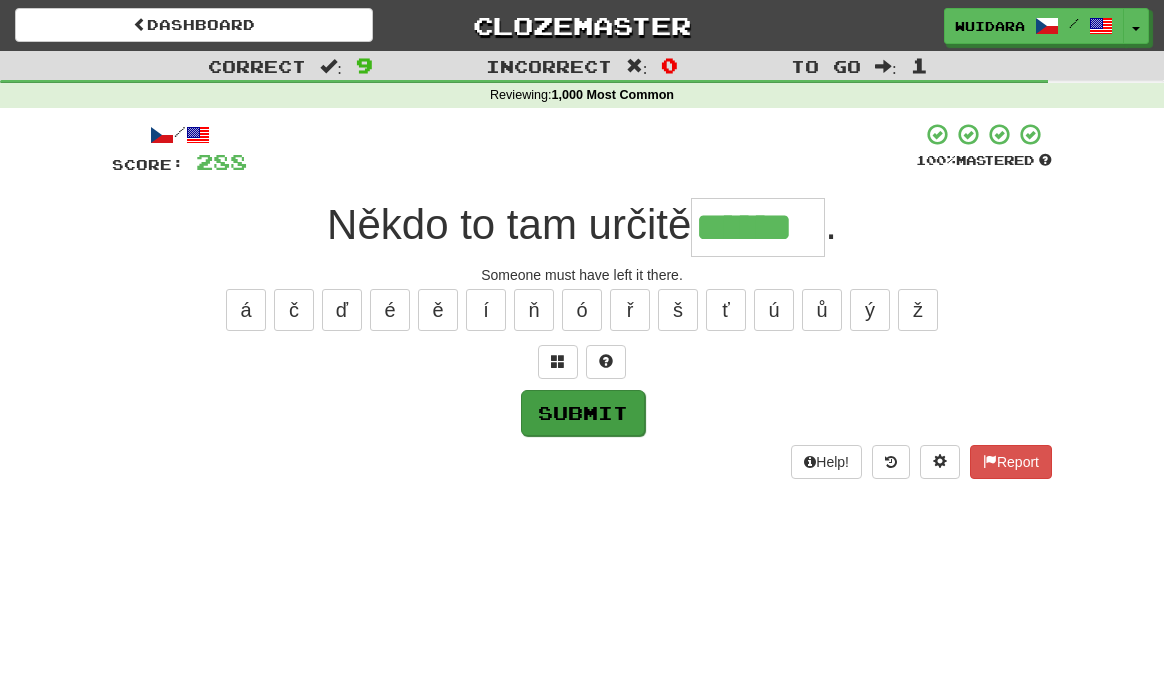 type on "******" 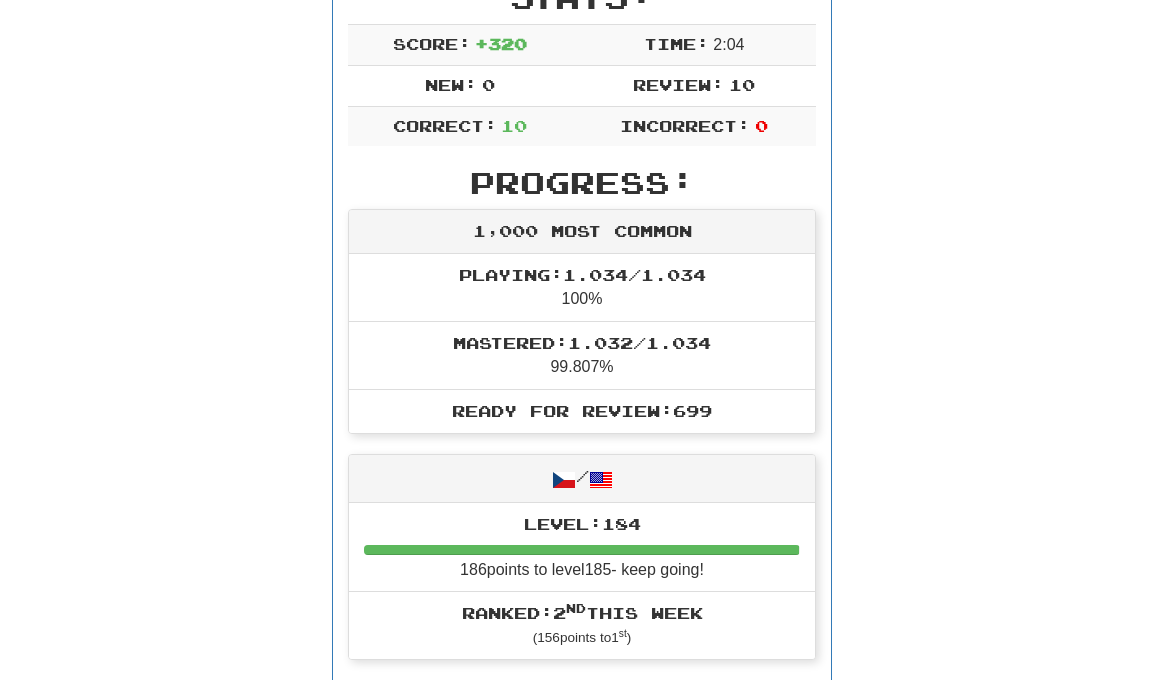scroll, scrollTop: 0, scrollLeft: 0, axis: both 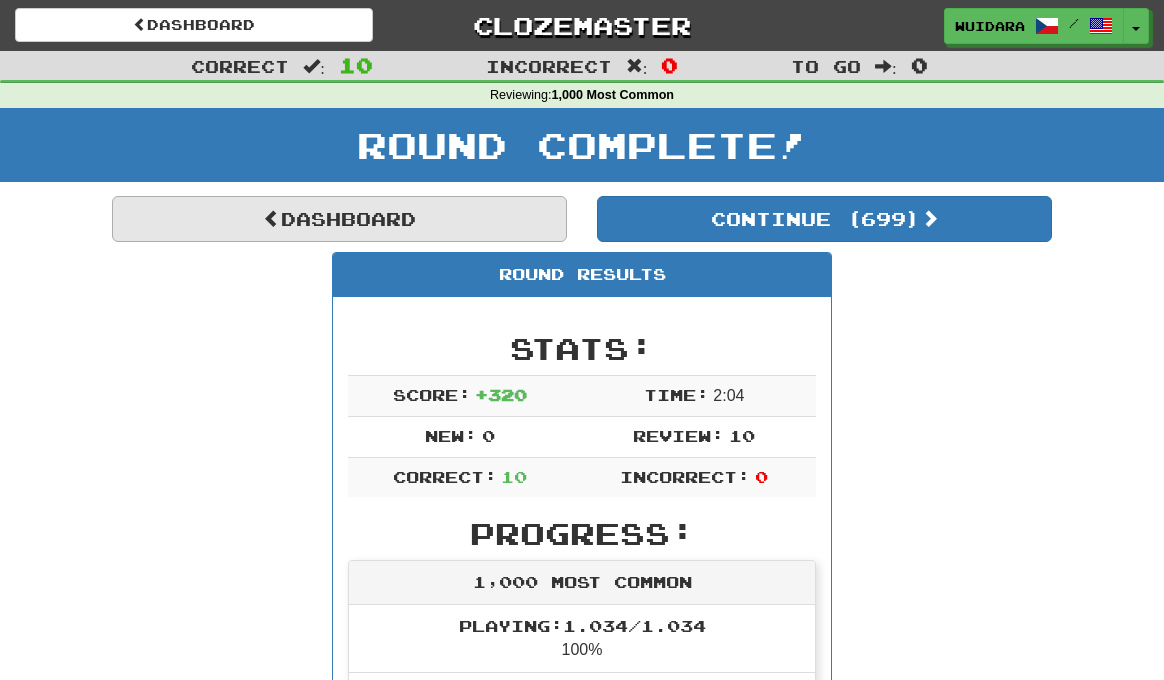 click on "Dashboard" at bounding box center [339, 219] 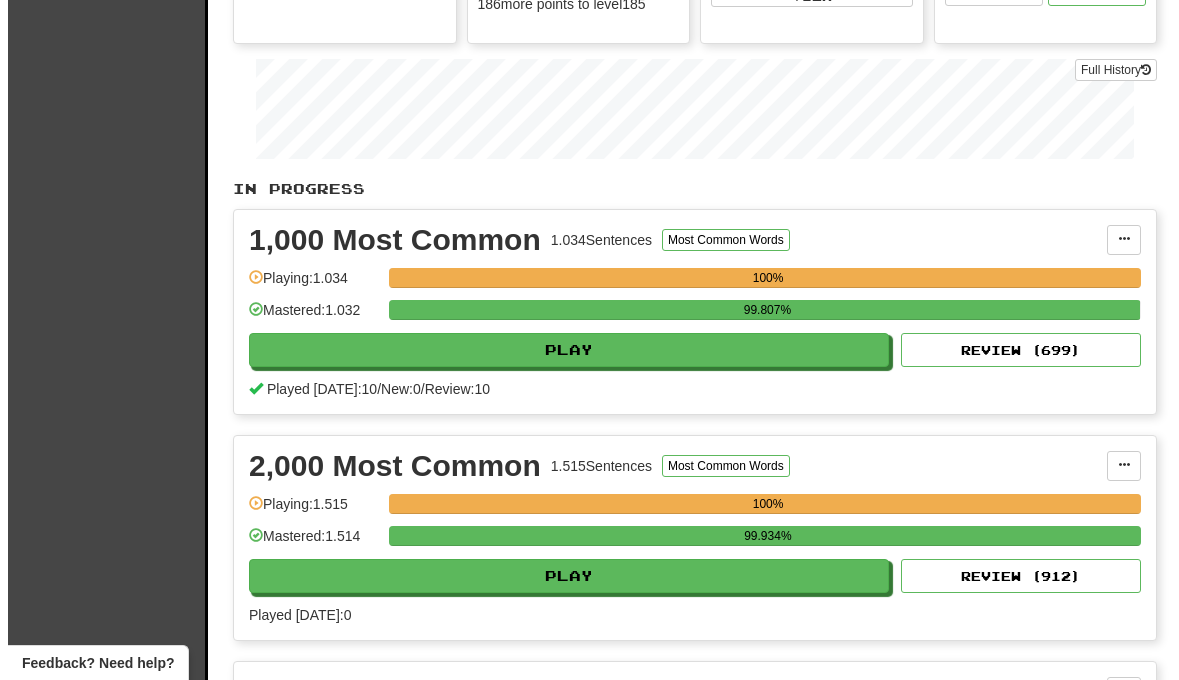 scroll, scrollTop: 471, scrollLeft: 0, axis: vertical 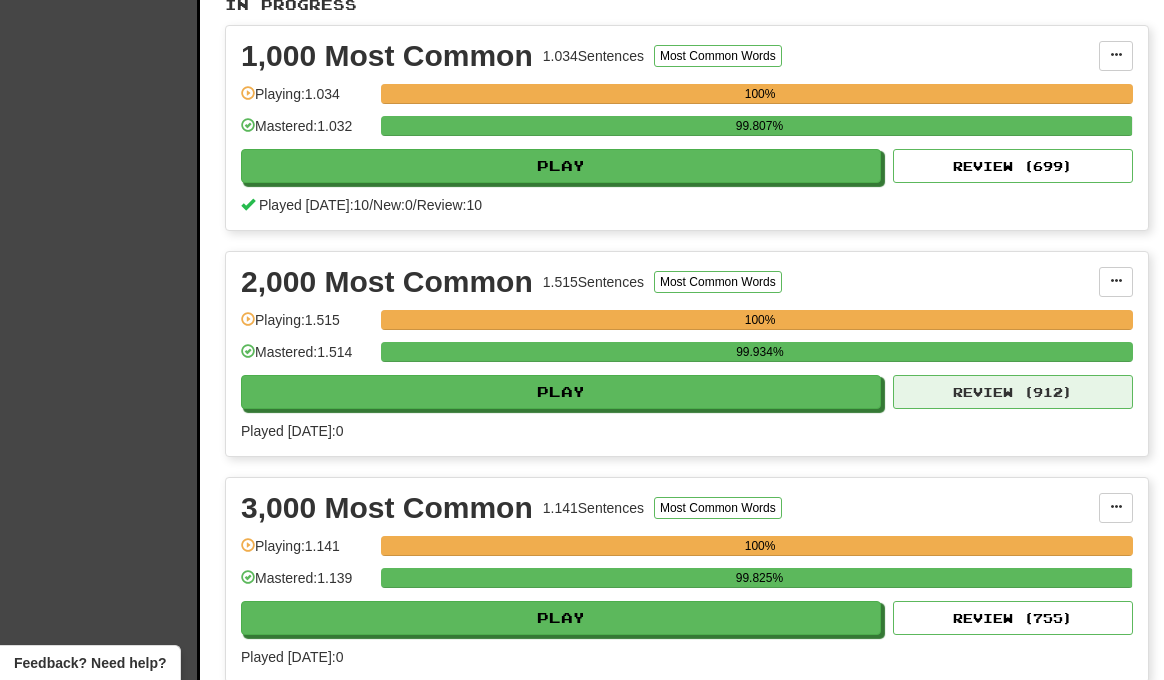 click on "Review ( 912 )" at bounding box center [1013, 392] 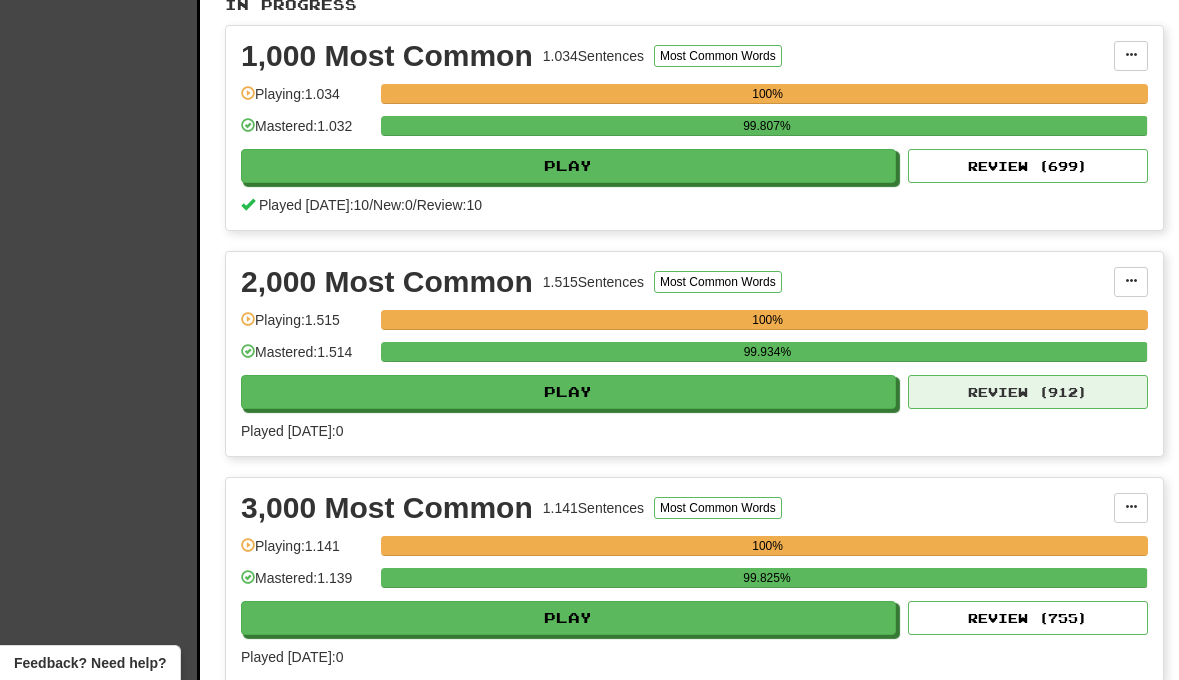 select on "**" 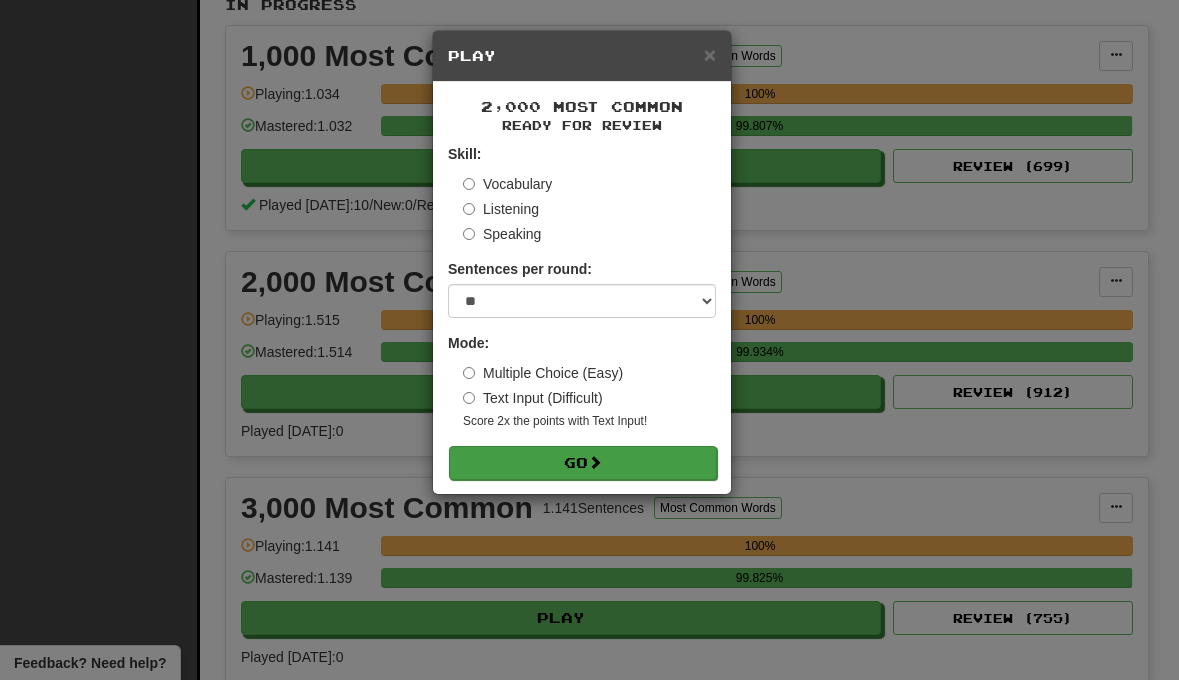 click on "Go" at bounding box center [583, 463] 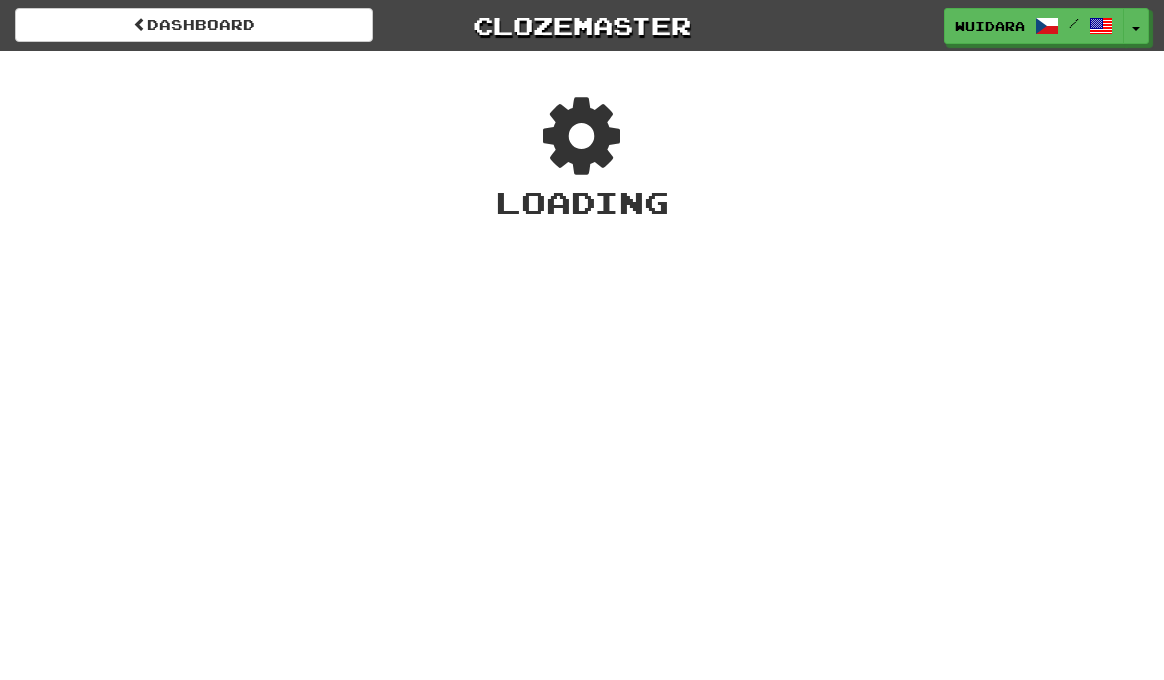 scroll, scrollTop: 0, scrollLeft: 0, axis: both 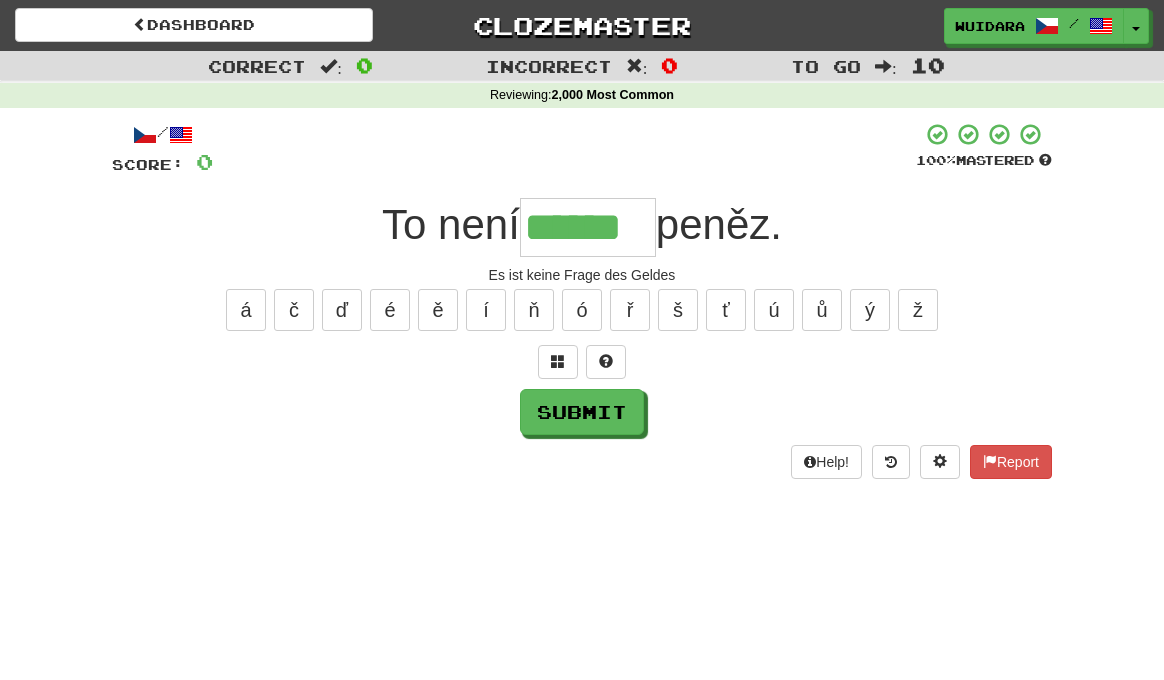 type on "******" 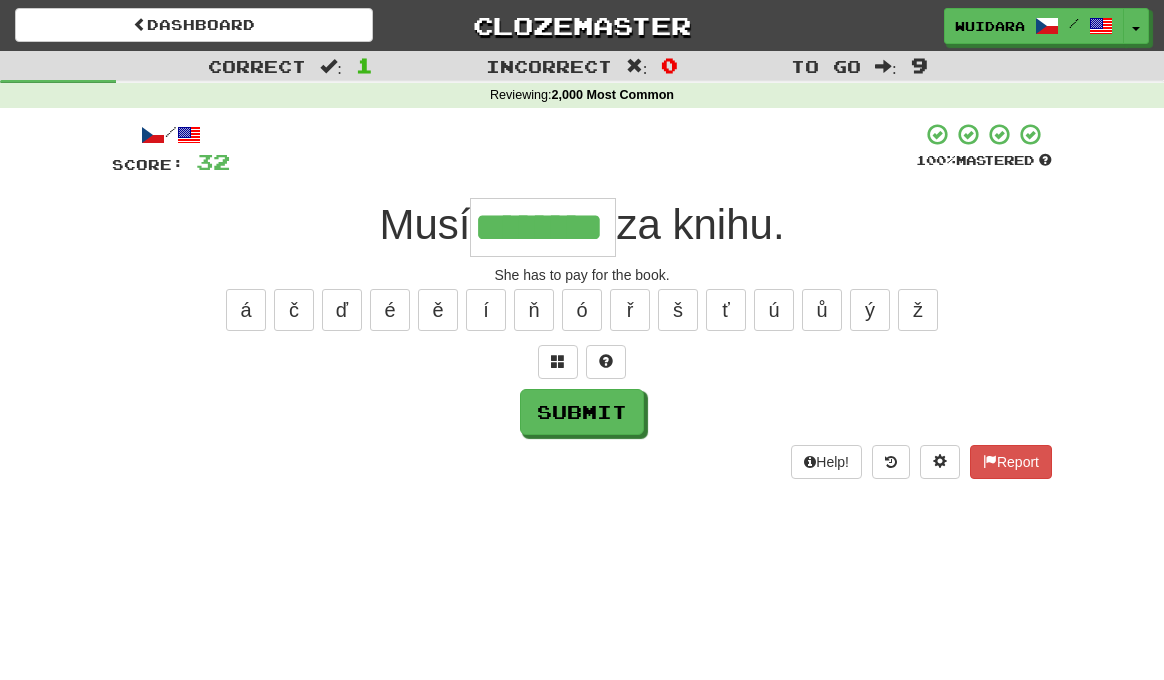 type on "********" 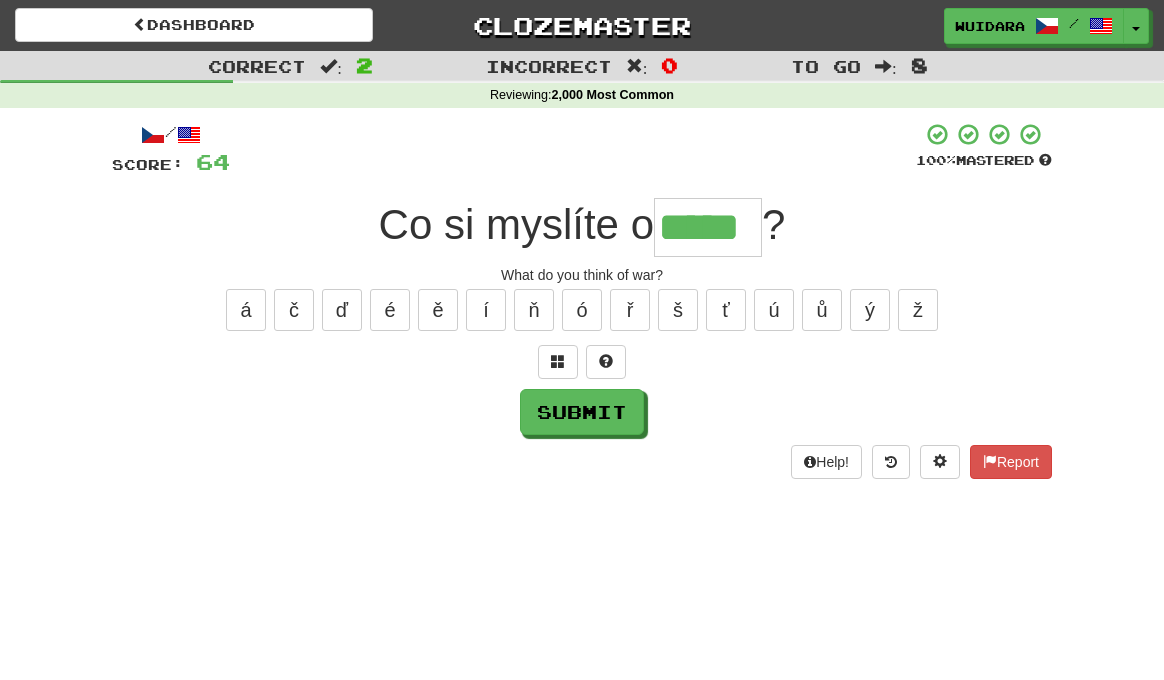 type on "*****" 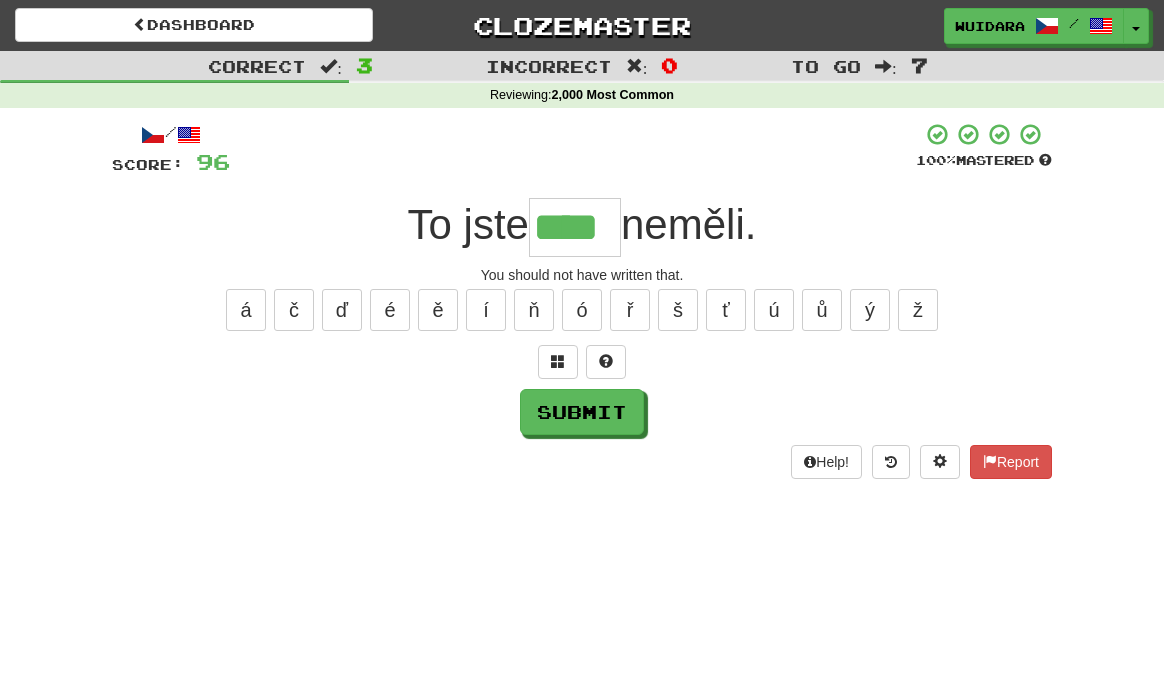 type on "****" 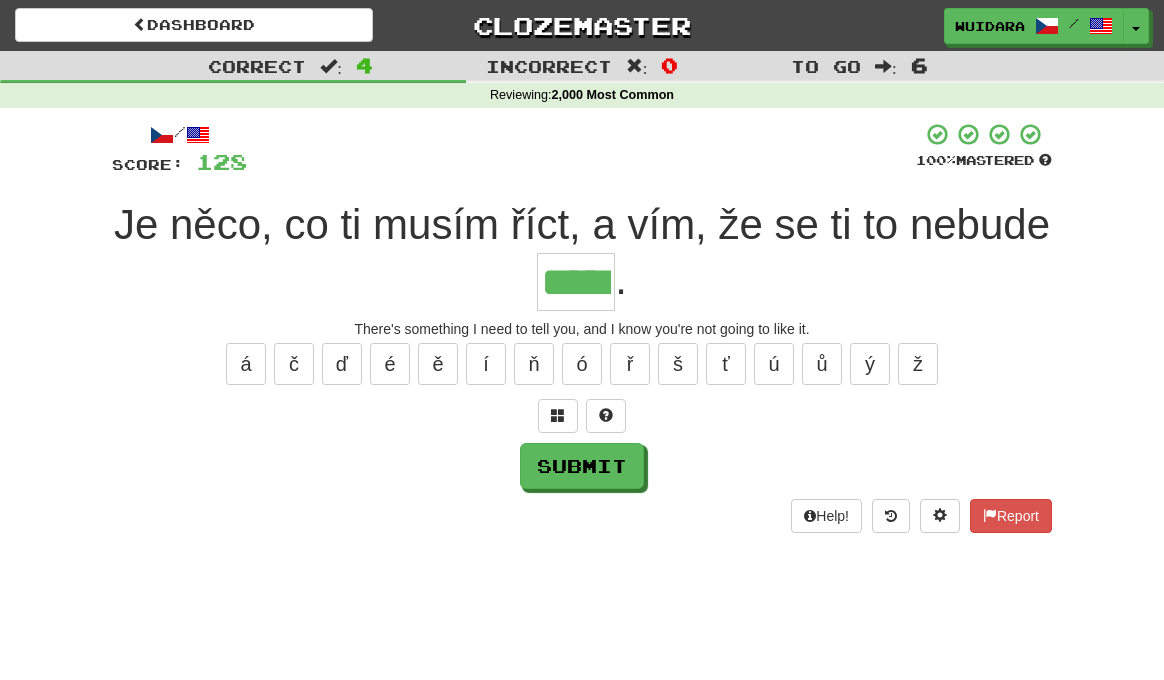 type on "*****" 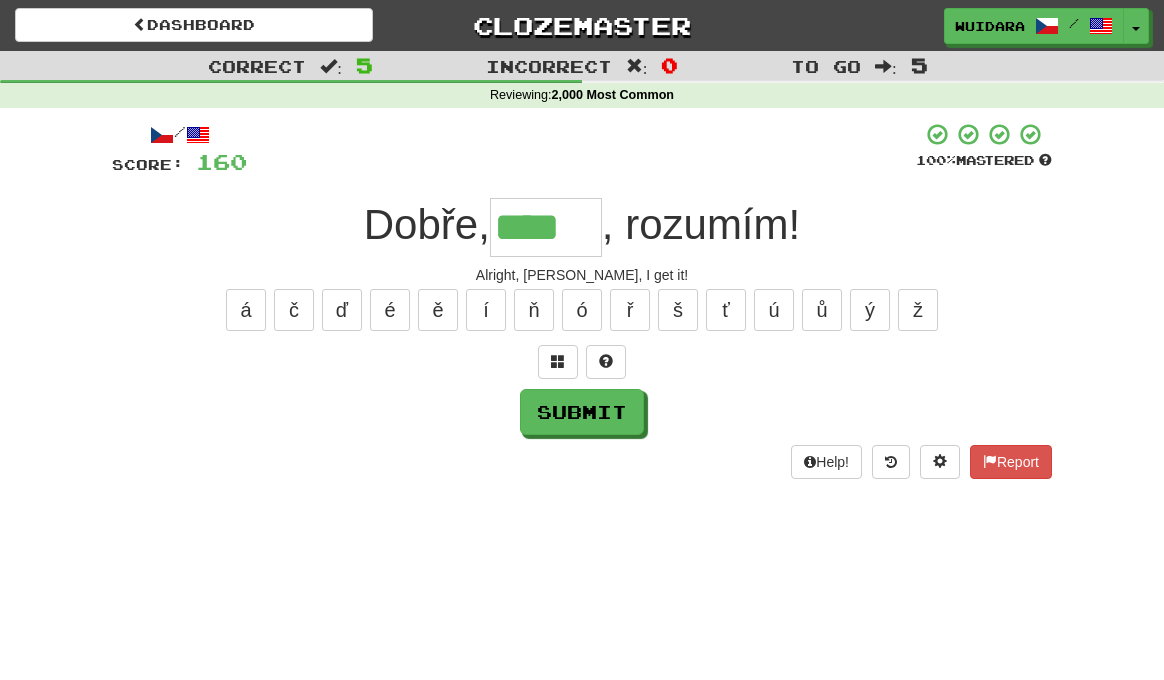 type on "****" 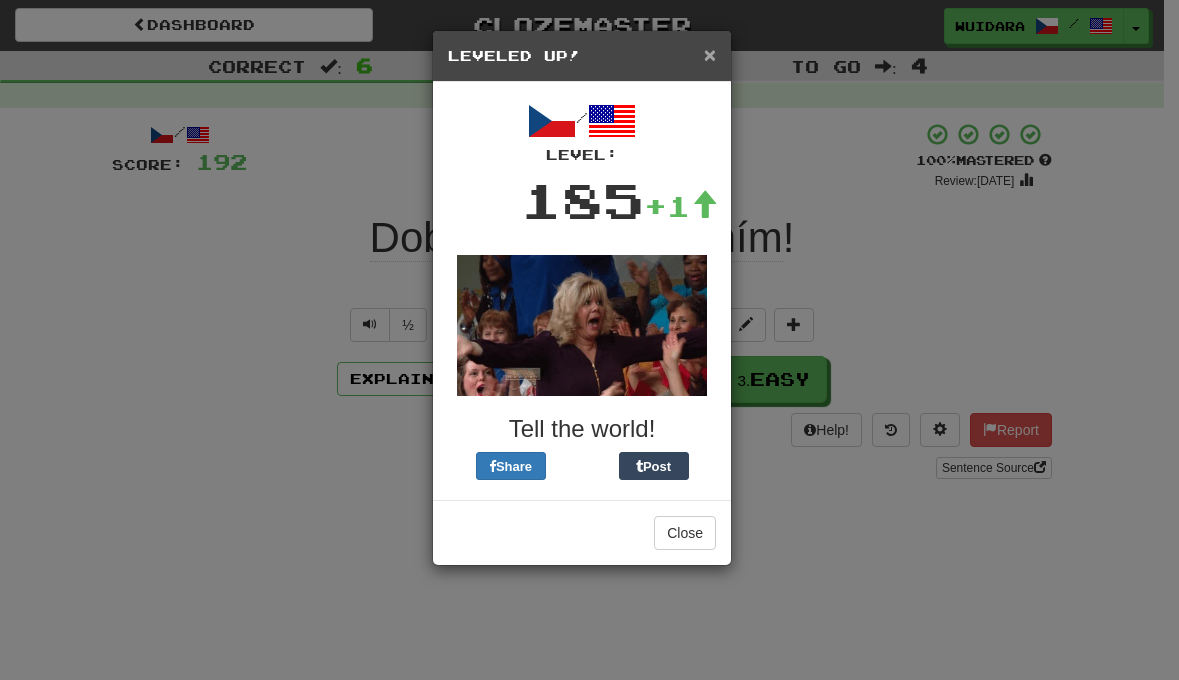 click on "×" at bounding box center [710, 54] 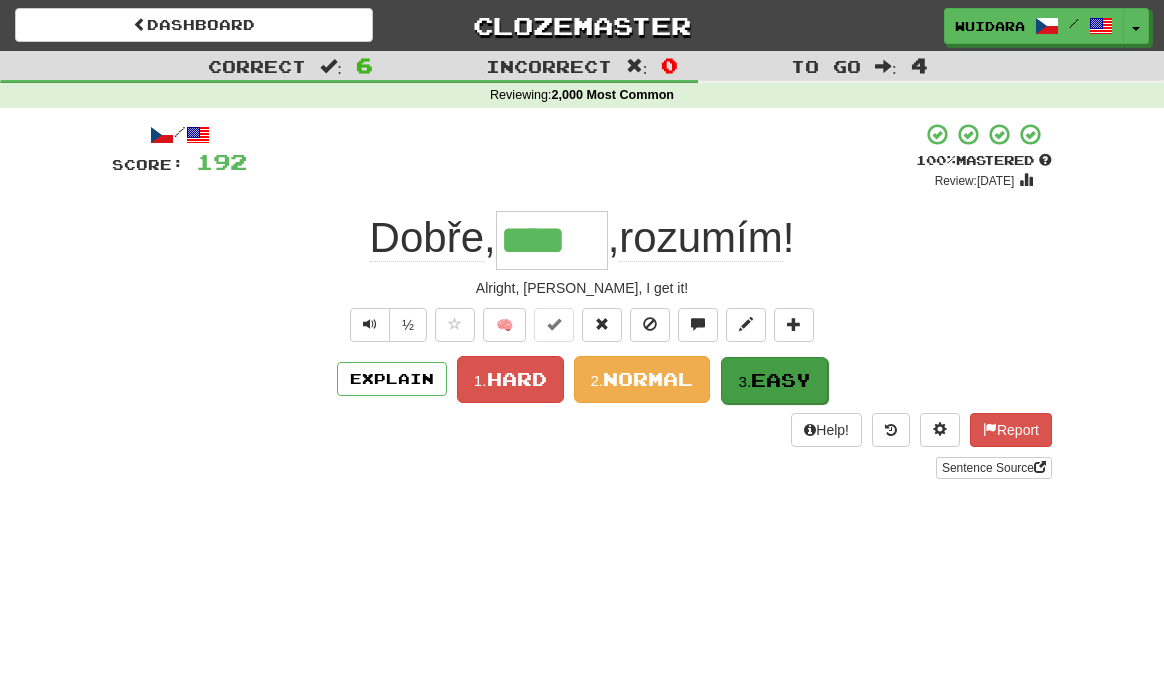 click on "Easy" at bounding box center (781, 380) 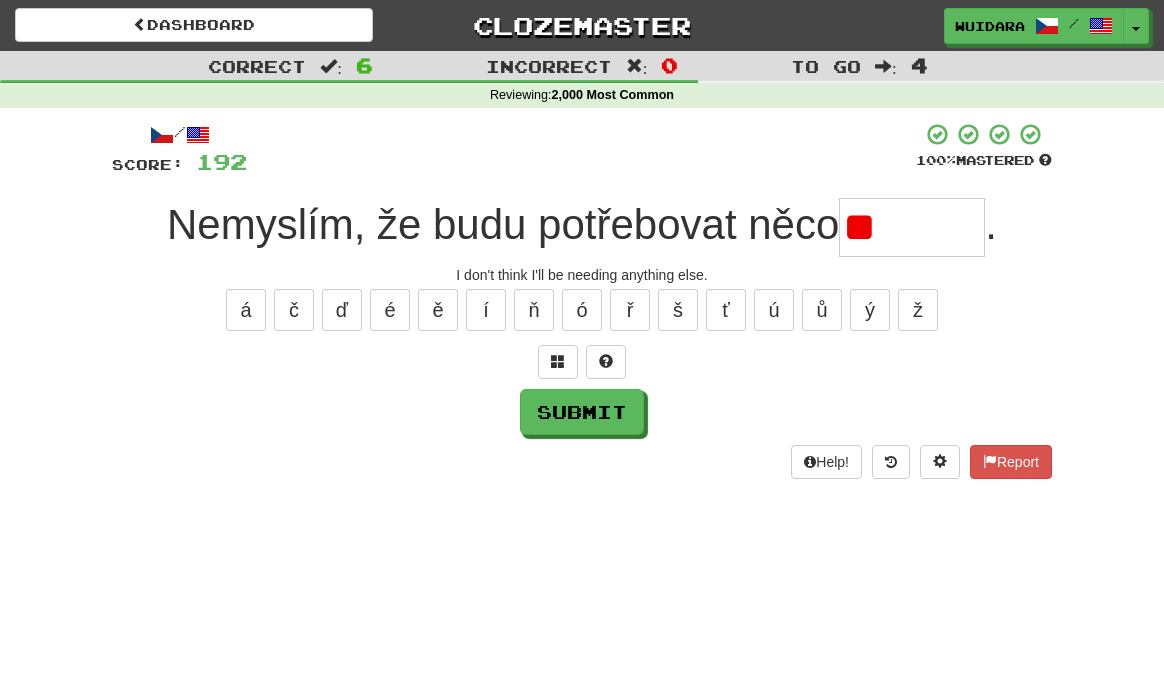 type on "*" 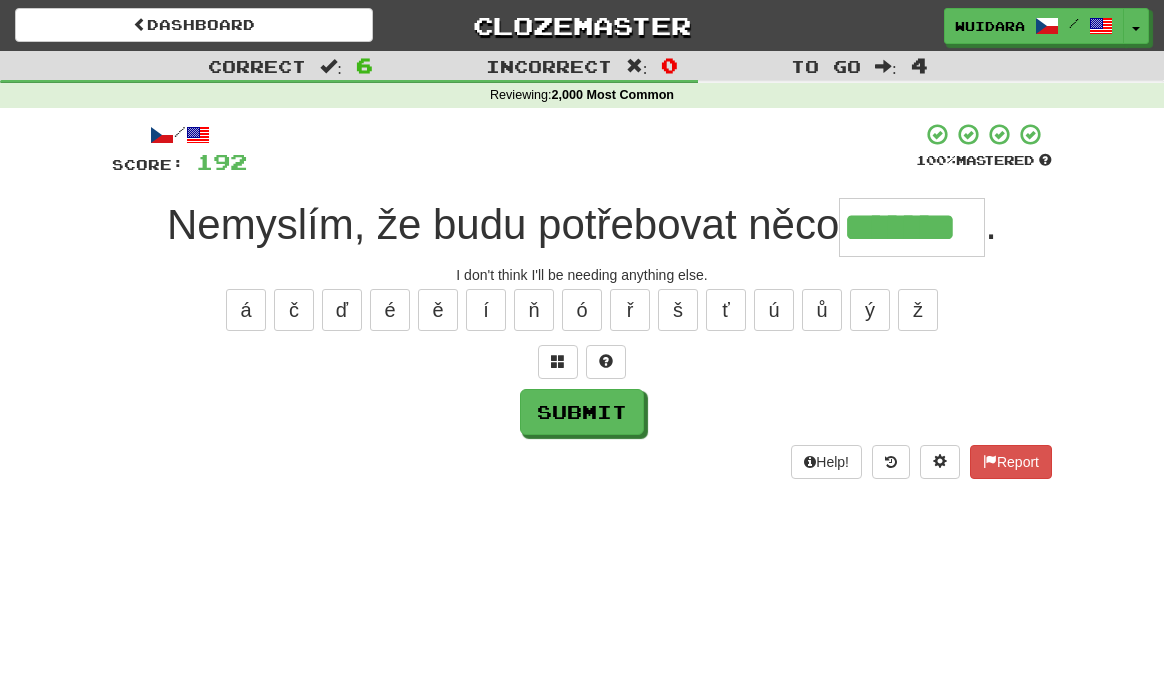 type on "*******" 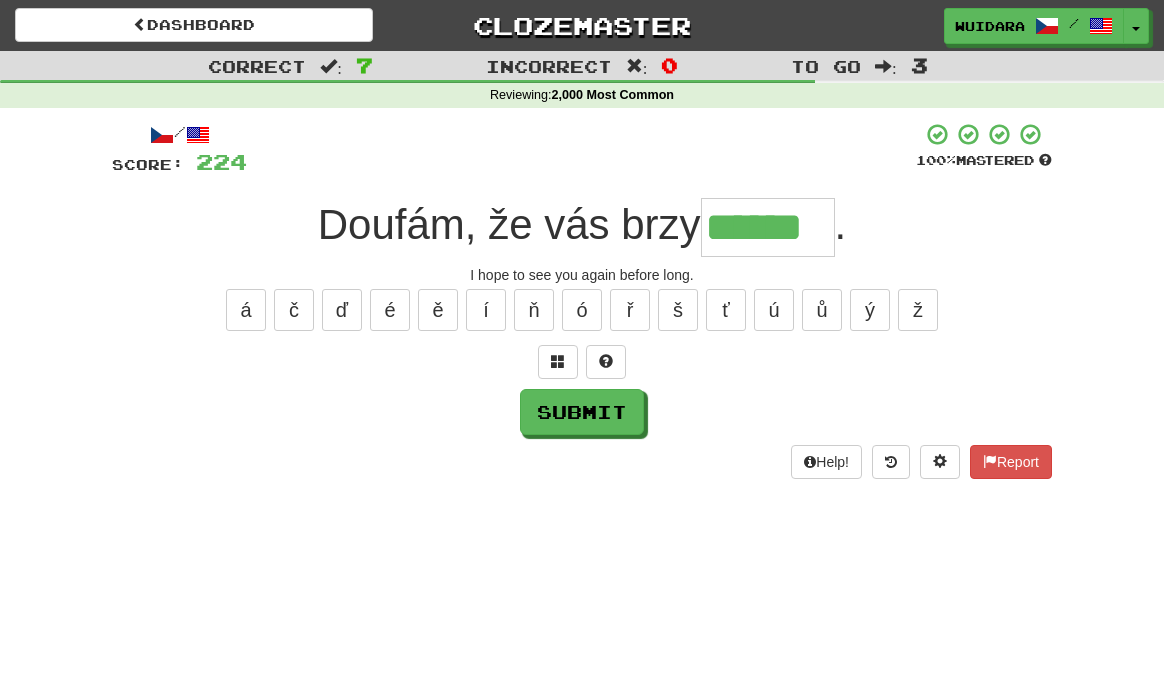type on "******" 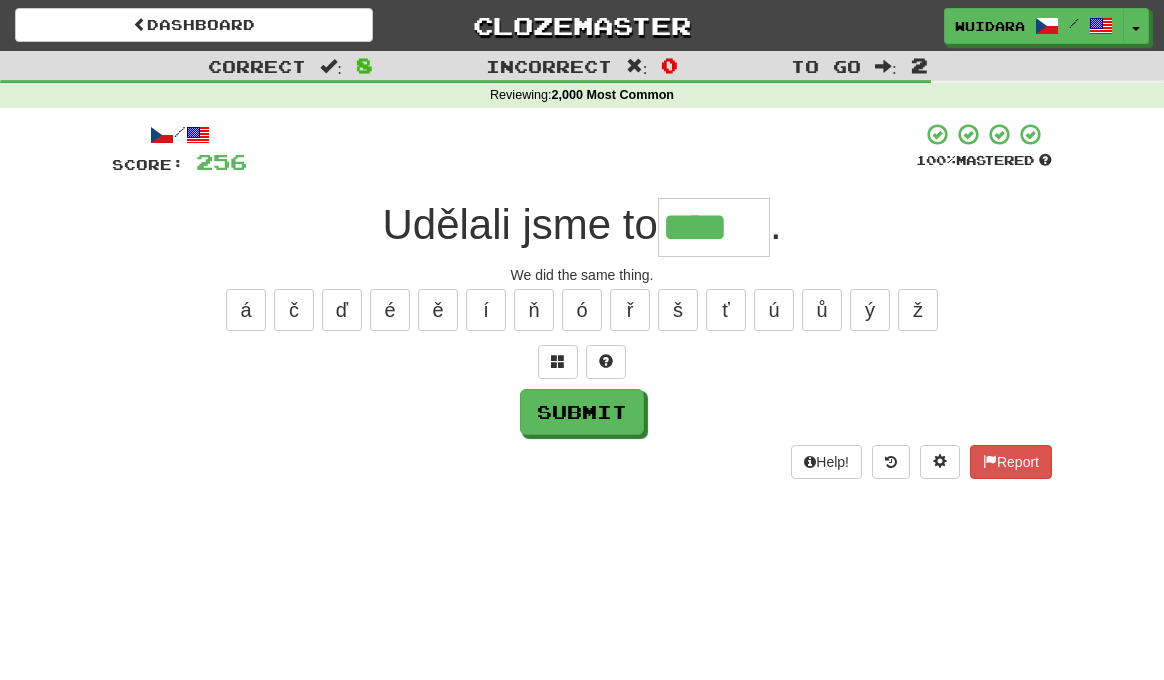type on "****" 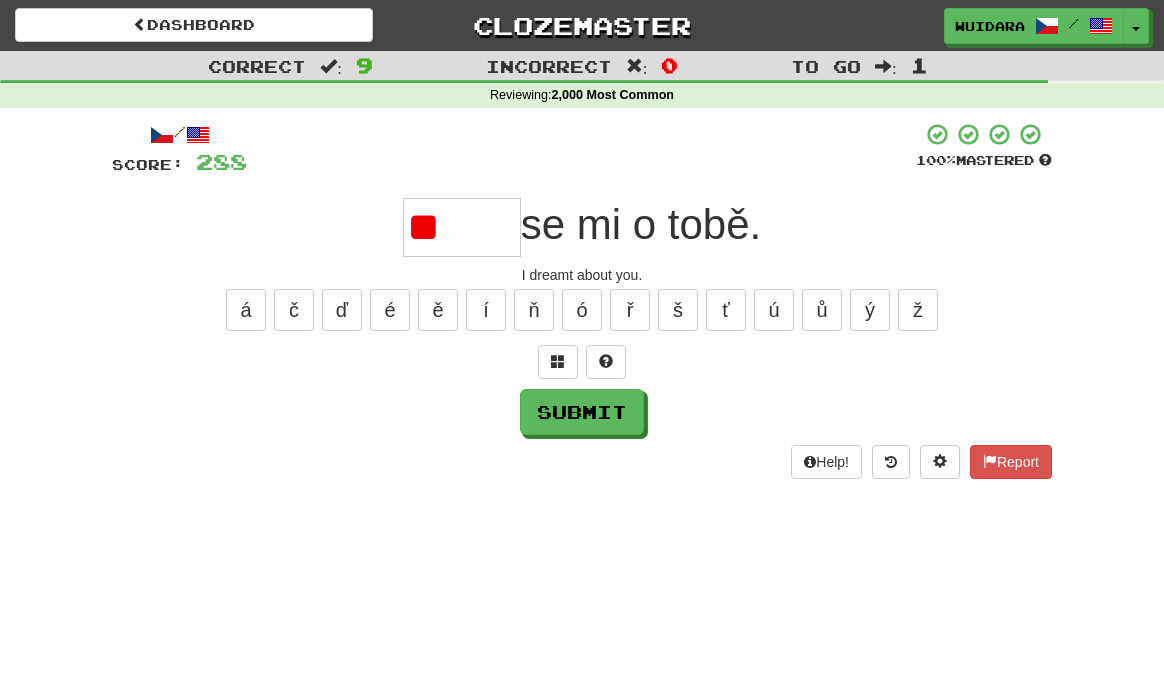 type on "*" 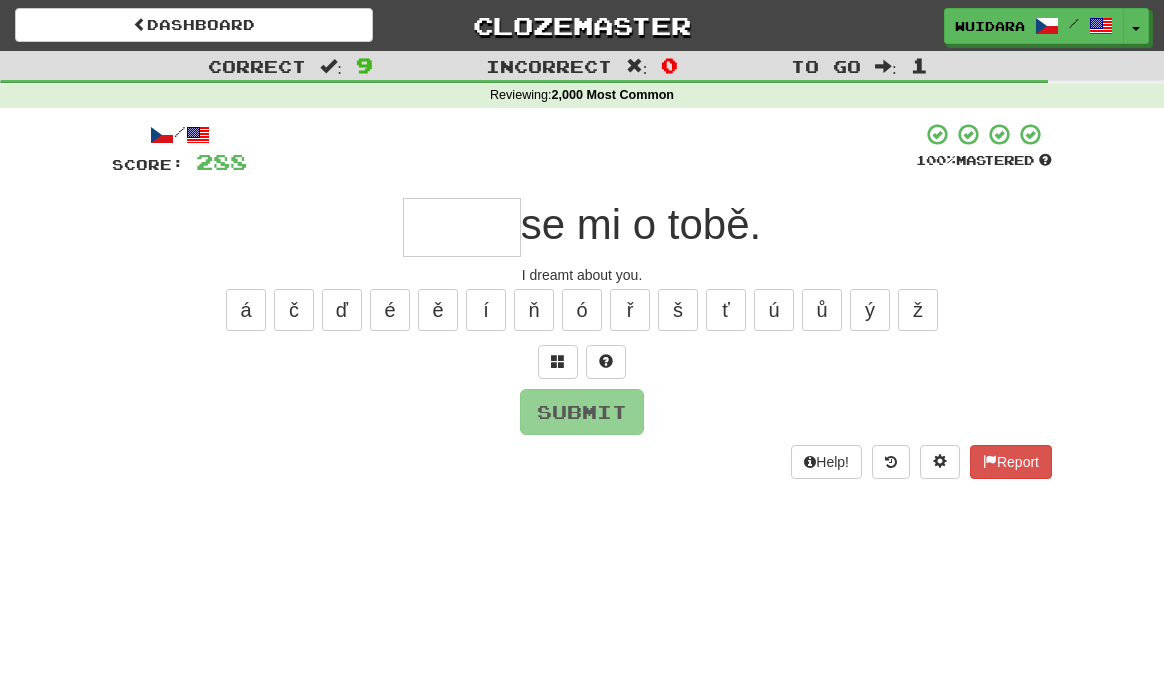 type on "*" 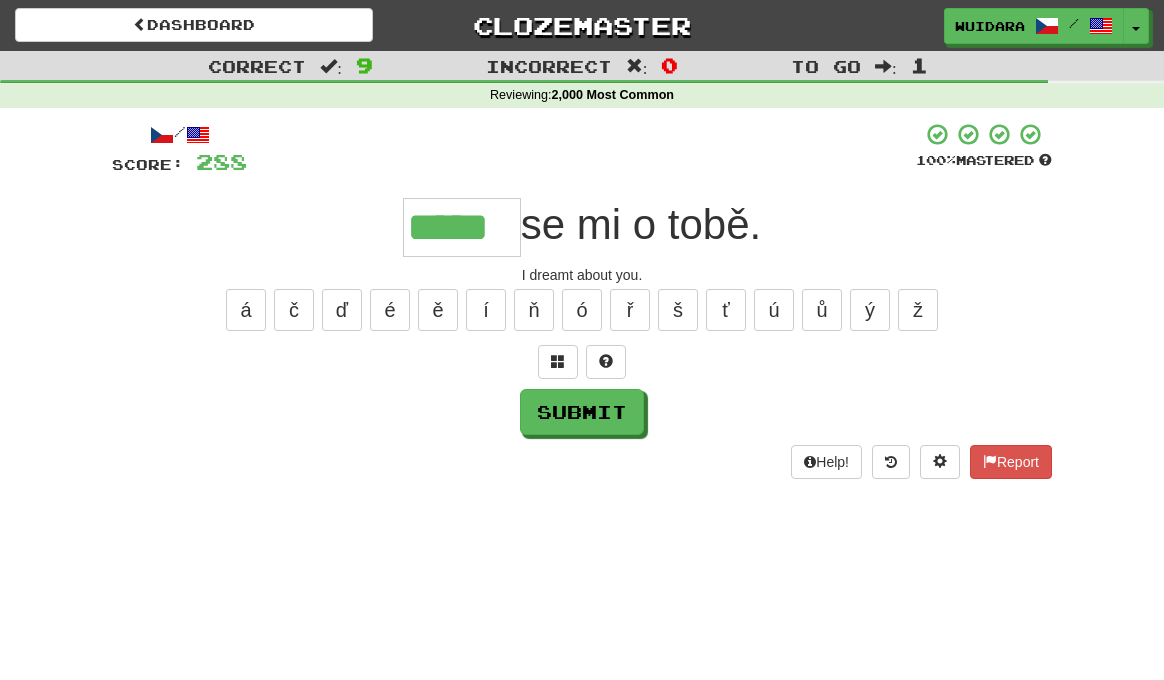 type on "*****" 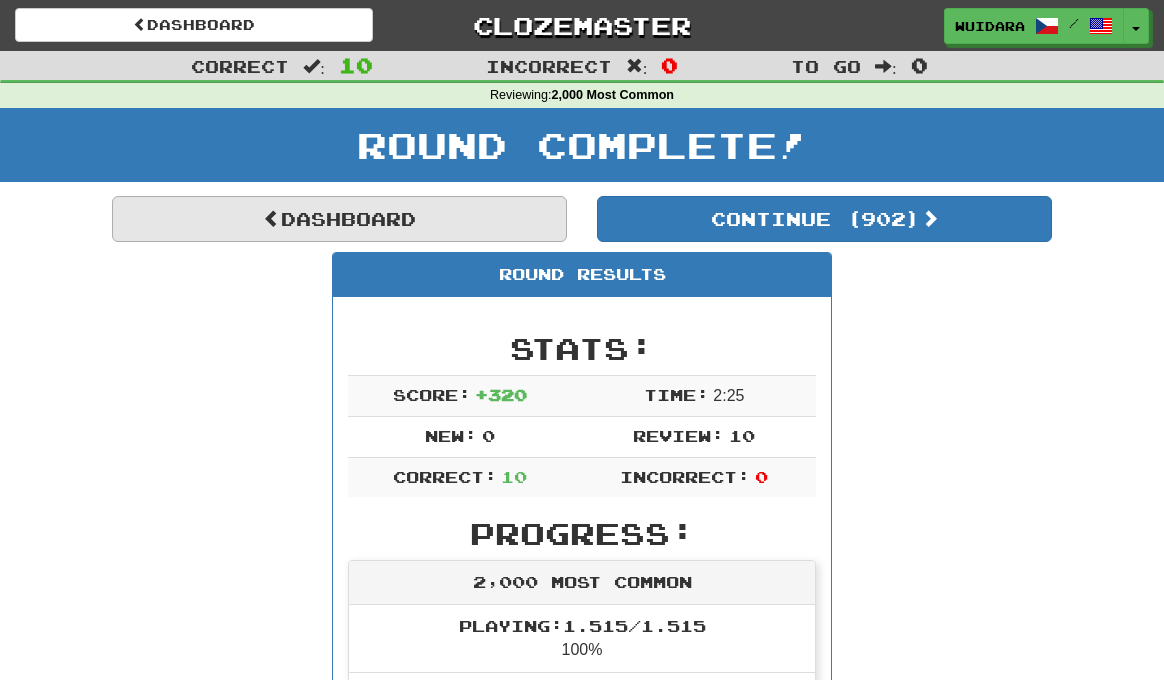 click on "Dashboard" at bounding box center [339, 219] 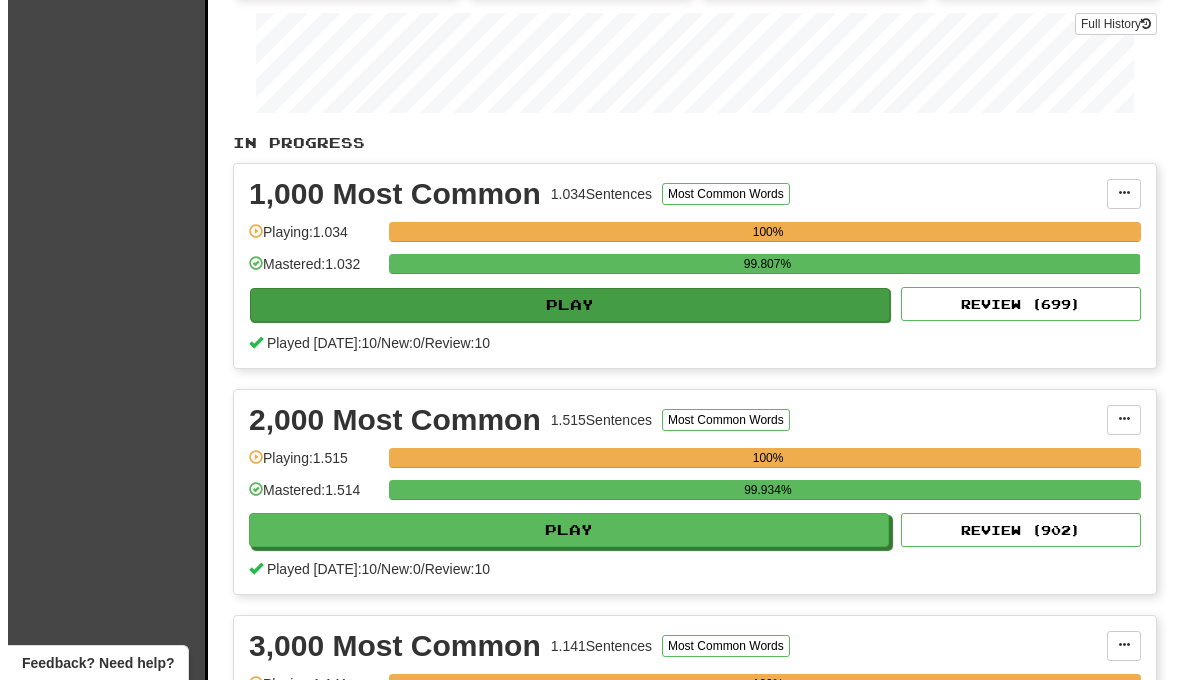 scroll, scrollTop: 551, scrollLeft: 0, axis: vertical 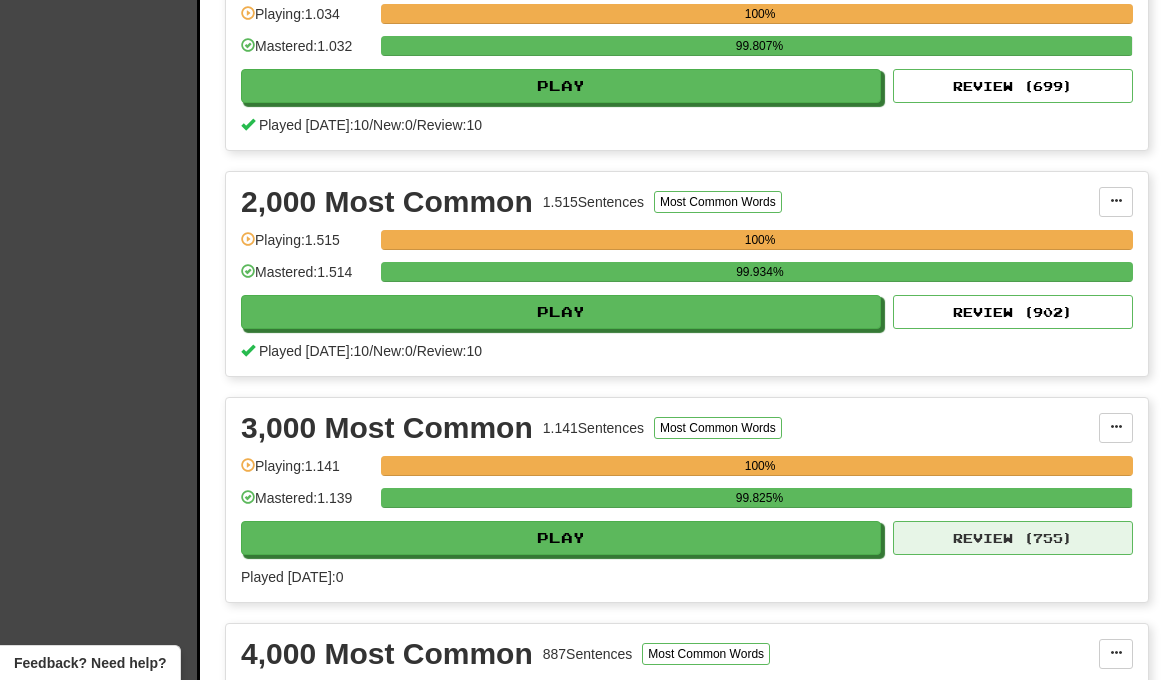 click on "Review ( 755 )" at bounding box center (1013, 538) 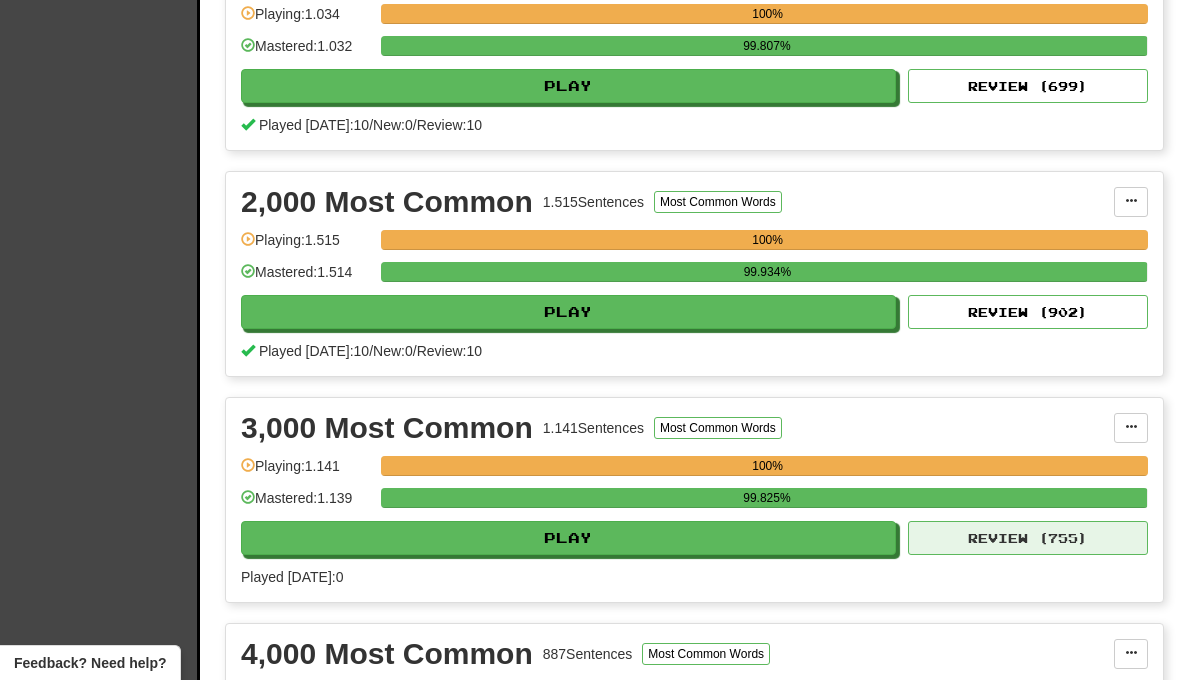 select on "**" 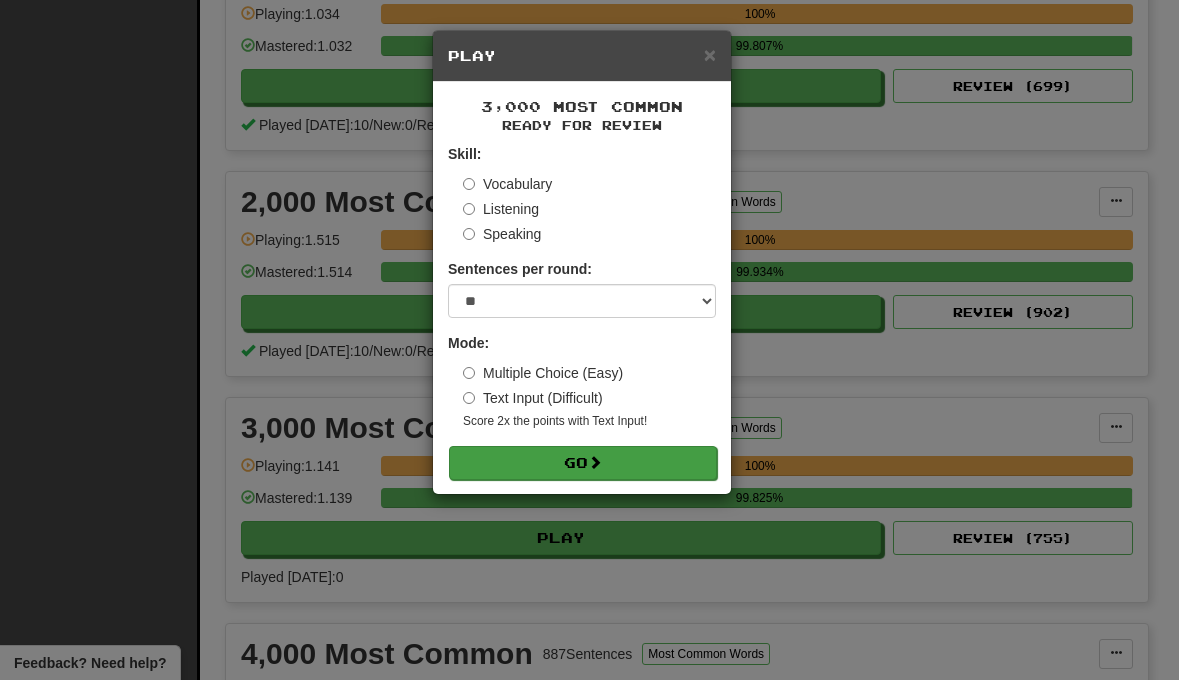click on "Go" at bounding box center (583, 463) 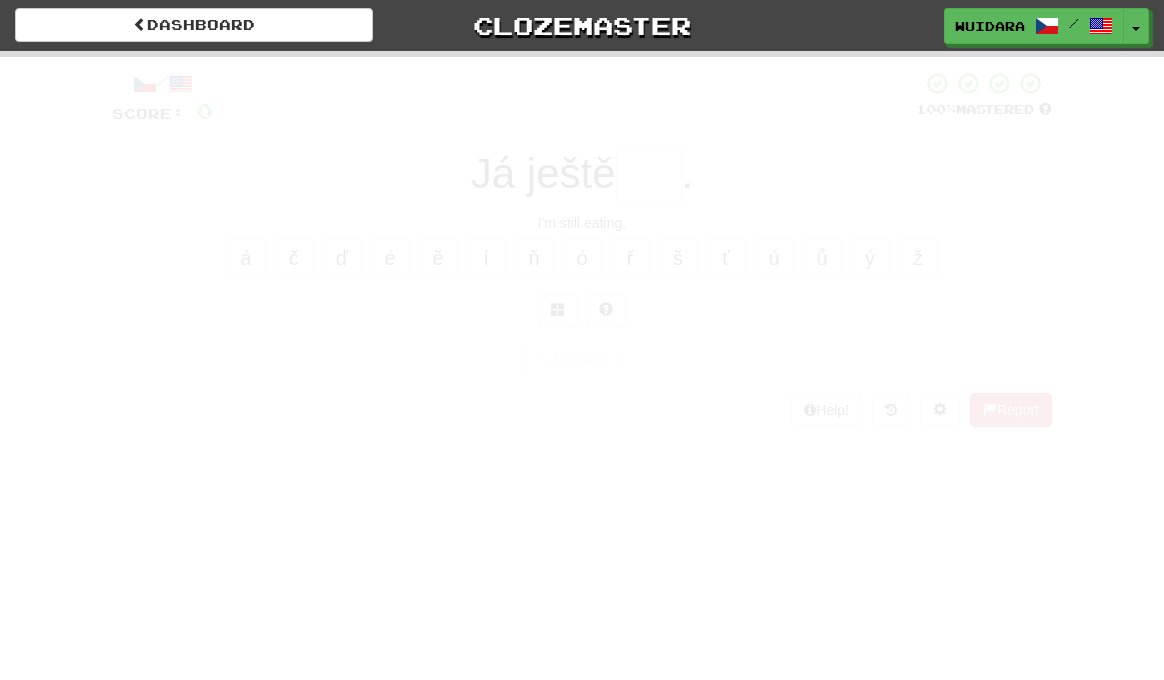 scroll, scrollTop: 0, scrollLeft: 0, axis: both 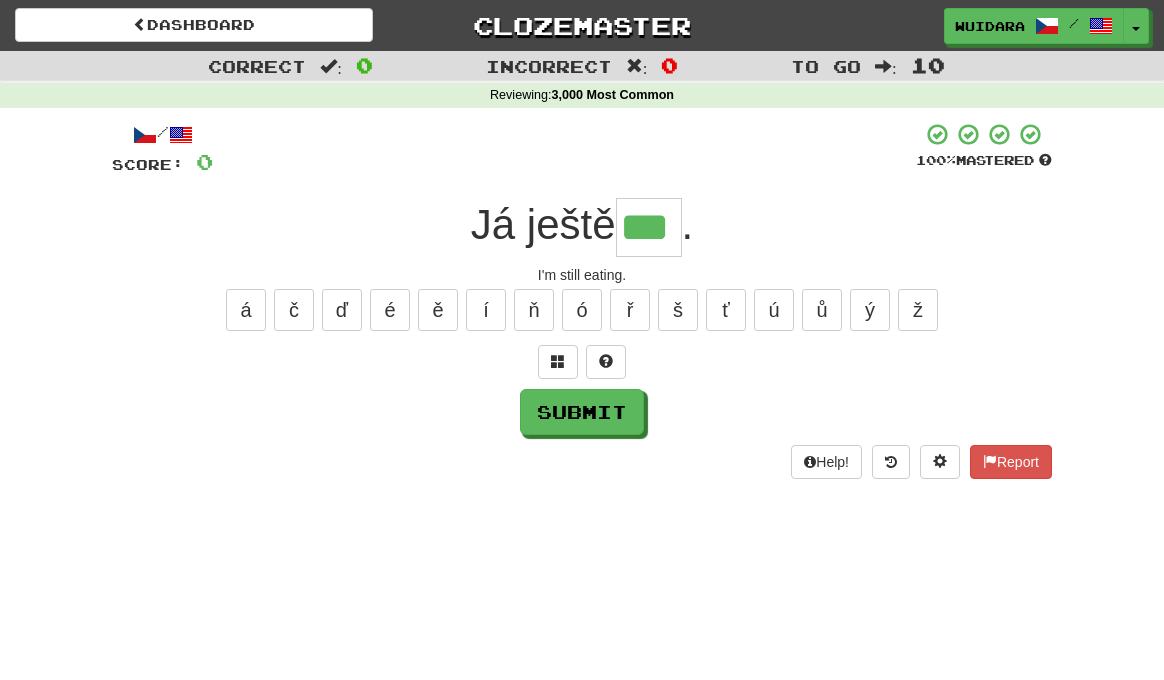 type on "***" 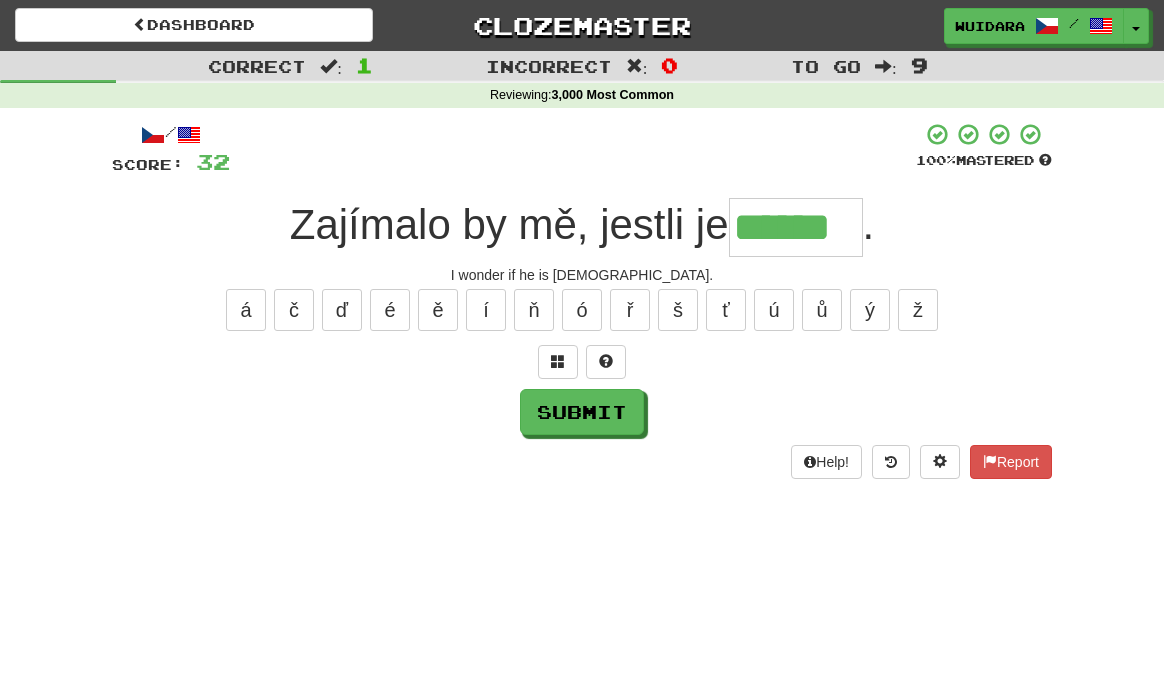 type on "******" 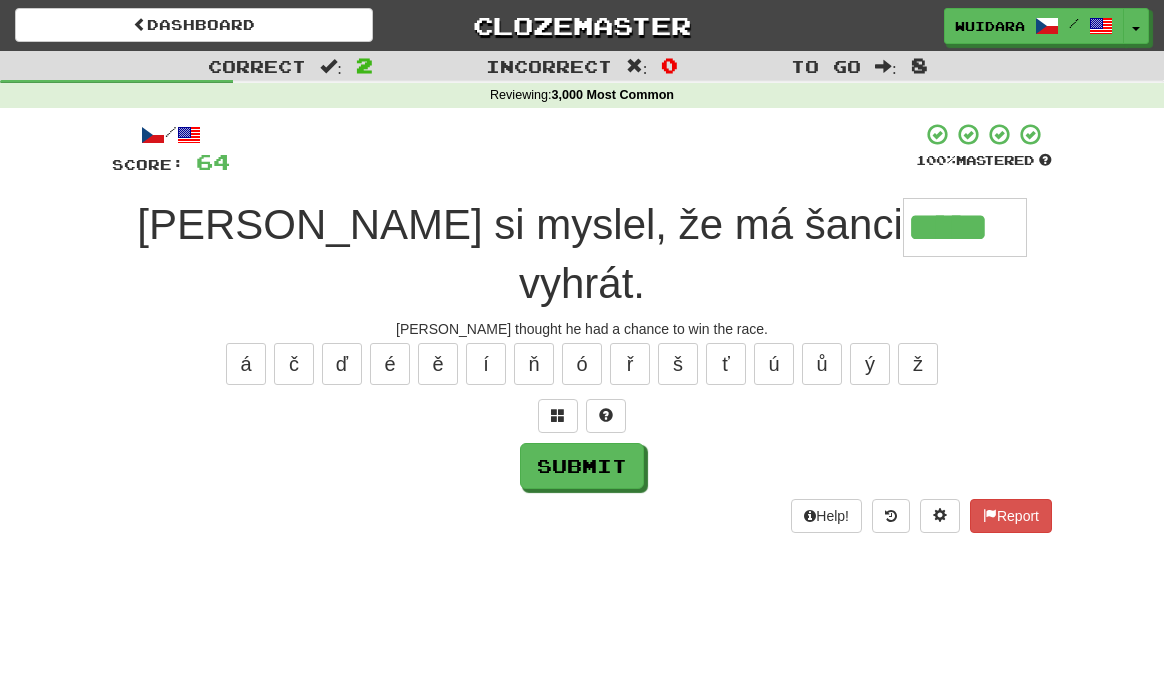 type on "*****" 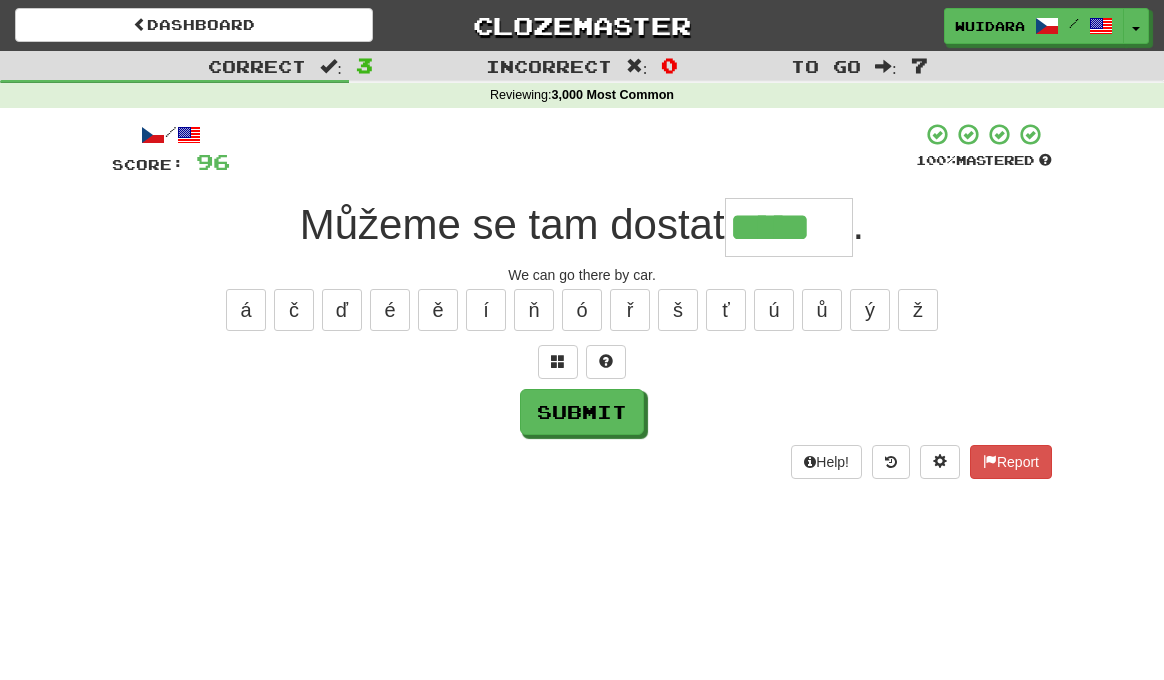 type on "*****" 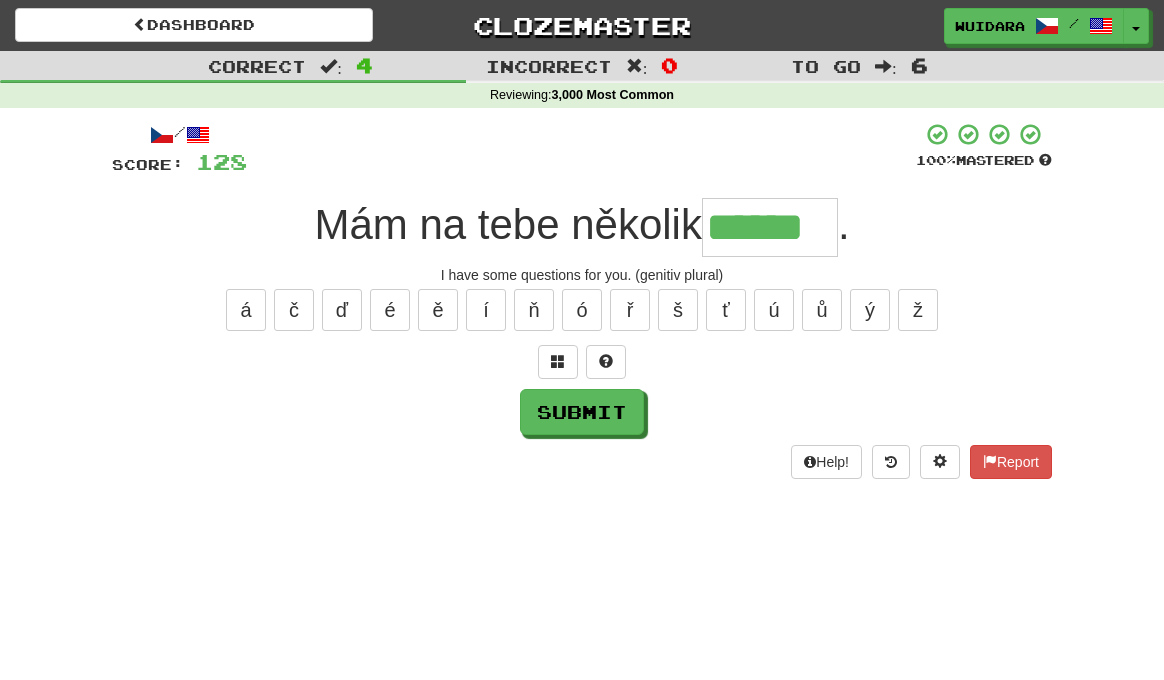 type on "******" 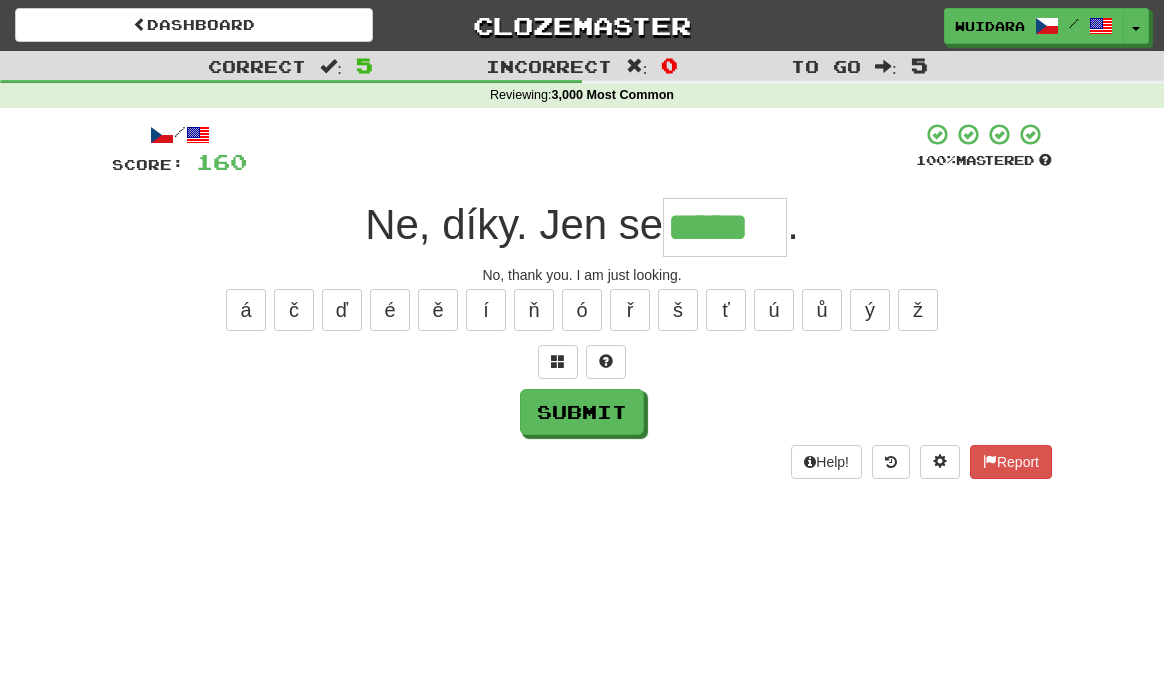 type on "*****" 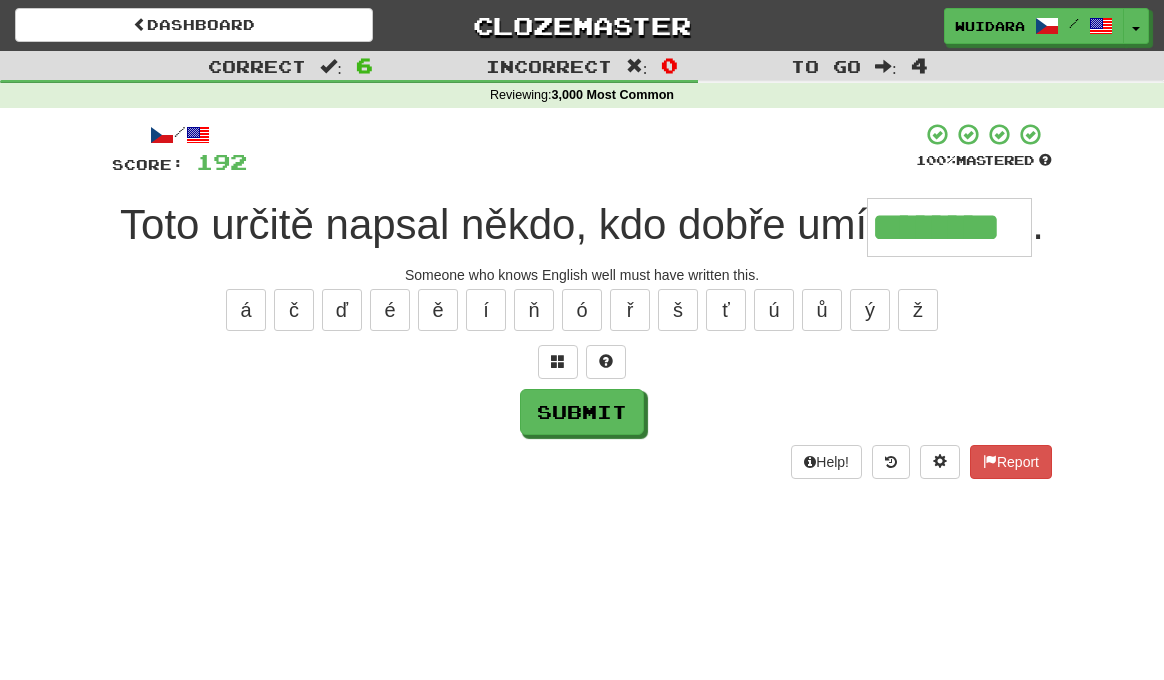type on "********" 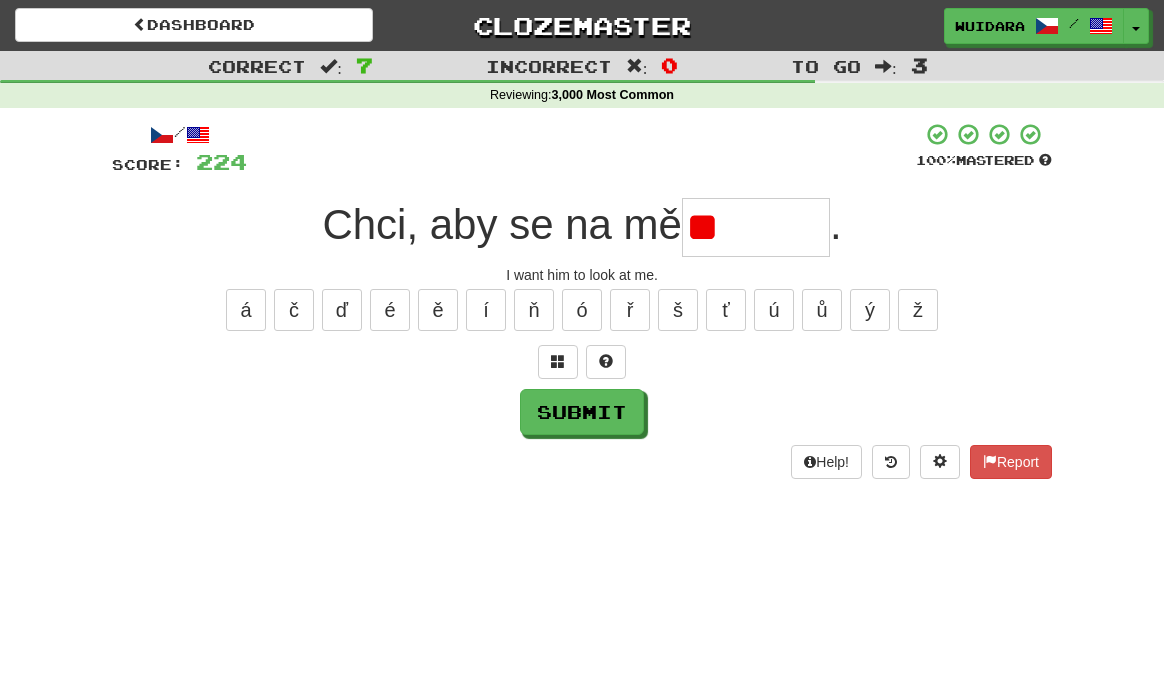 type on "*" 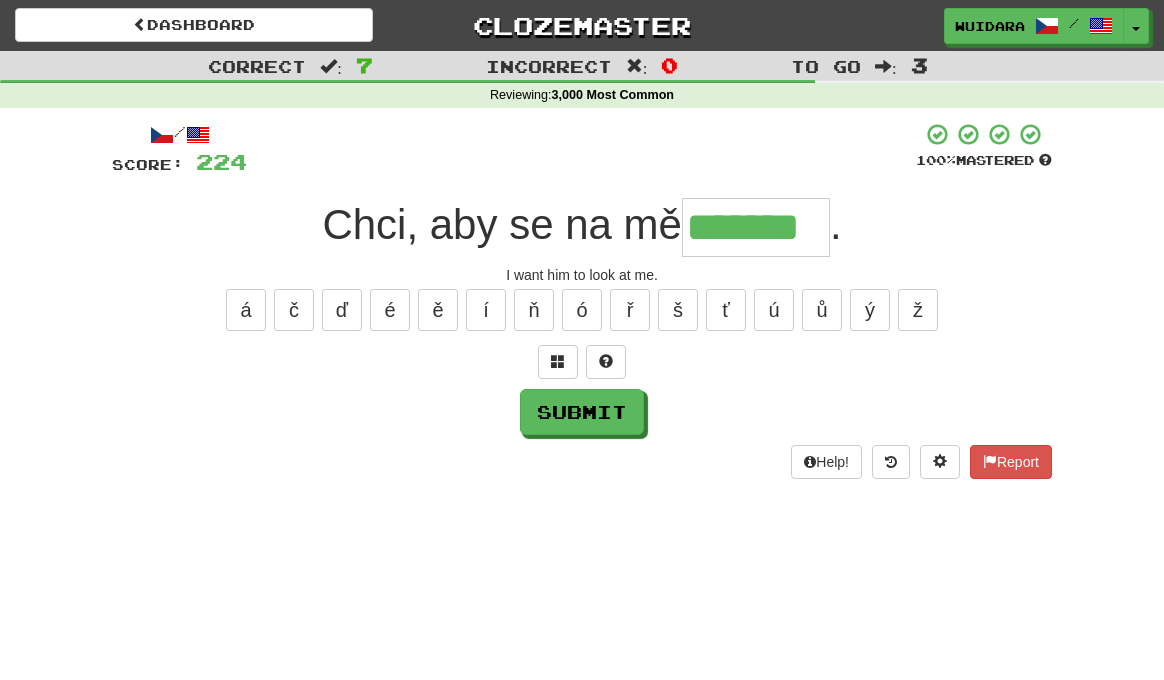 type on "*******" 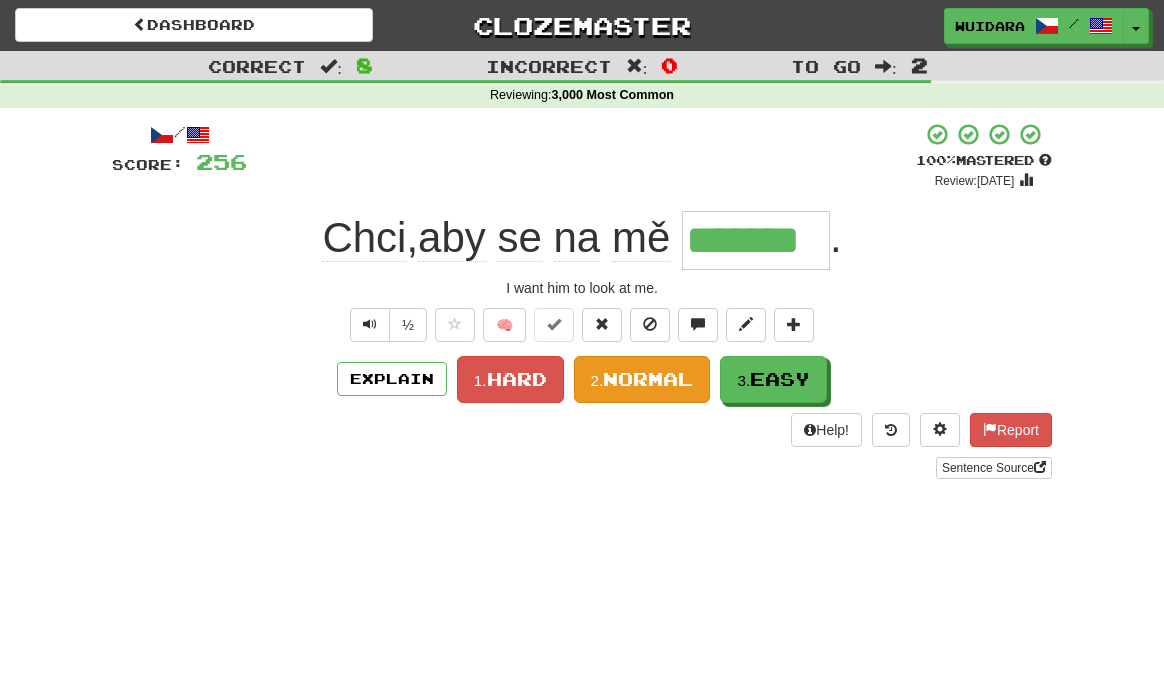 click on "Normal" at bounding box center (648, 379) 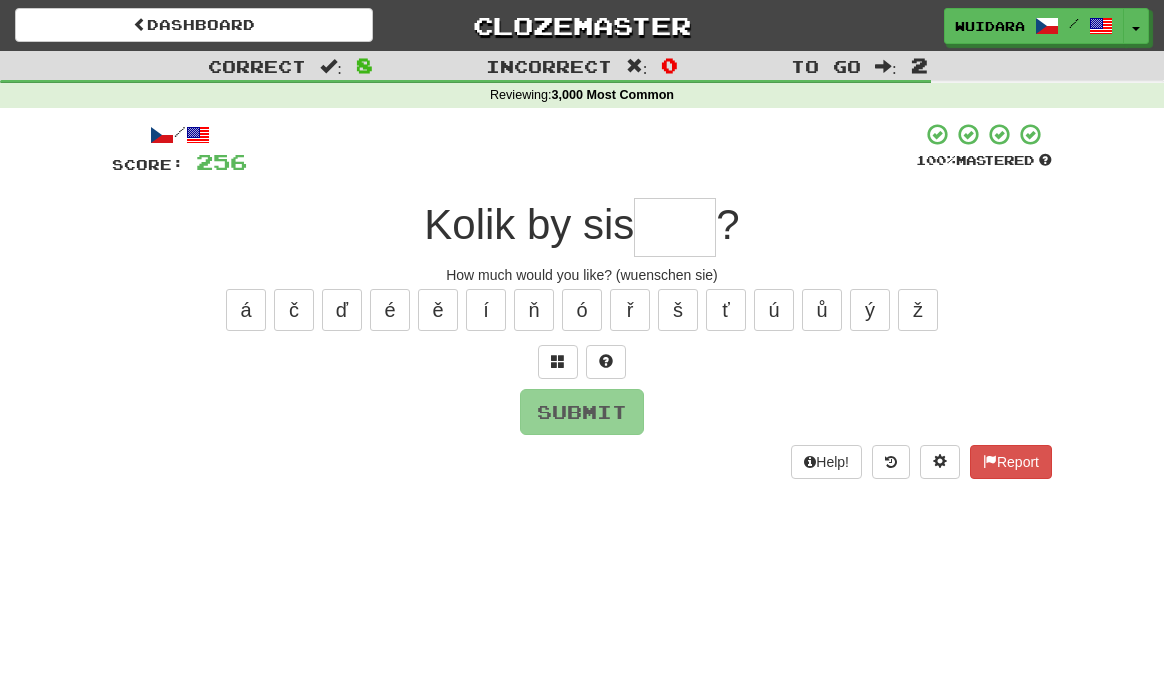 type on "*" 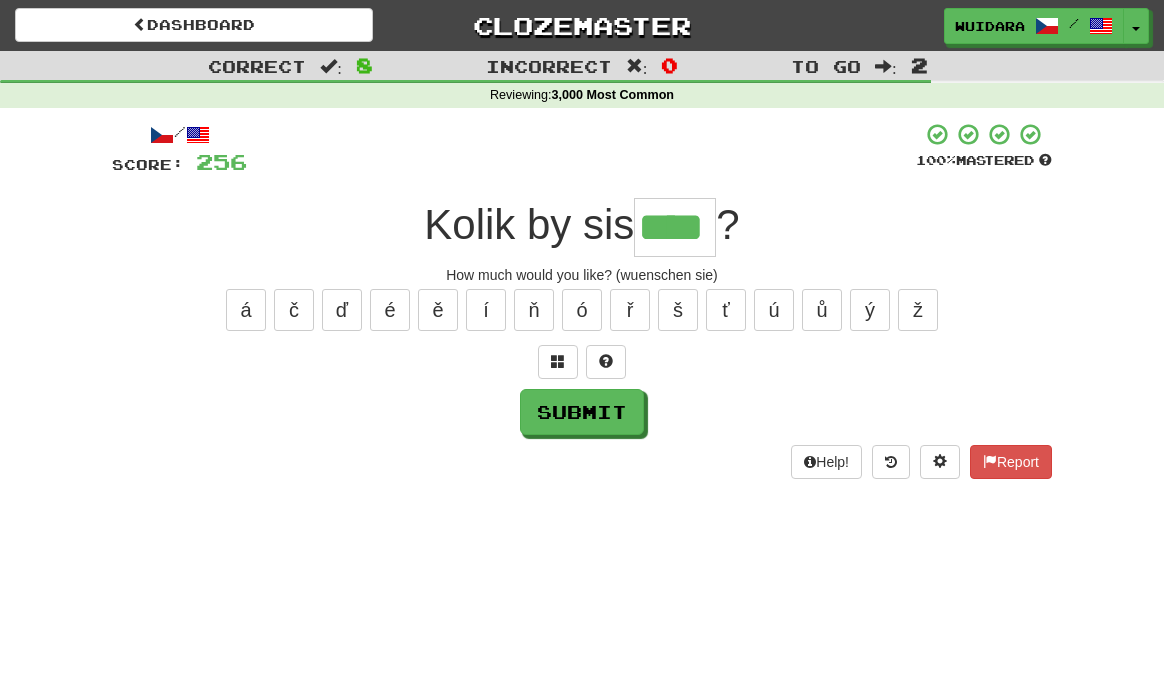 type on "****" 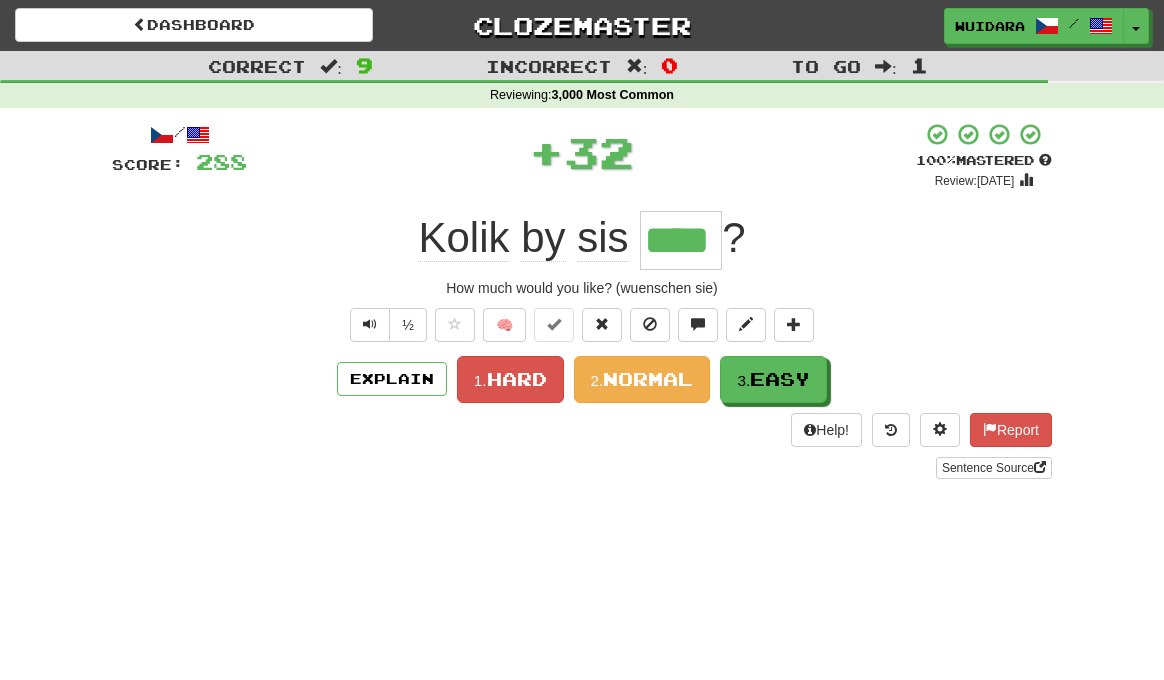 drag, startPoint x: 665, startPoint y: 379, endPoint x: 678, endPoint y: 412, distance: 35.468296 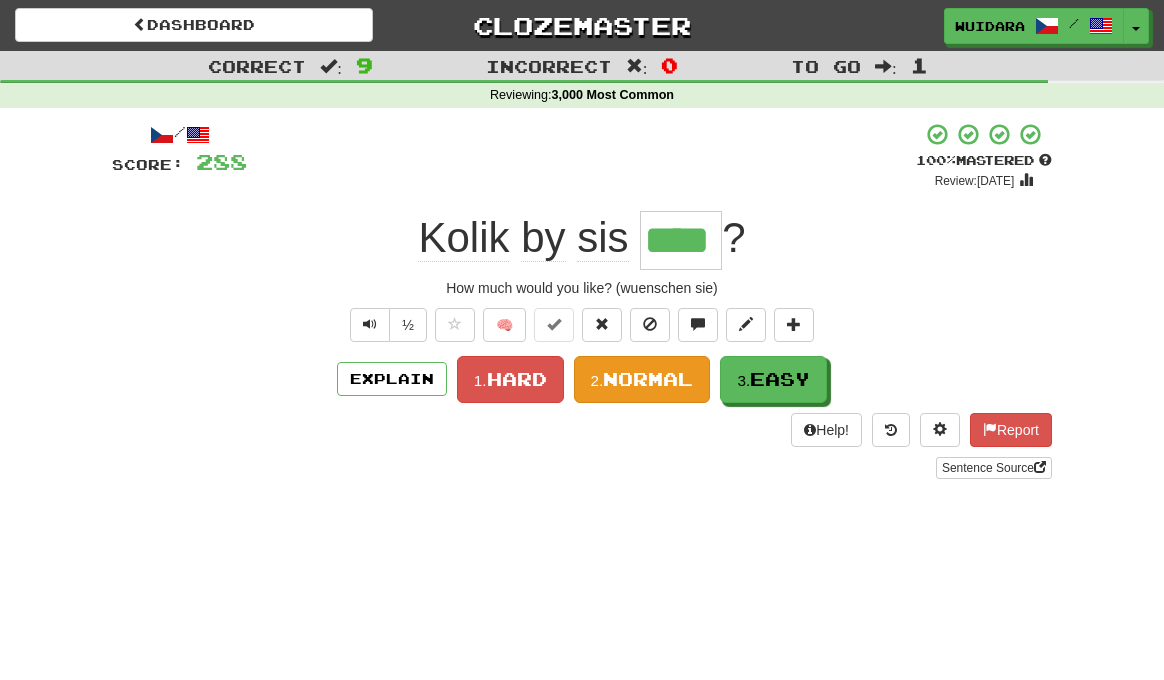 click on "Normal" at bounding box center (648, 379) 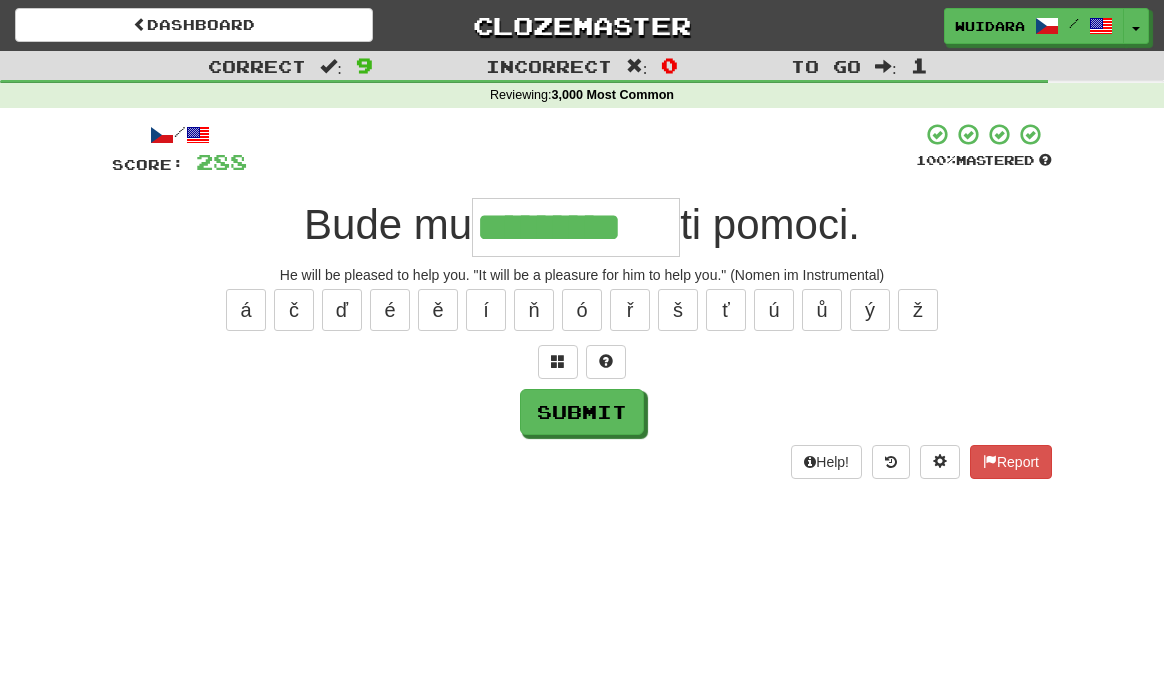 type on "*********" 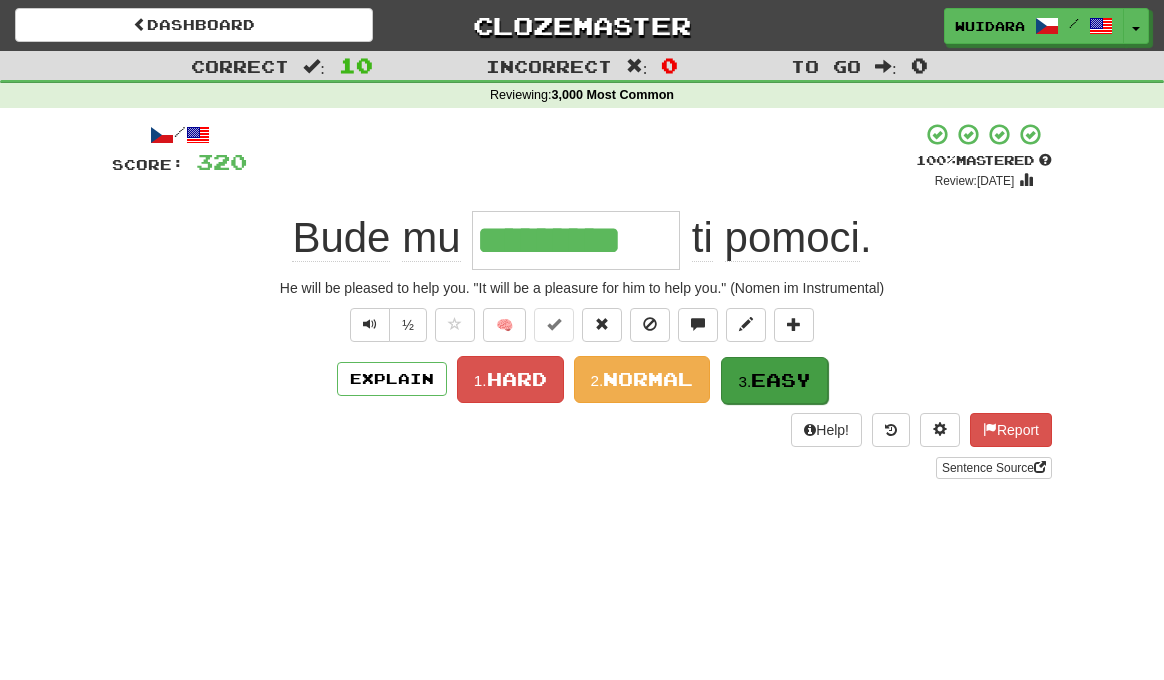 click on "3." at bounding box center (744, 381) 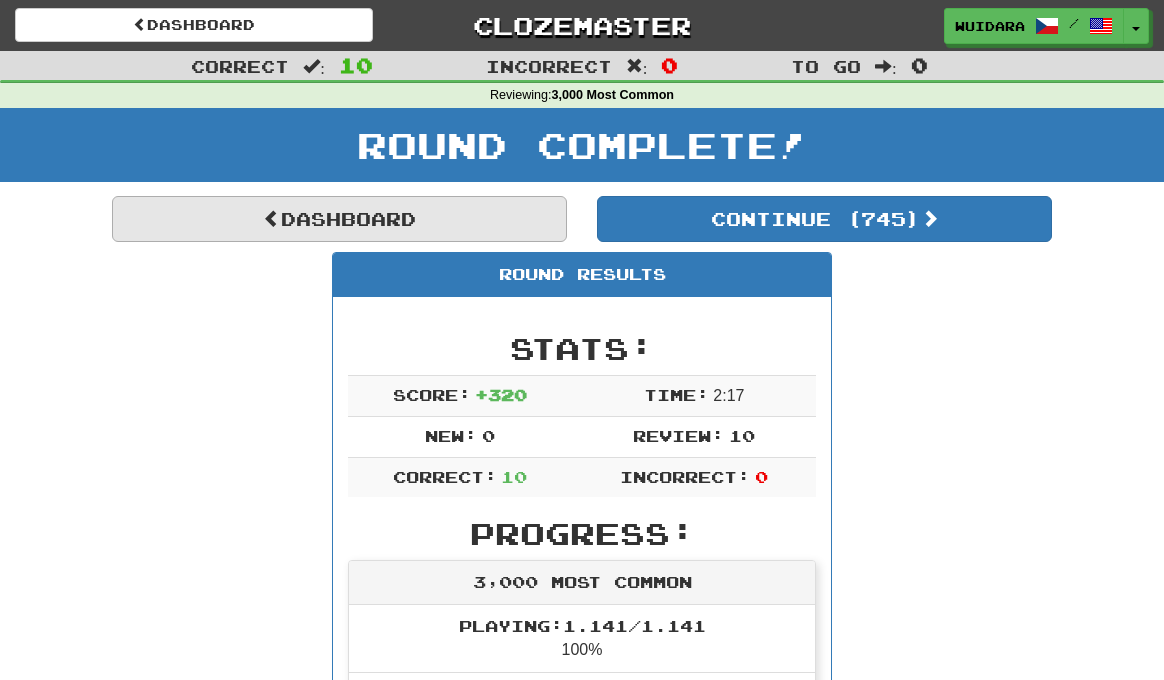 click on "Dashboard" at bounding box center [339, 219] 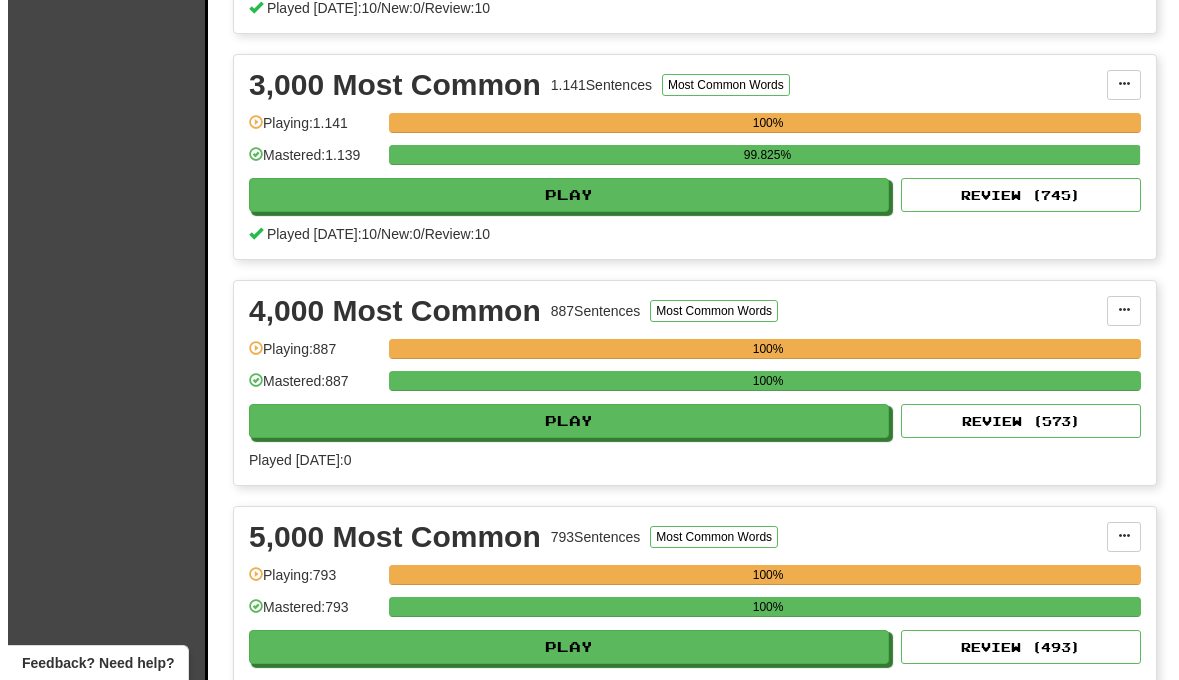 scroll, scrollTop: 912, scrollLeft: 0, axis: vertical 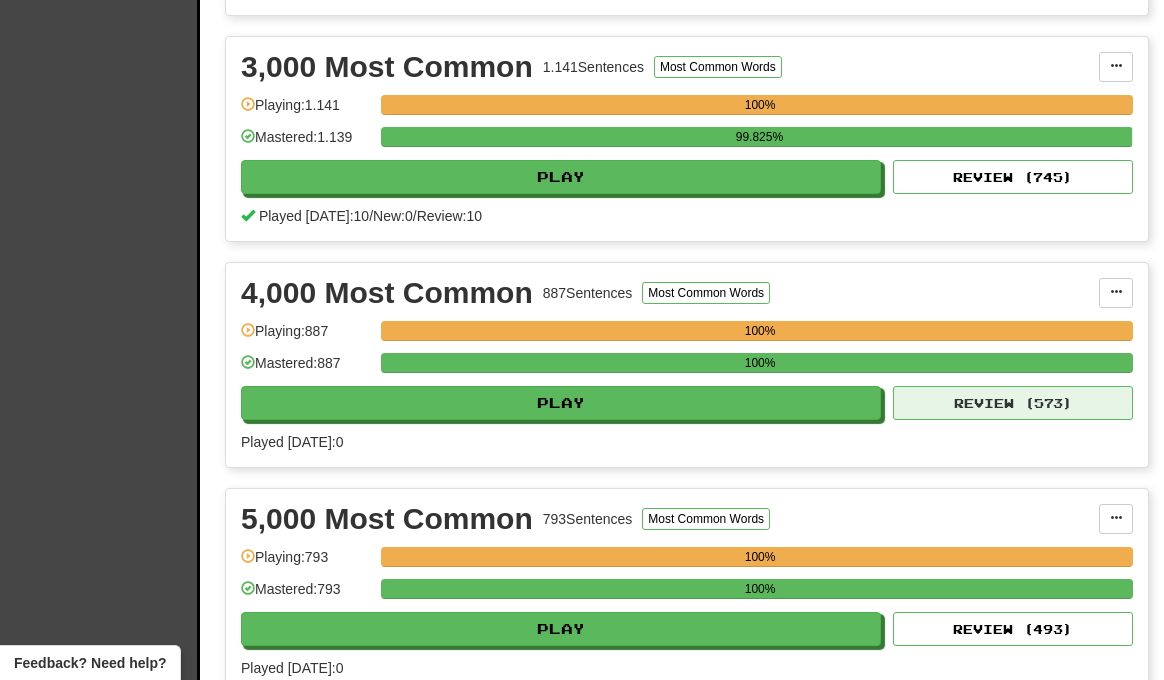 click on "Review ( 573 )" at bounding box center (1013, 403) 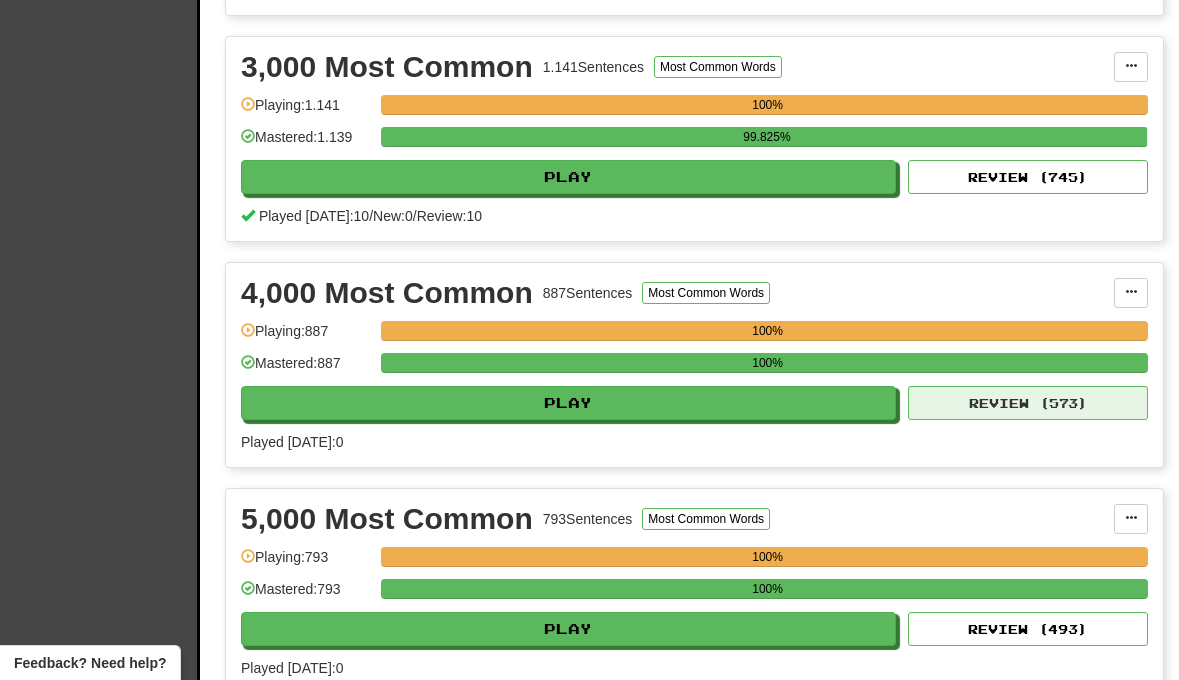 select on "**" 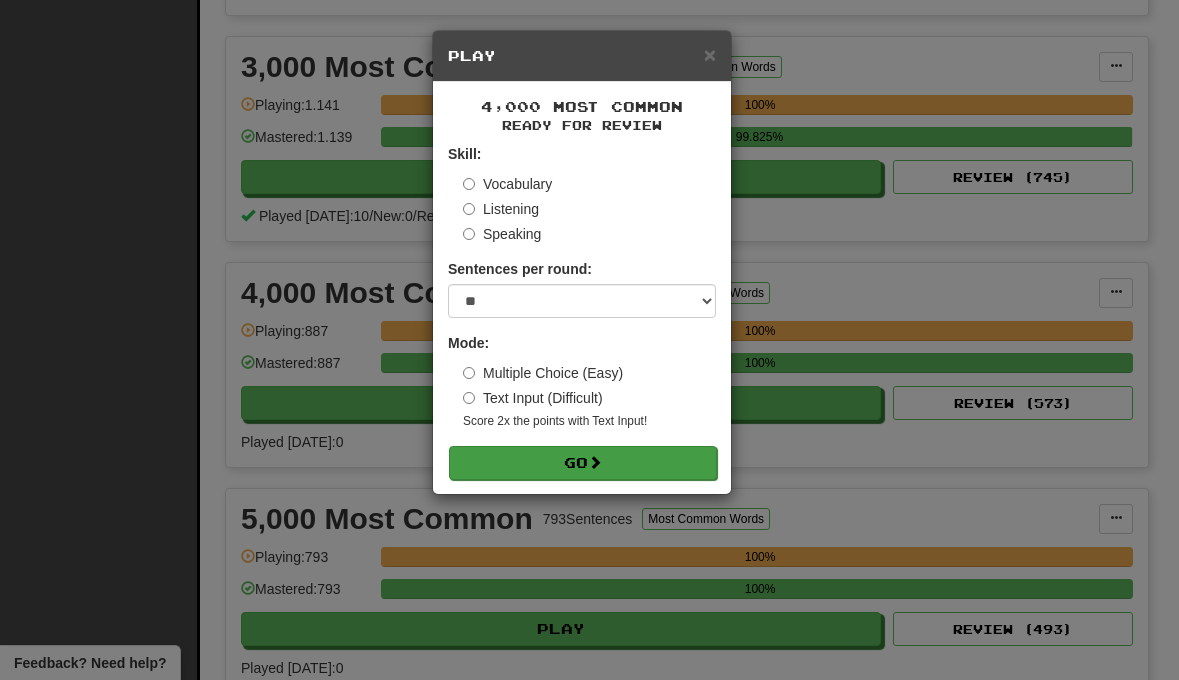 click on "Go" at bounding box center (583, 463) 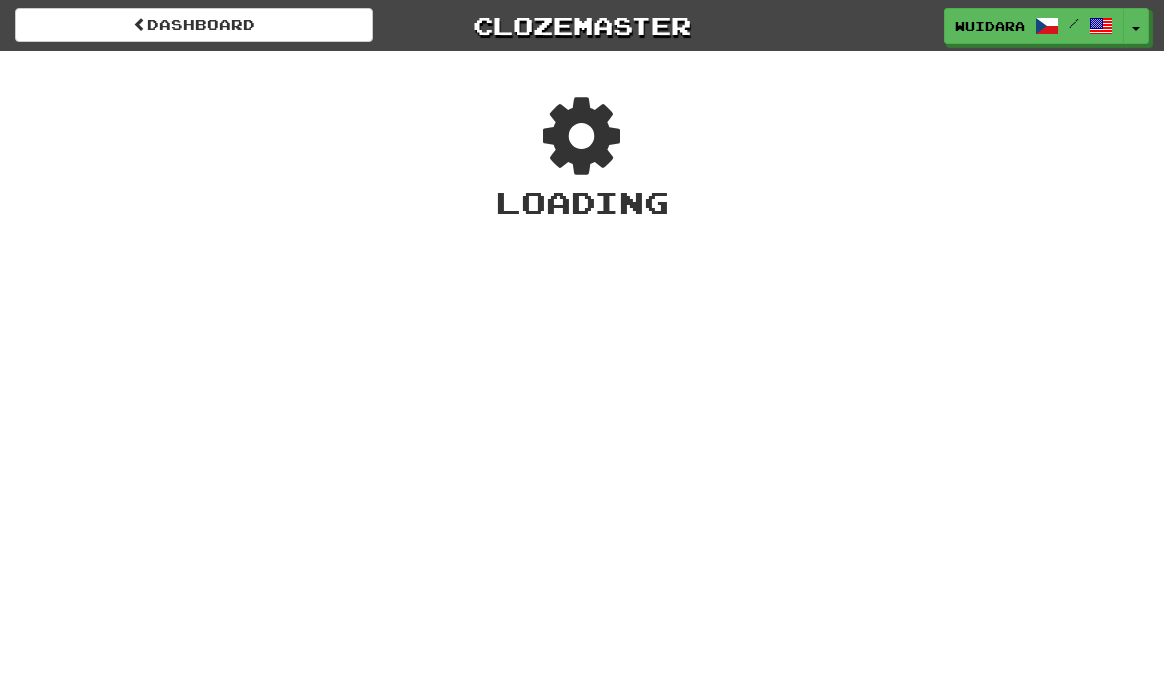scroll, scrollTop: 0, scrollLeft: 0, axis: both 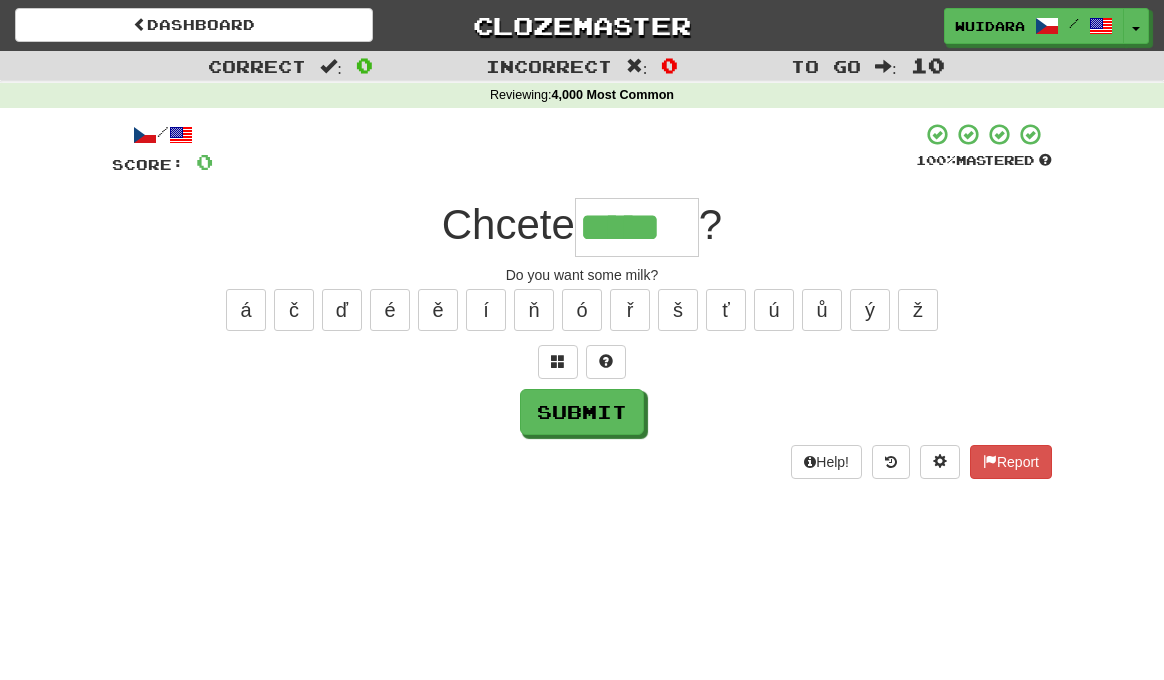 type on "*****" 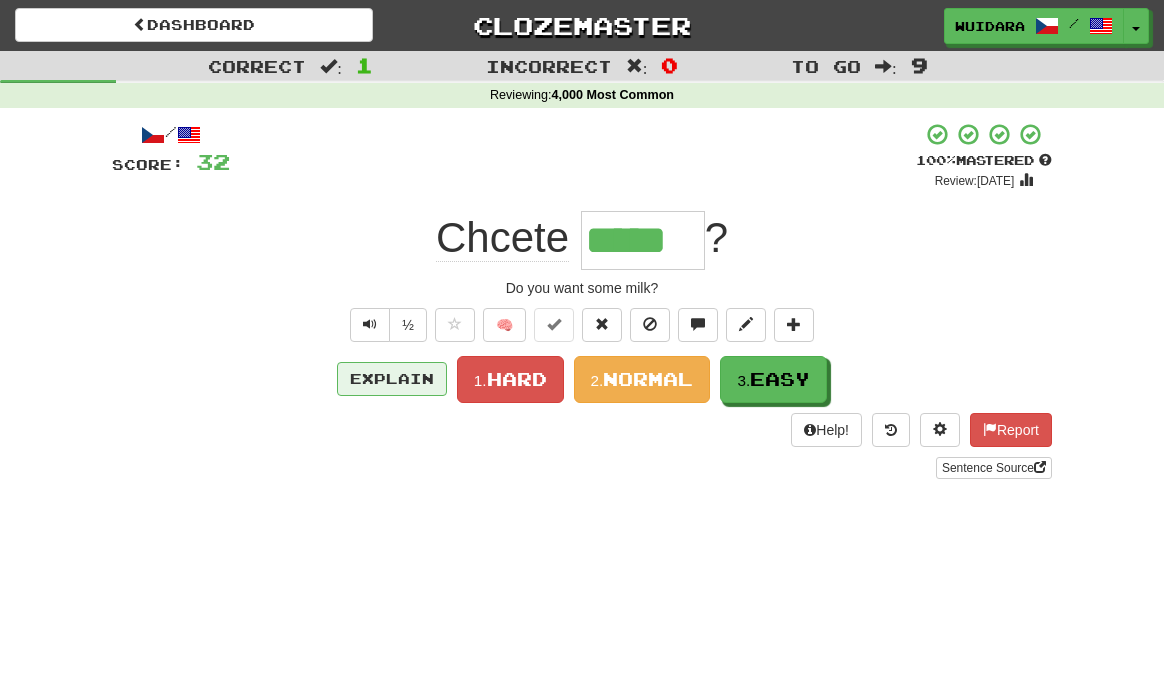 click on "Explain" at bounding box center (392, 379) 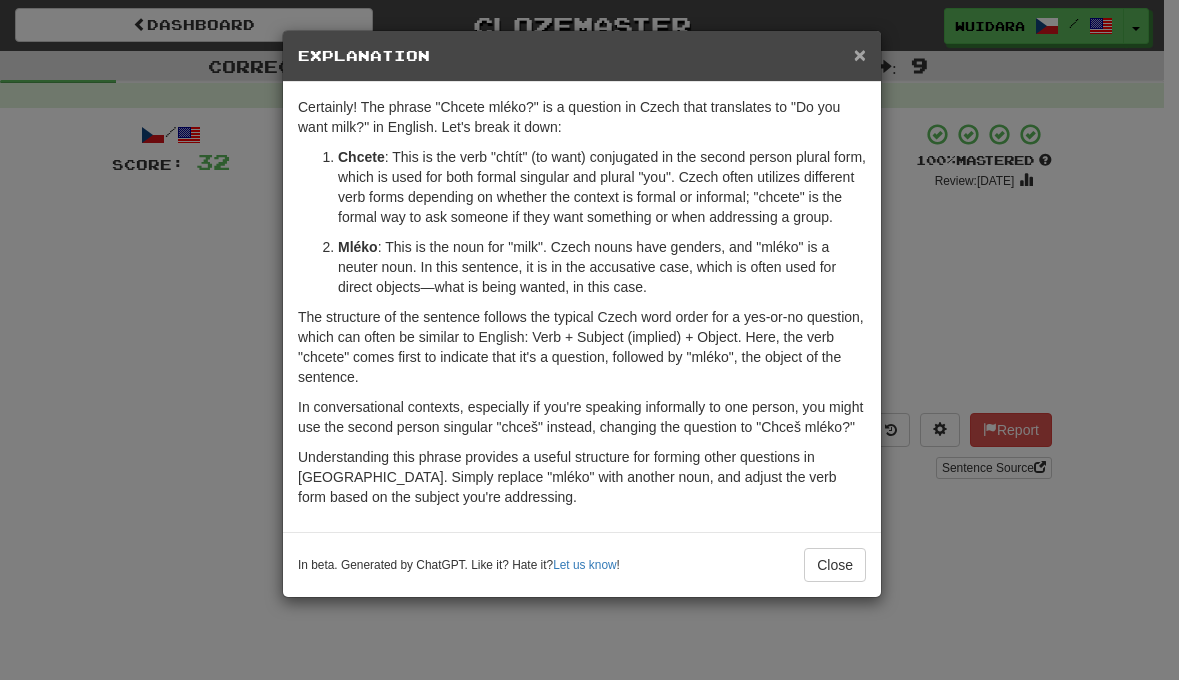 click on "×" at bounding box center (860, 54) 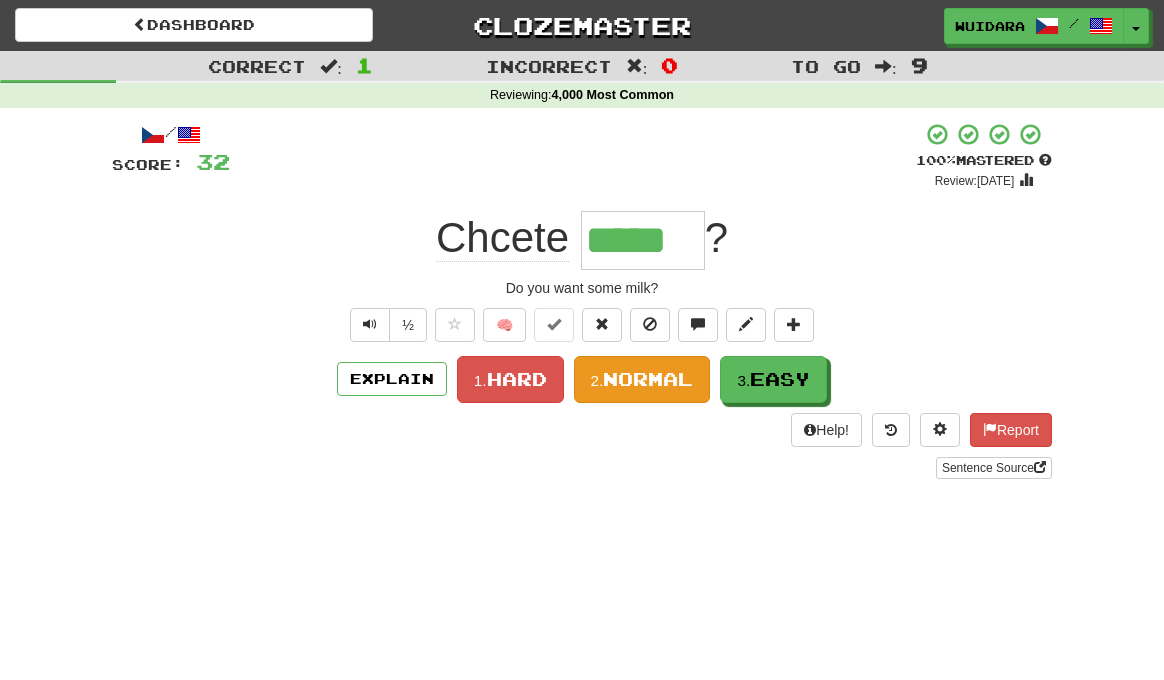click on "Normal" at bounding box center (648, 379) 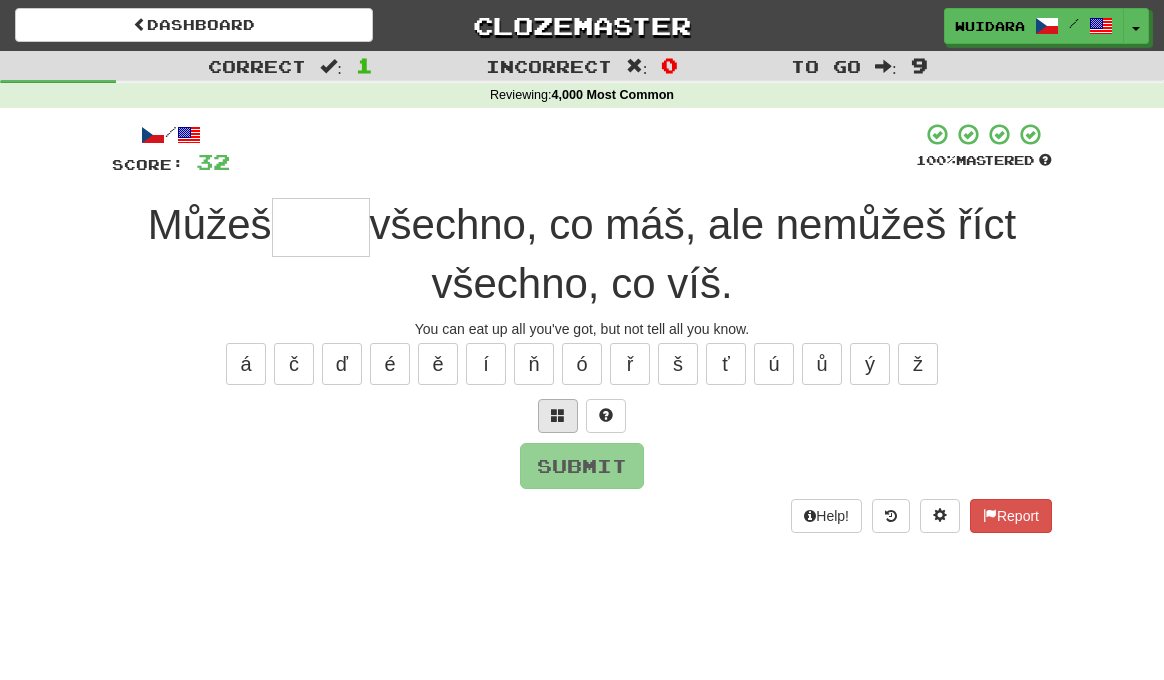 type on "*" 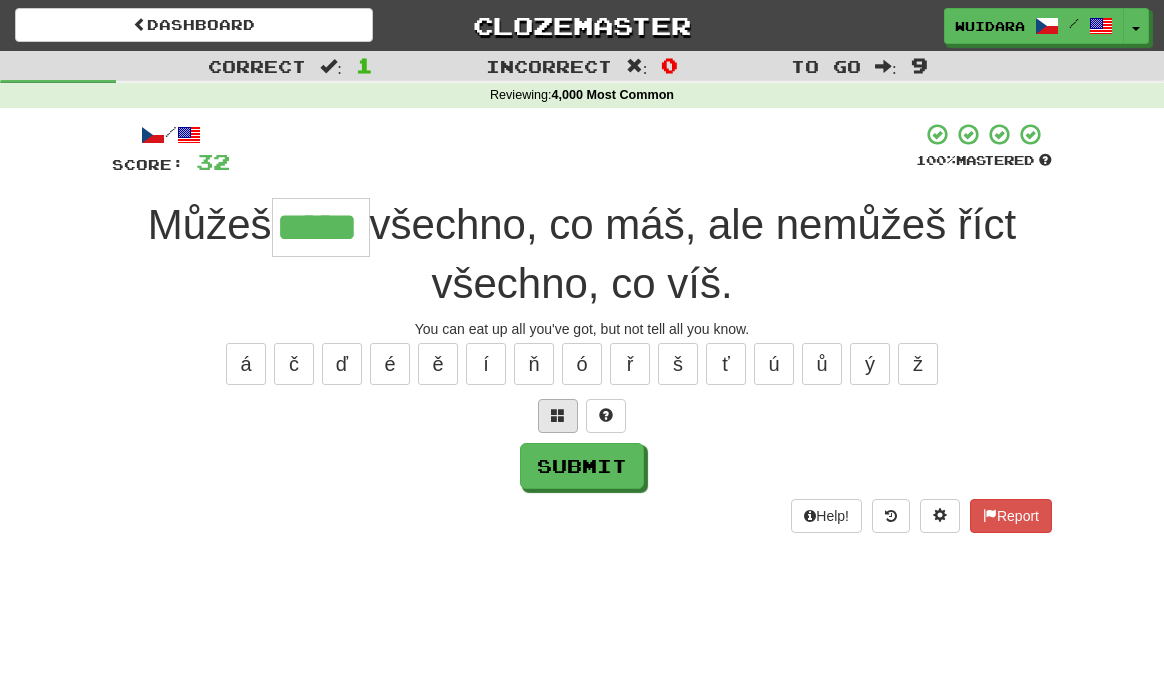 type on "*****" 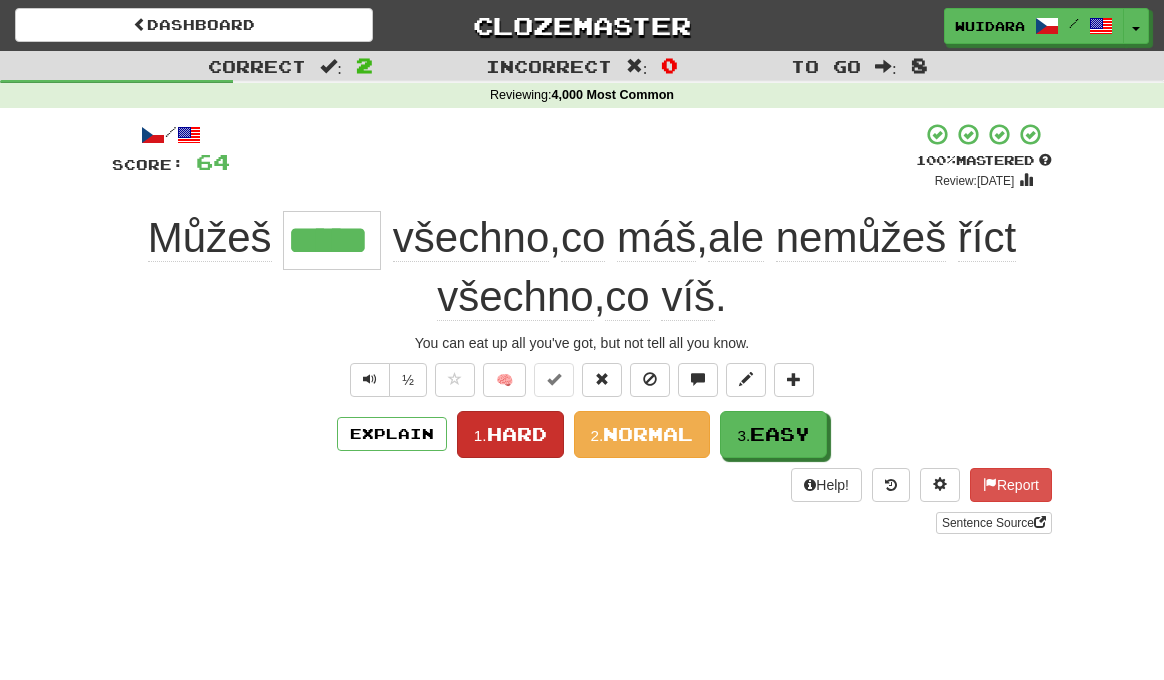 click on "Hard" at bounding box center [517, 434] 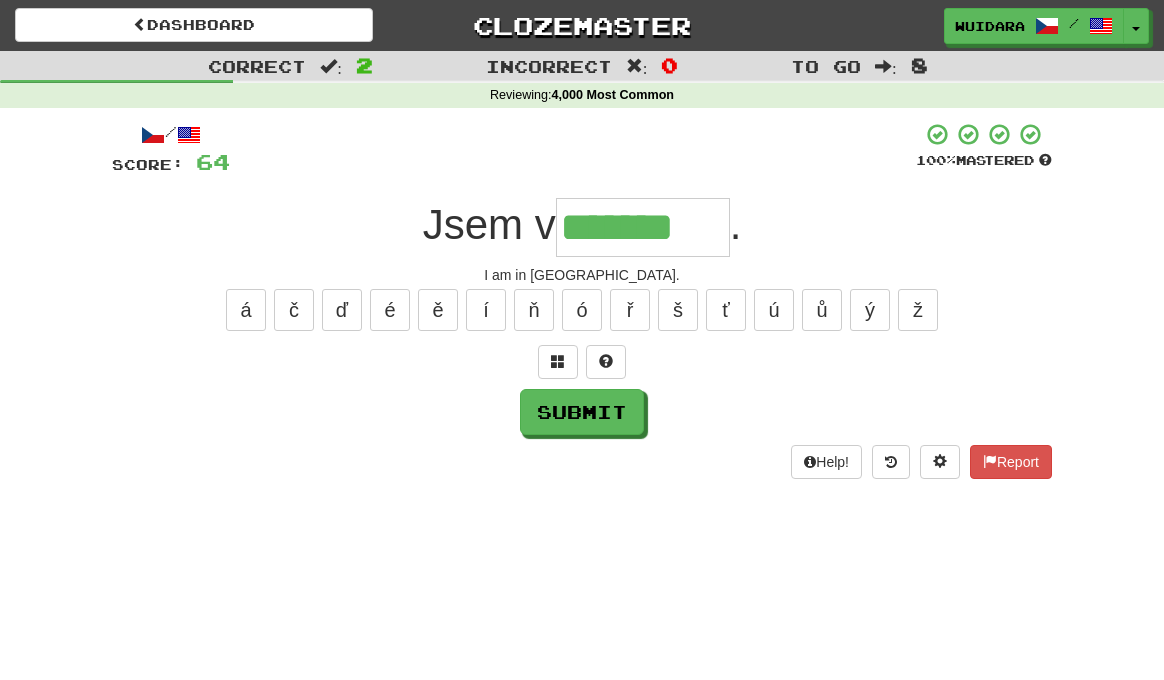 type on "*******" 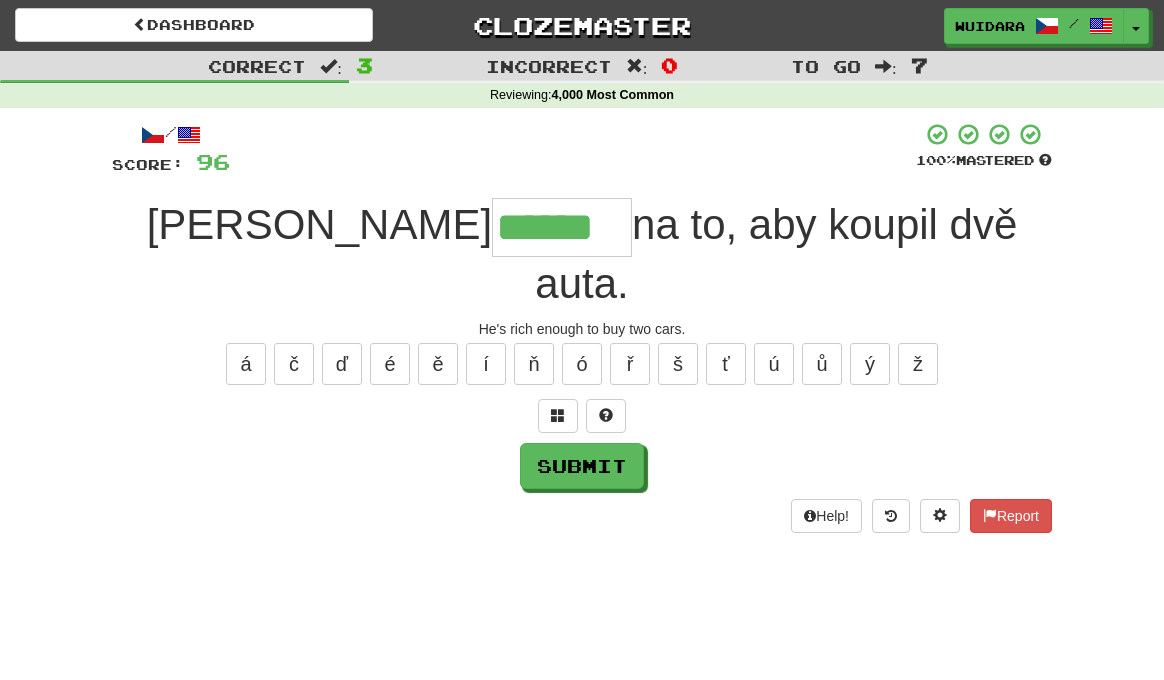 type on "******" 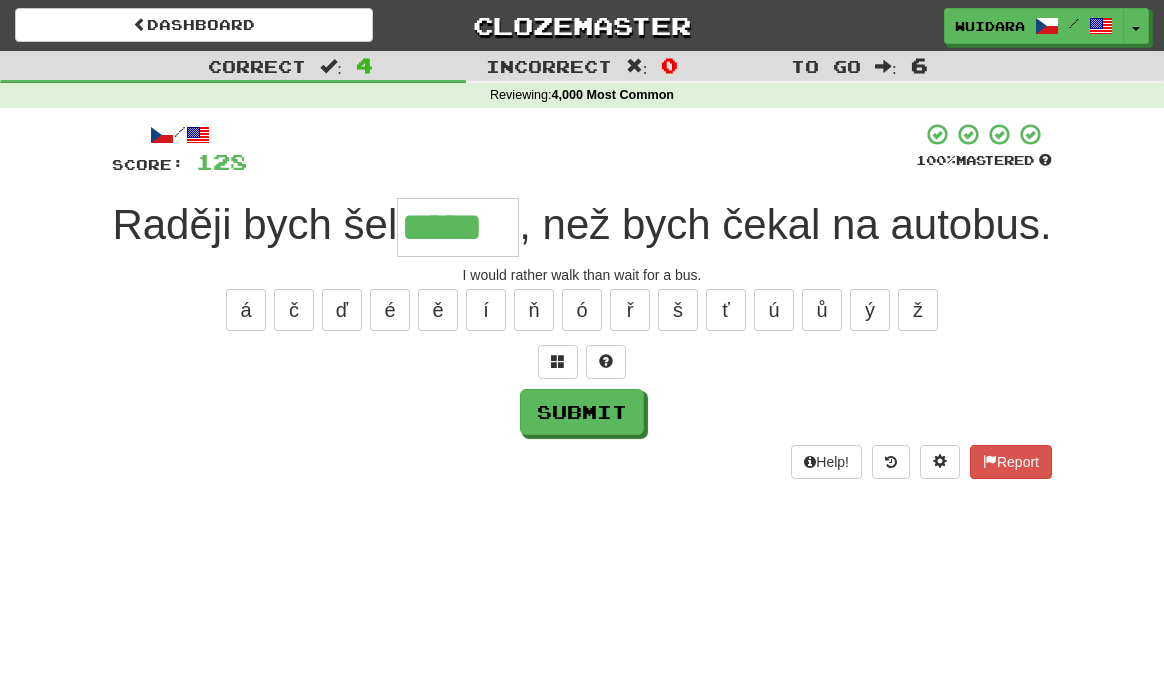 type on "*****" 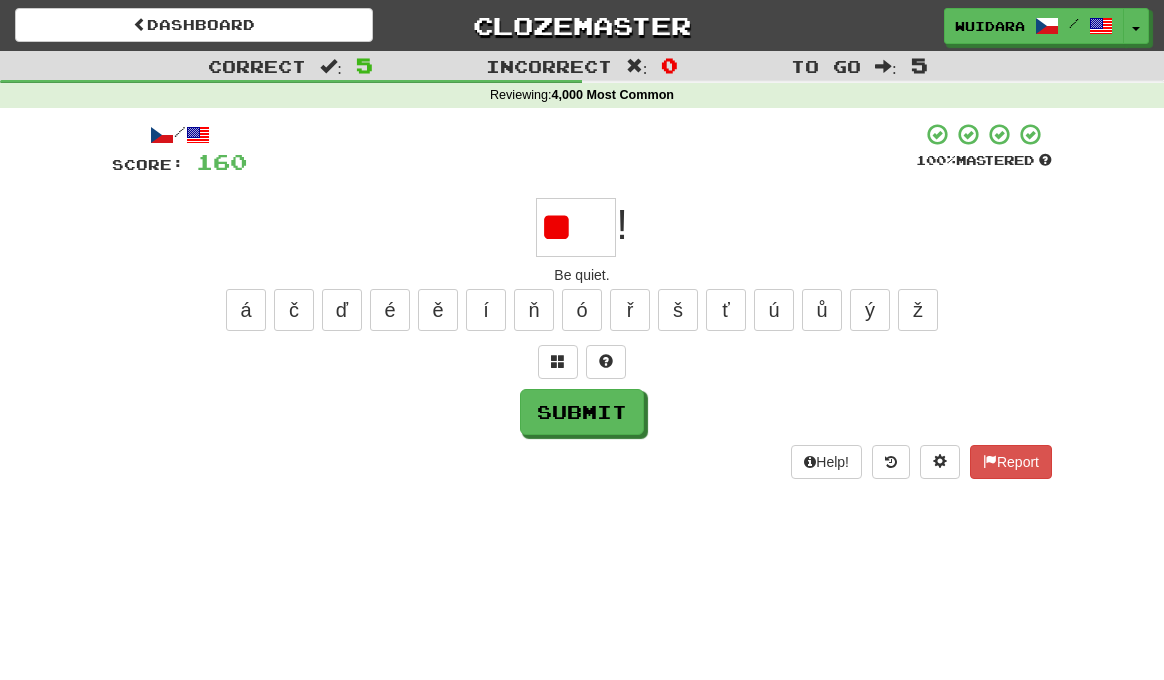 type on "*" 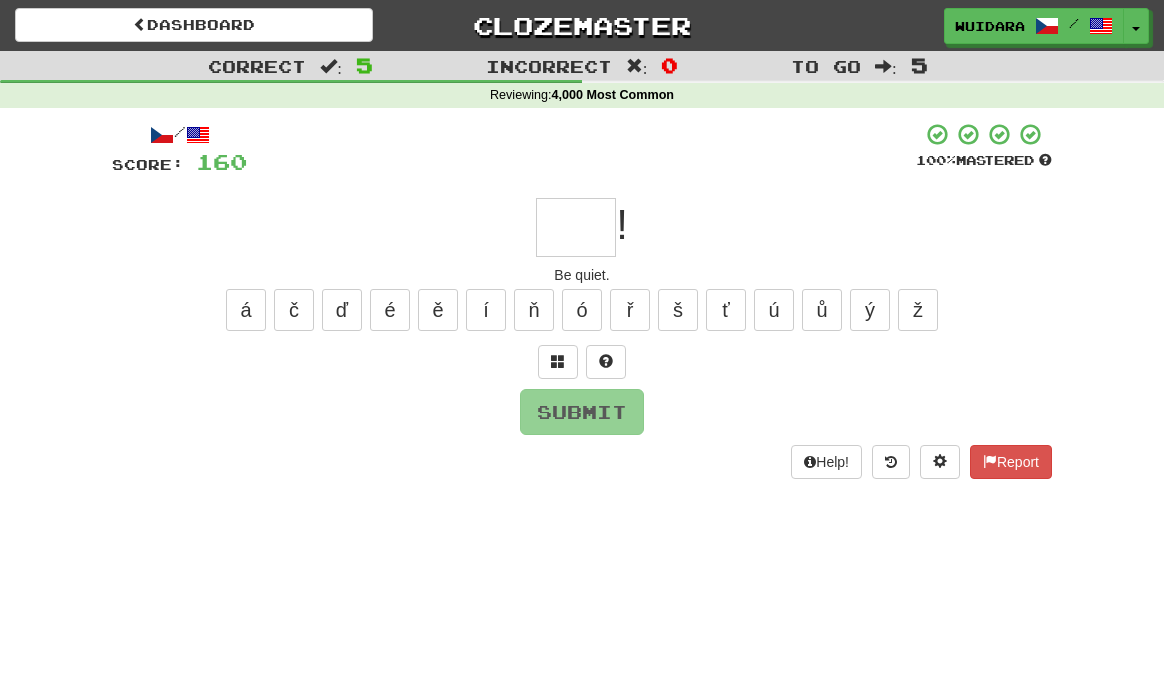 type on "*" 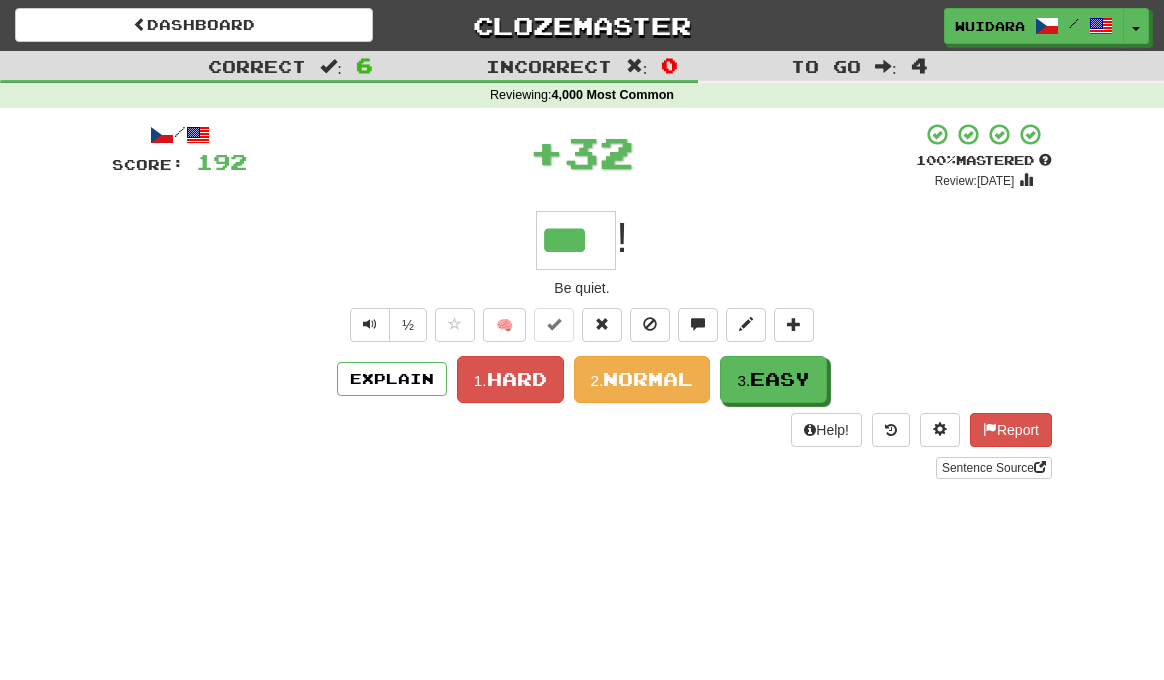 type on "***" 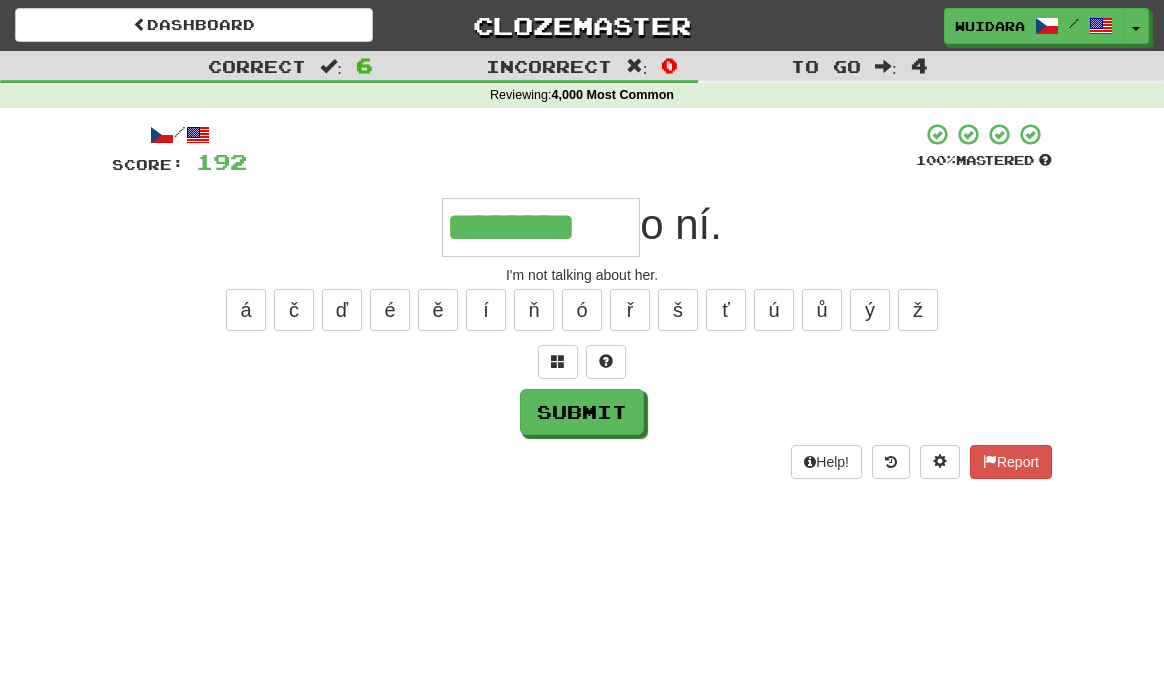 type on "********" 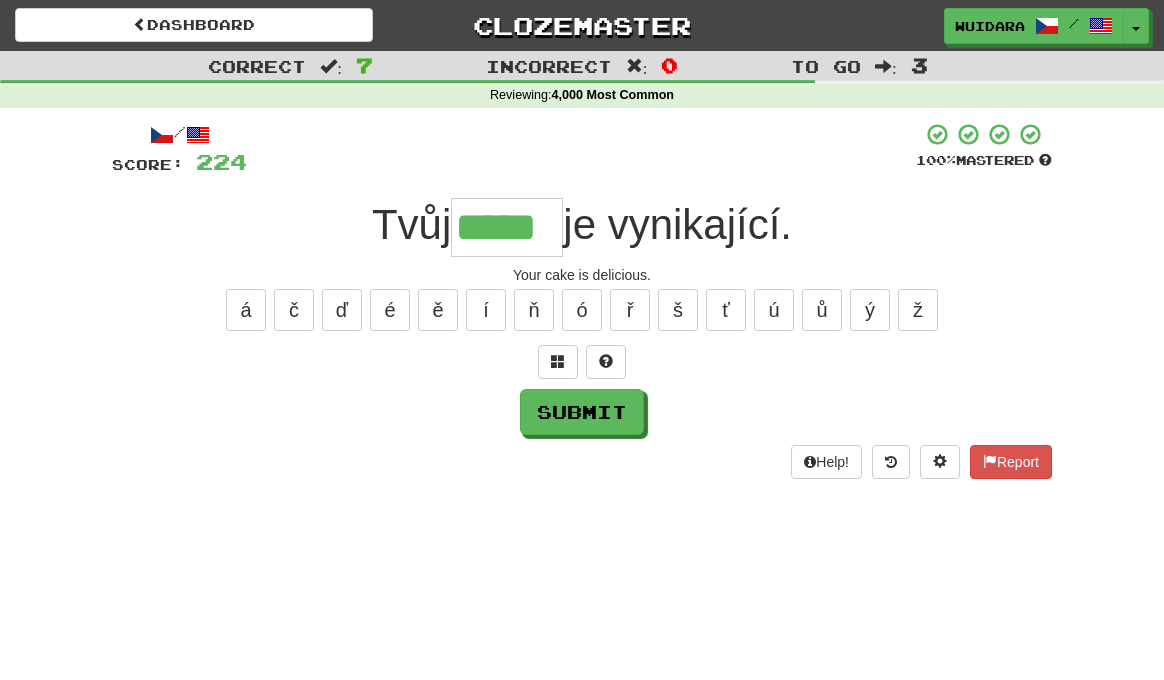 type on "*****" 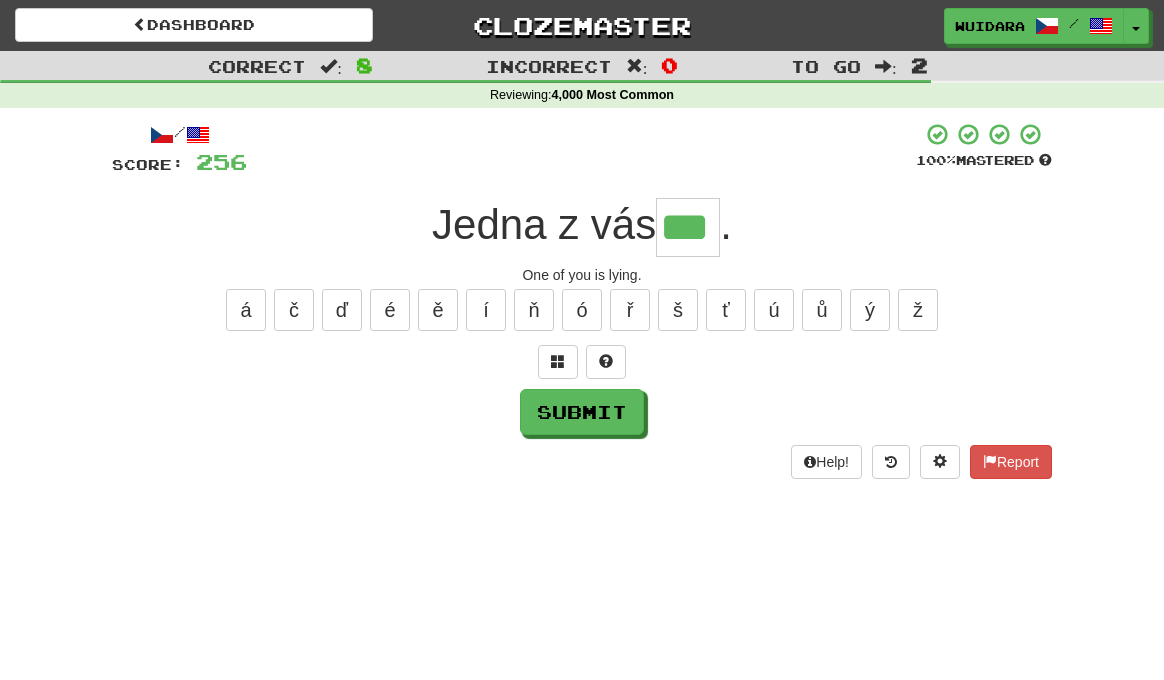 type on "***" 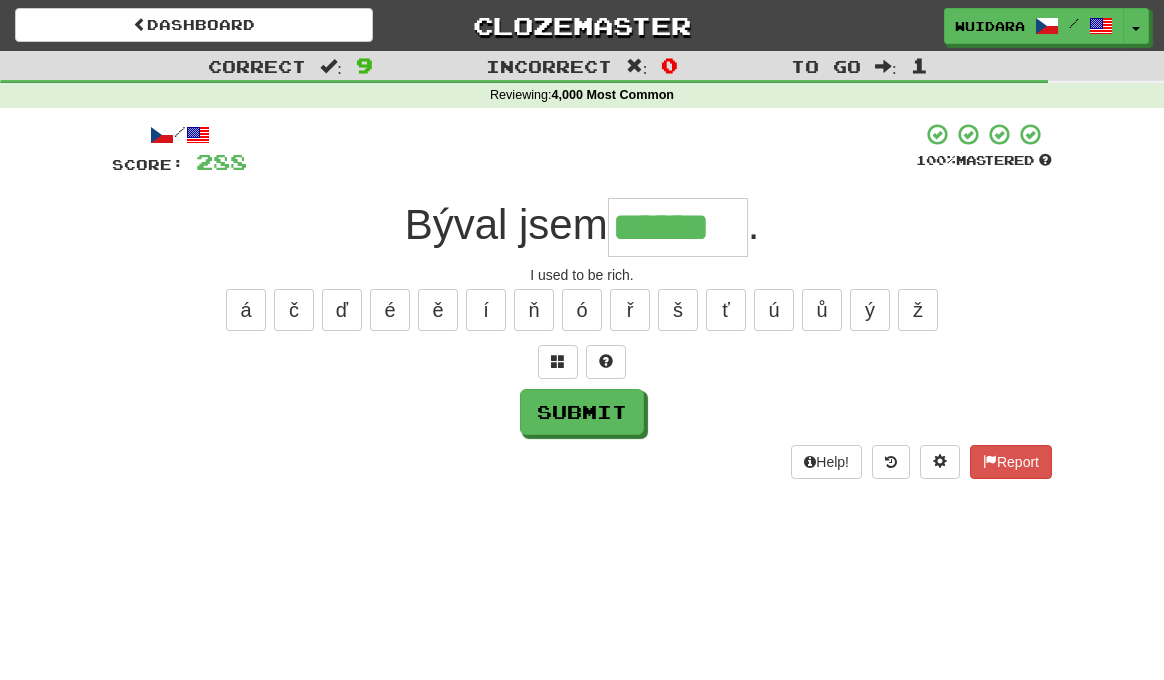 type on "******" 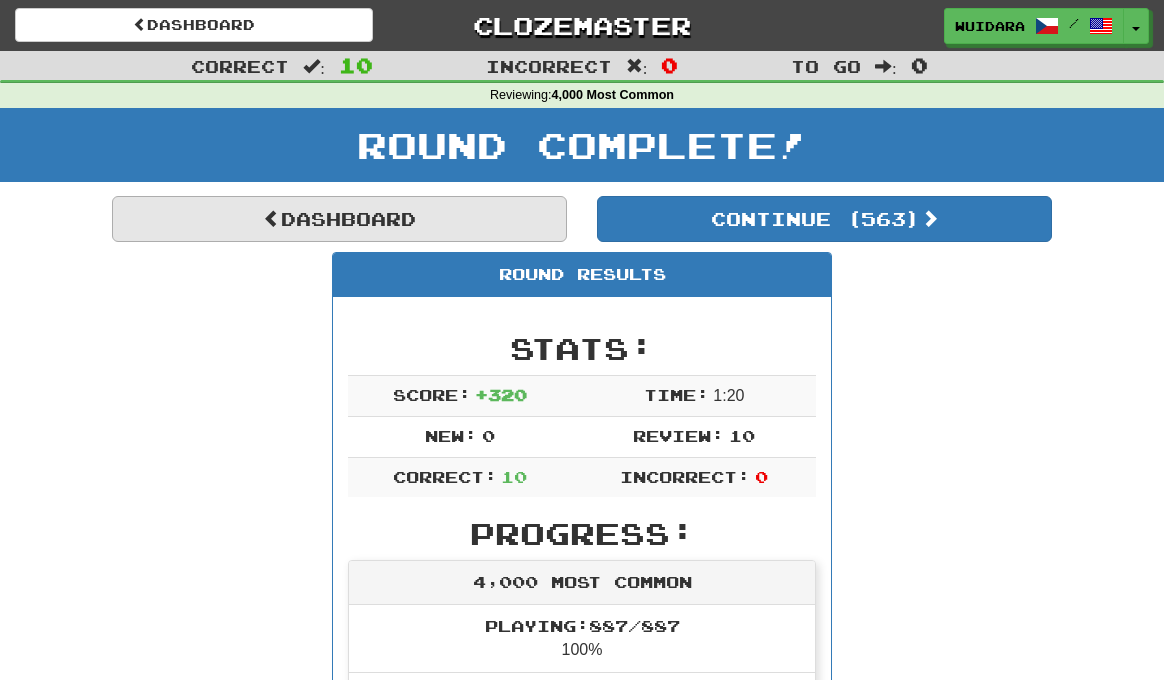 click on "Dashboard" at bounding box center [339, 219] 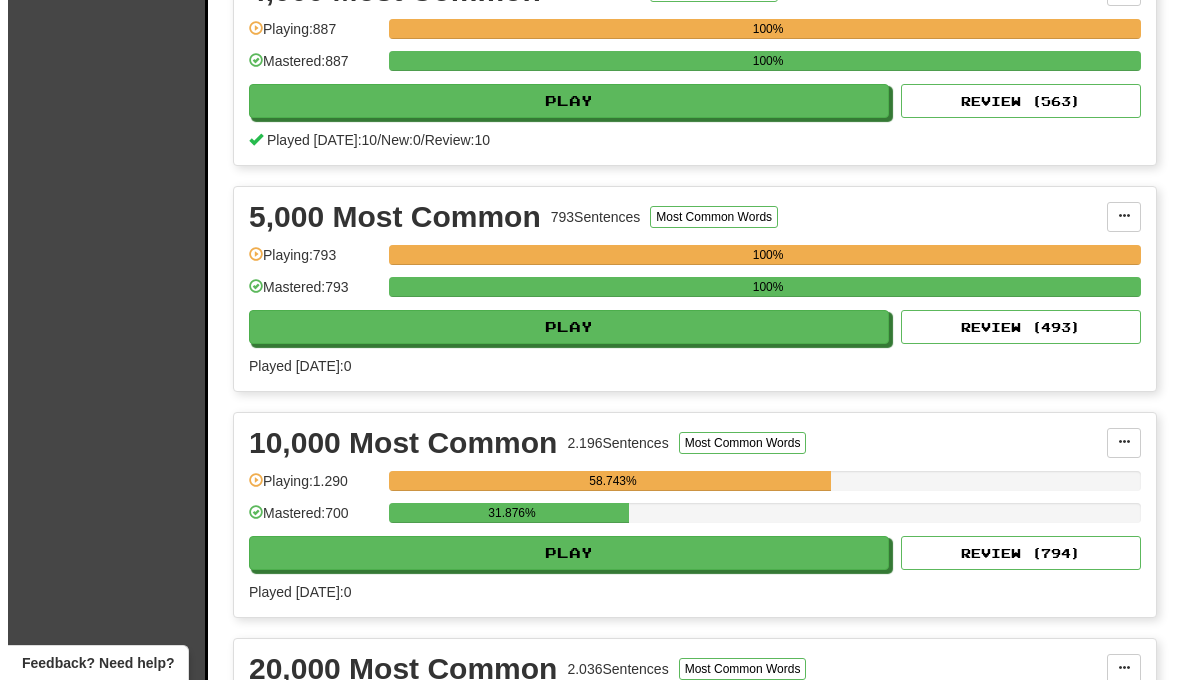 scroll, scrollTop: 1210, scrollLeft: 0, axis: vertical 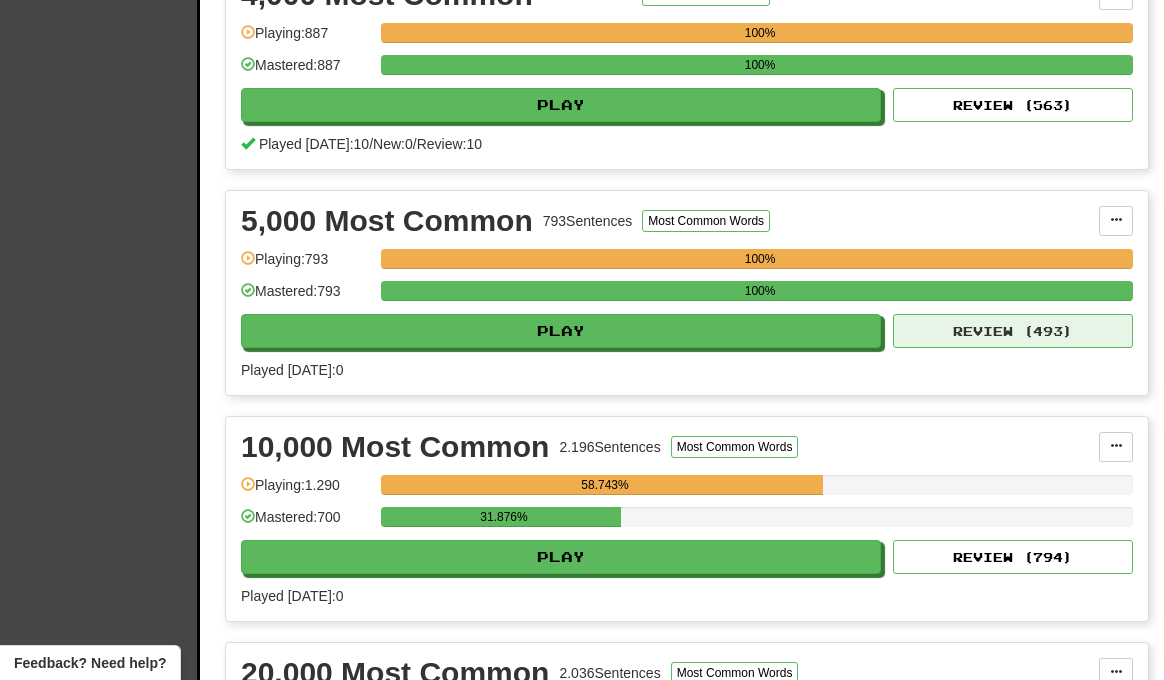 click on "Review ( 493 )" at bounding box center (1013, 331) 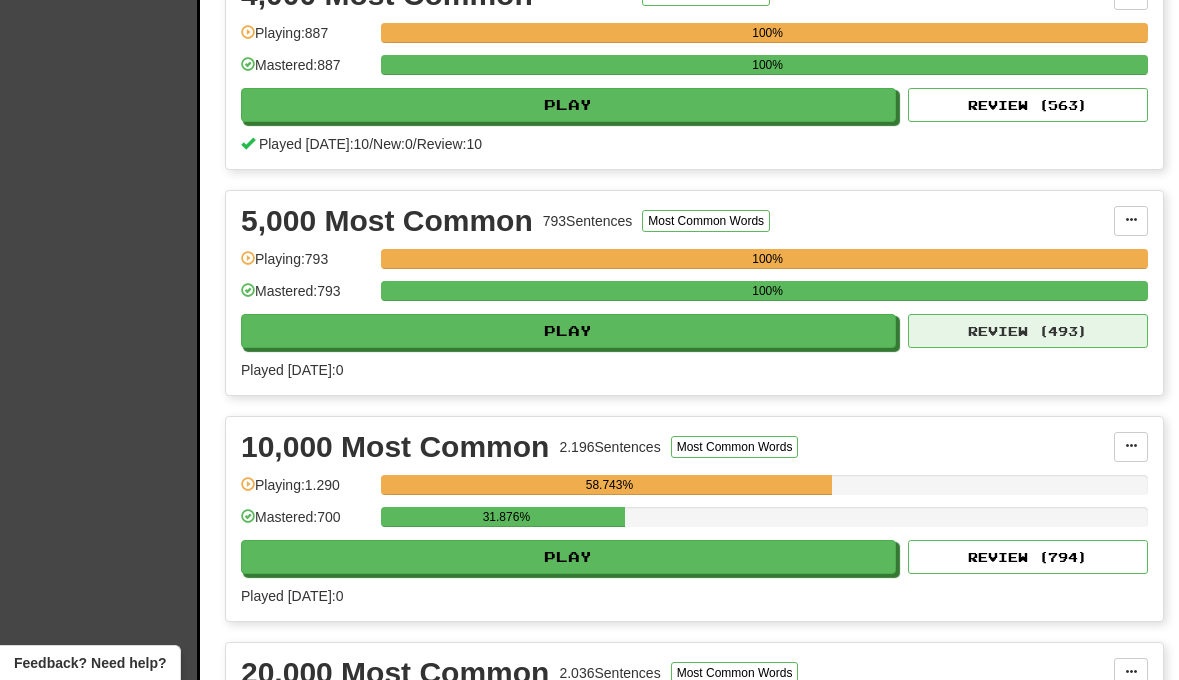 select on "**" 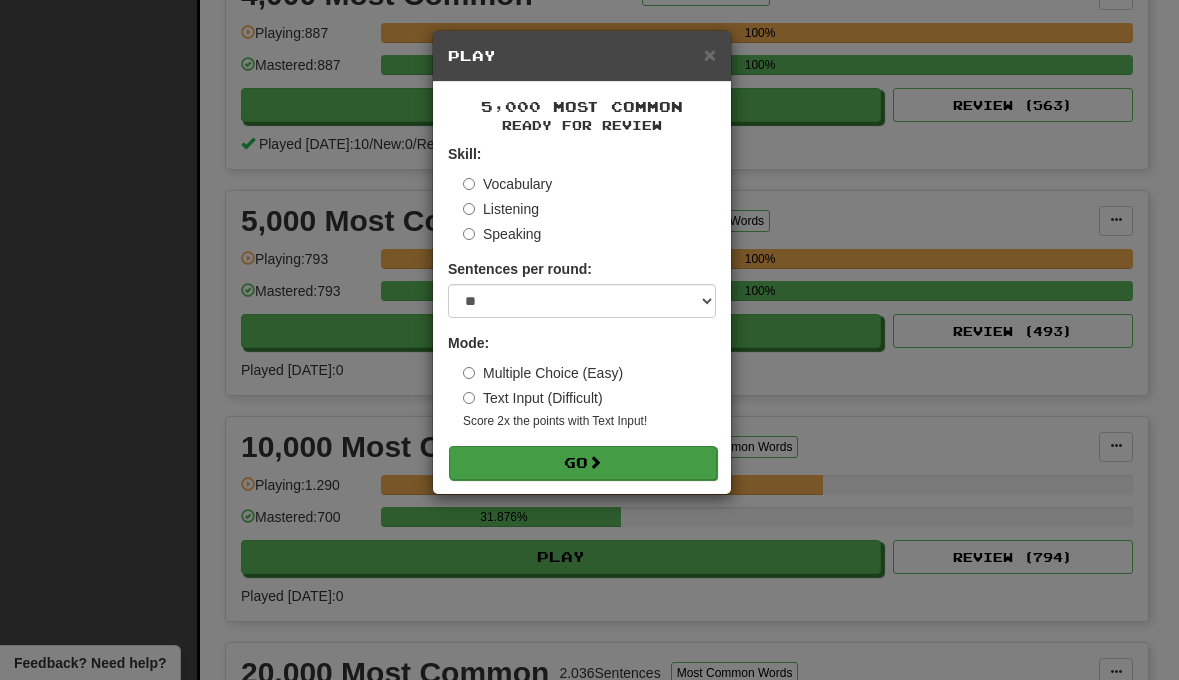 click on "Go" at bounding box center (583, 463) 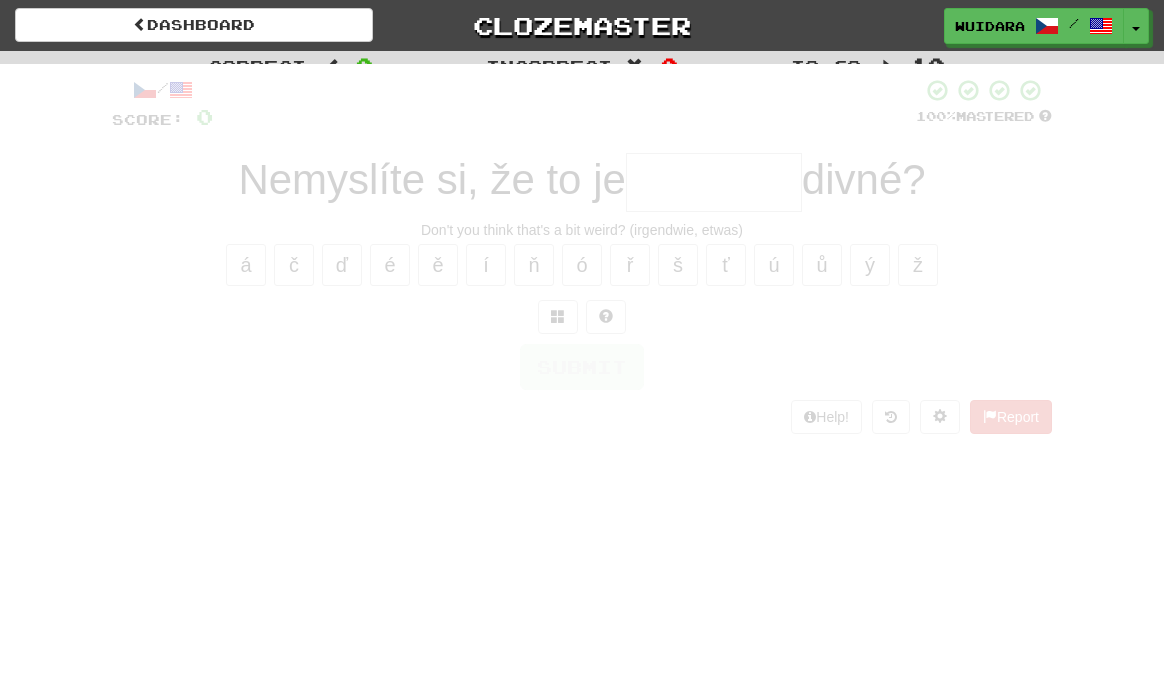 scroll, scrollTop: 0, scrollLeft: 0, axis: both 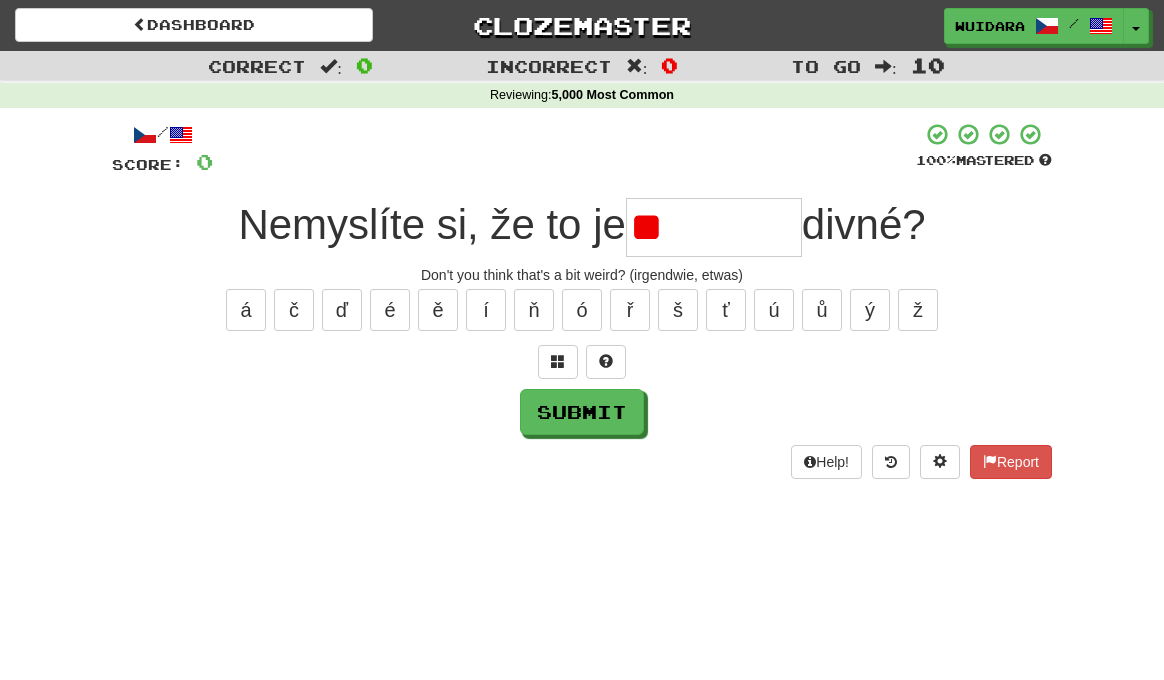 type on "*" 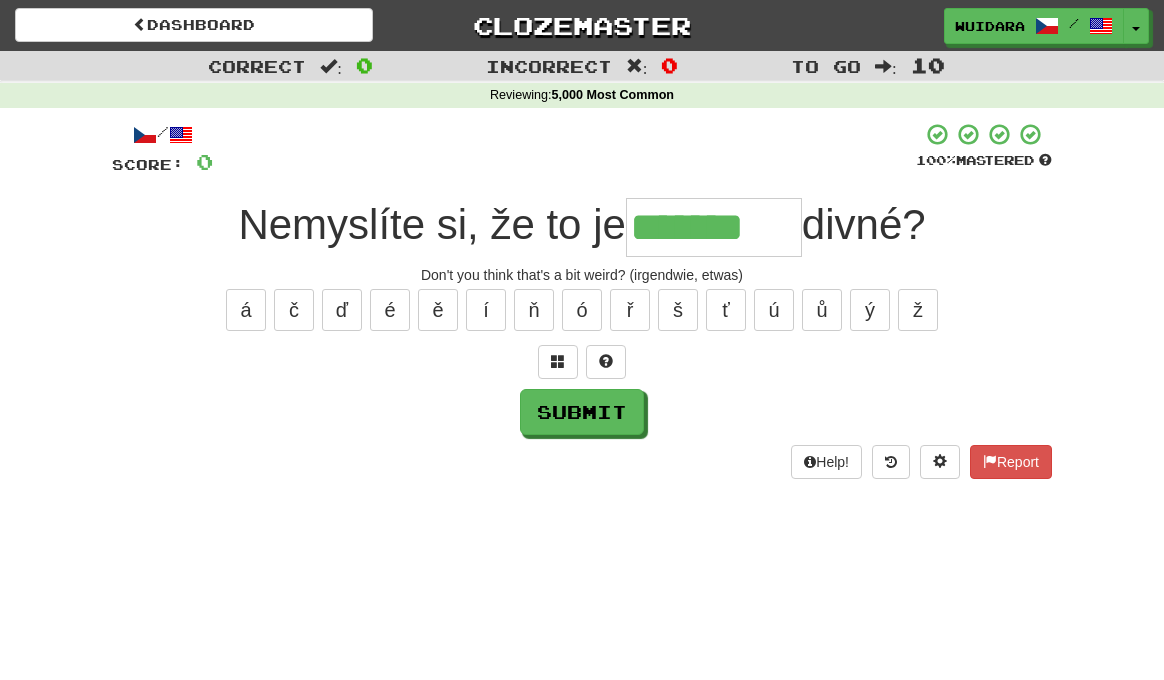 type on "*******" 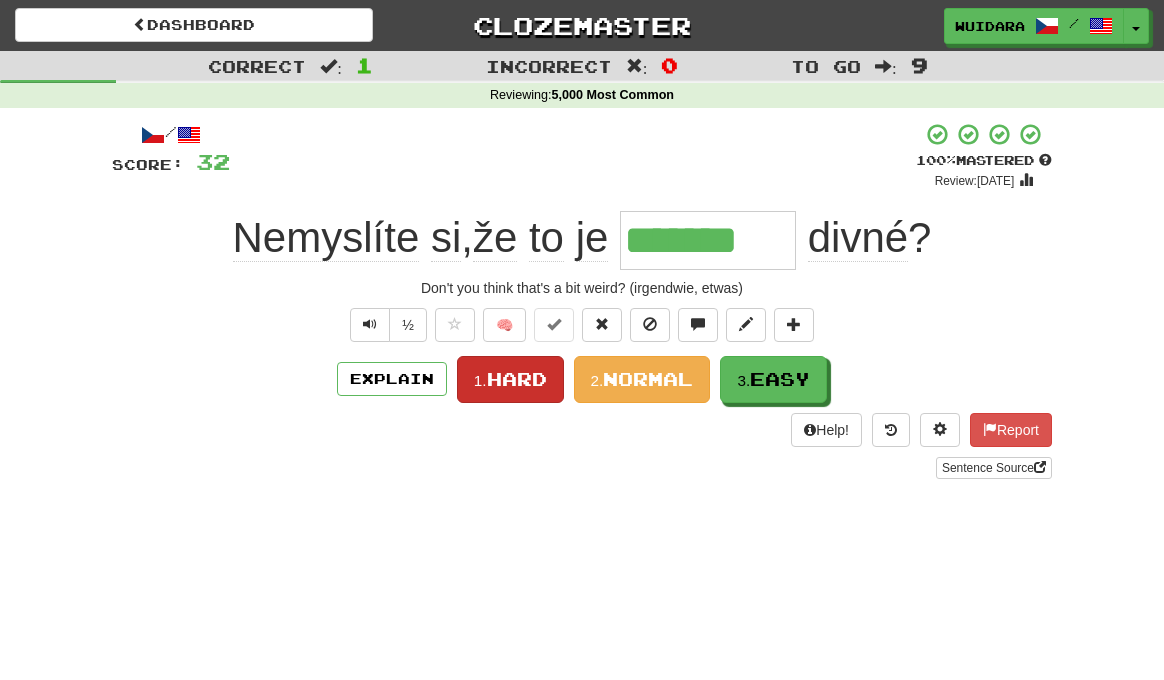 click on "Hard" at bounding box center [517, 379] 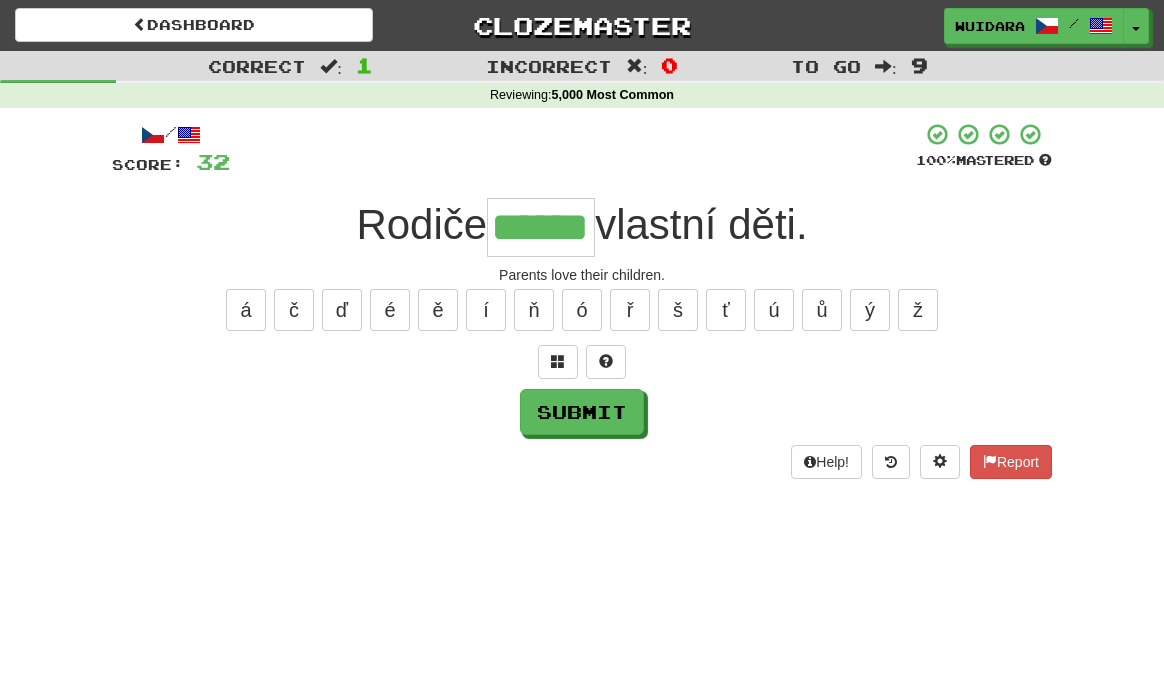 type on "******" 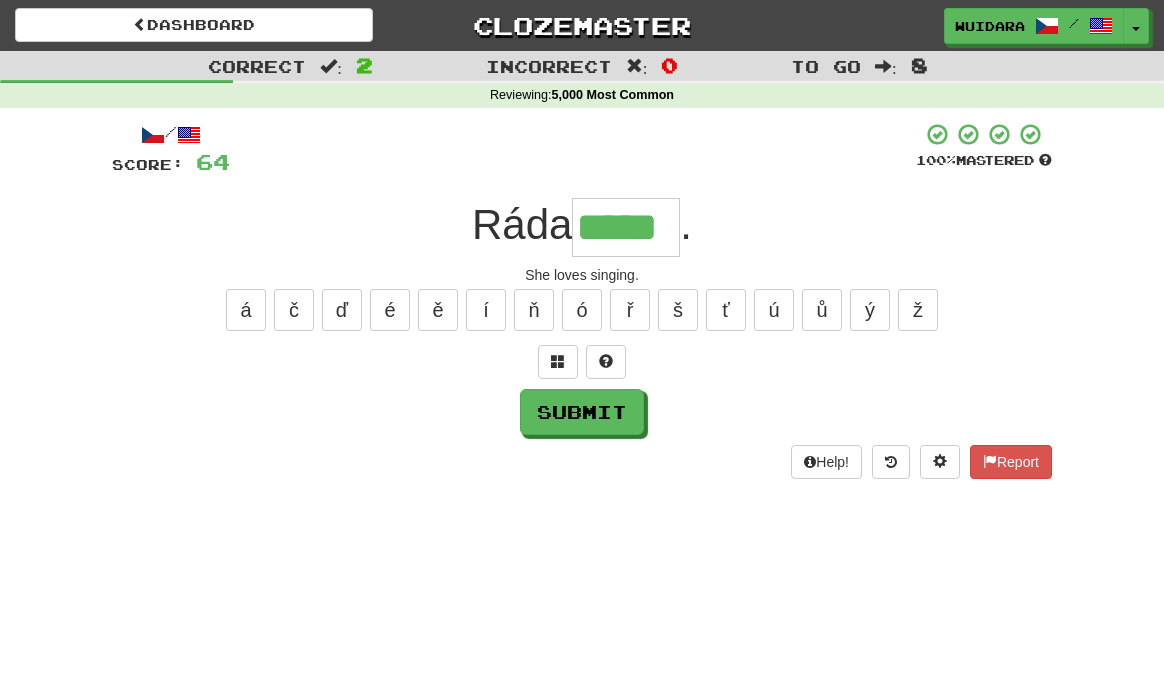 type on "*****" 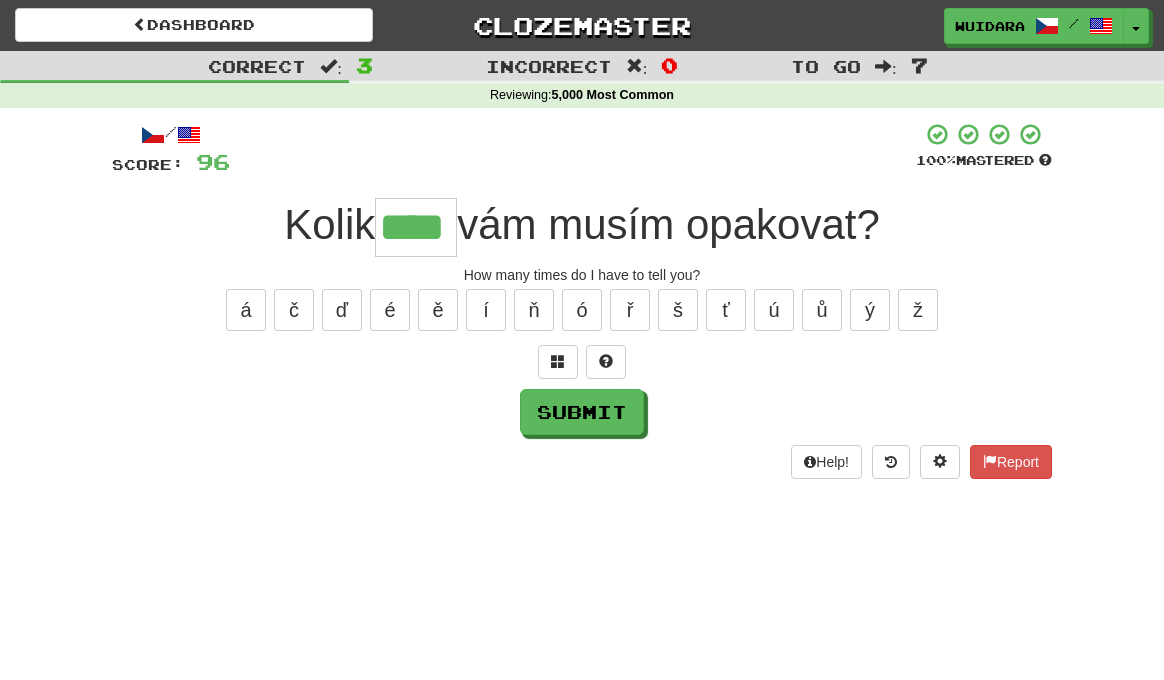 type on "****" 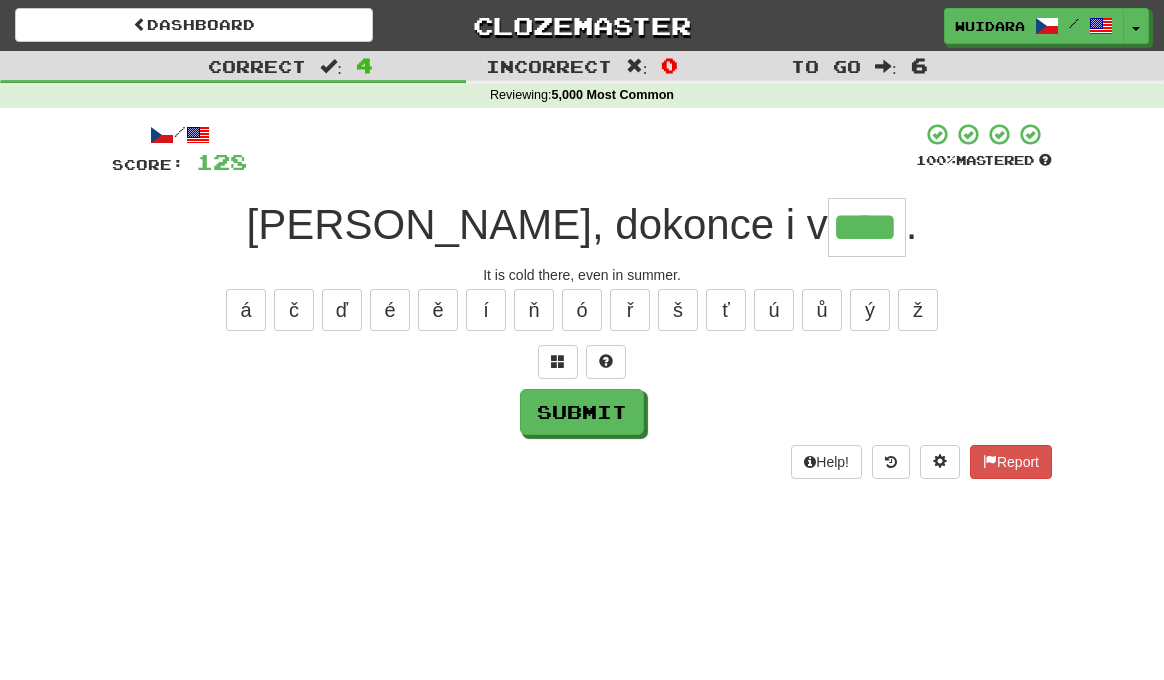 type on "****" 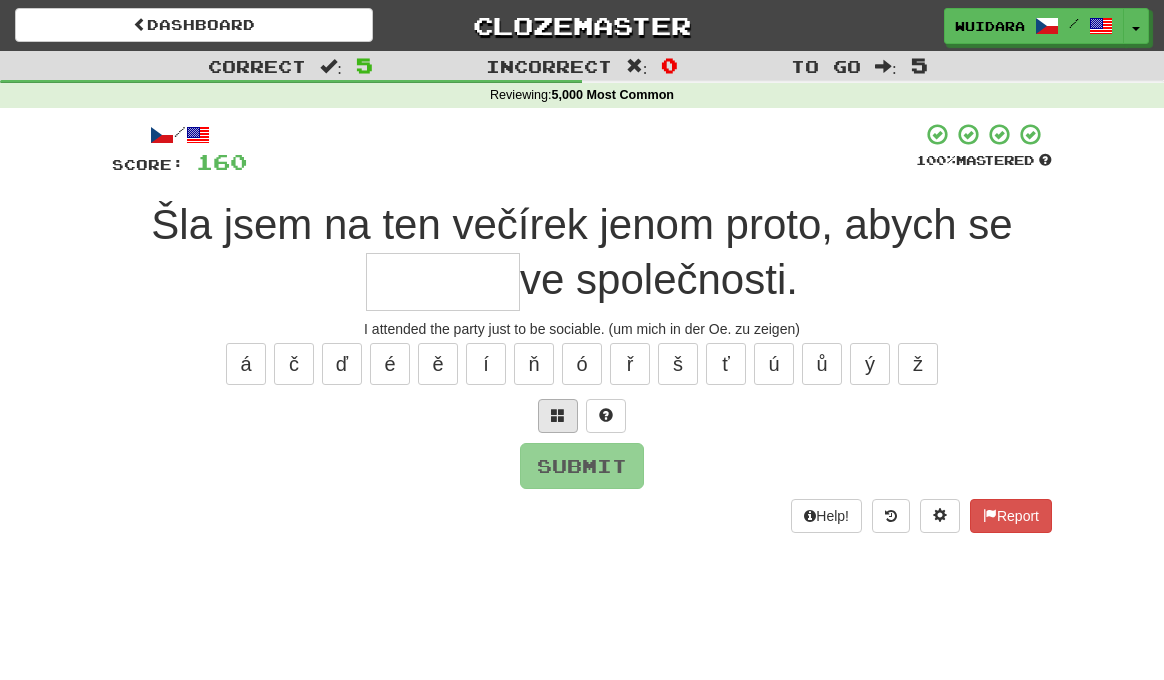 type on "*" 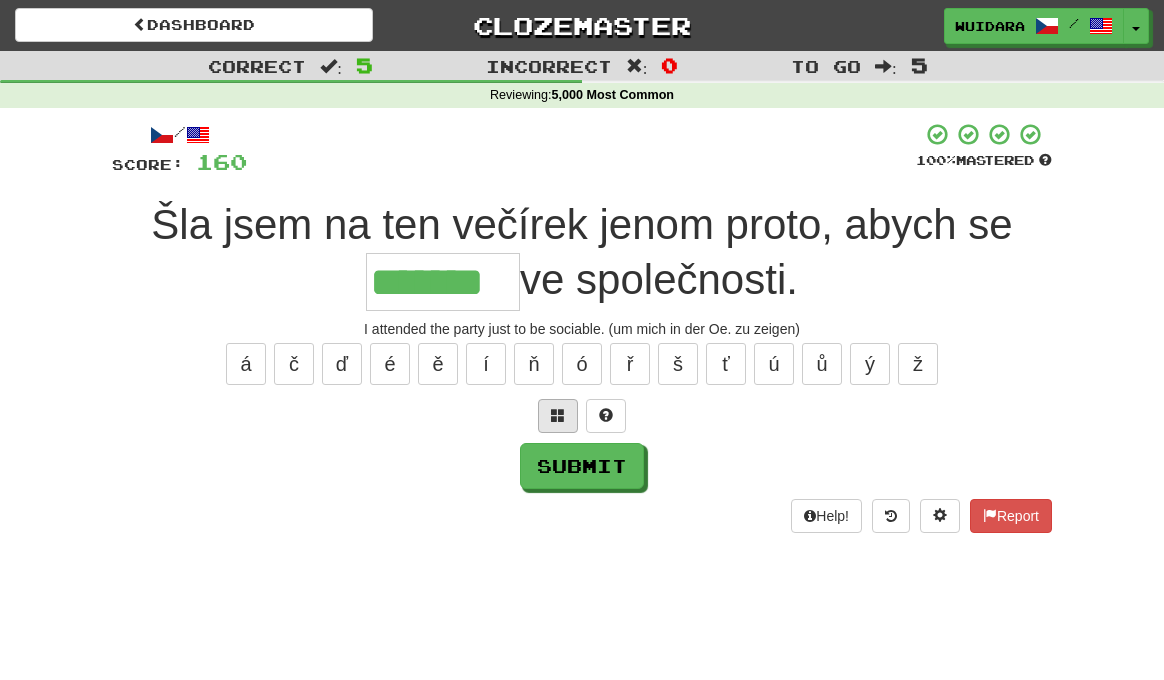 type on "*******" 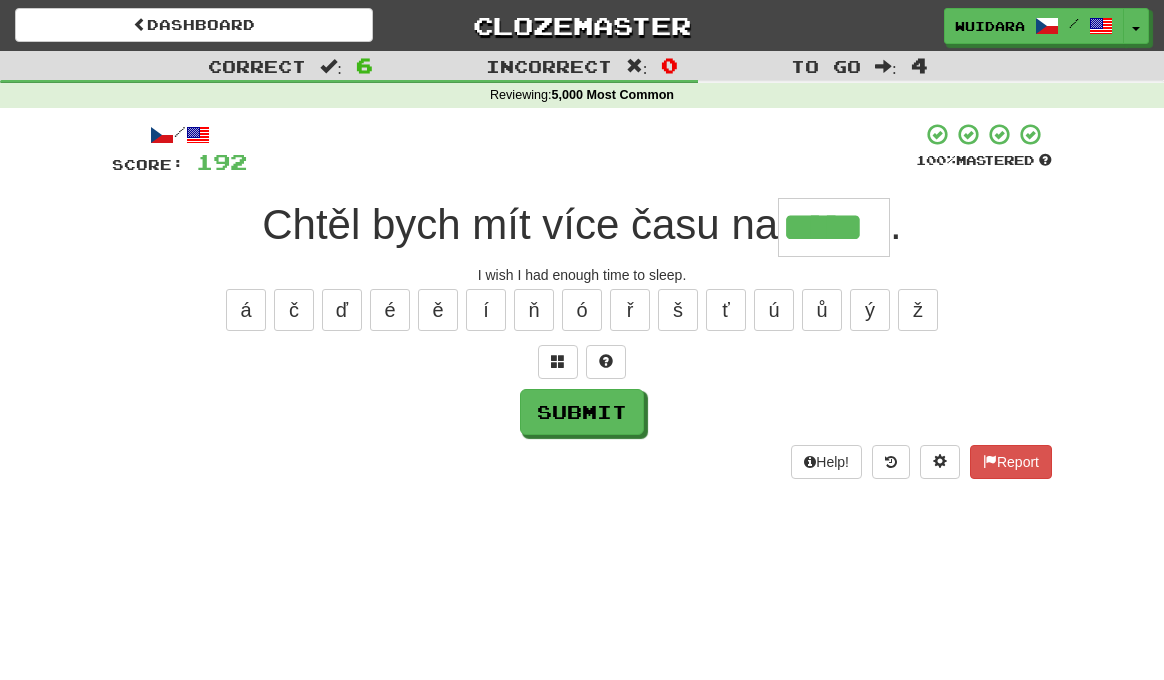 type on "*****" 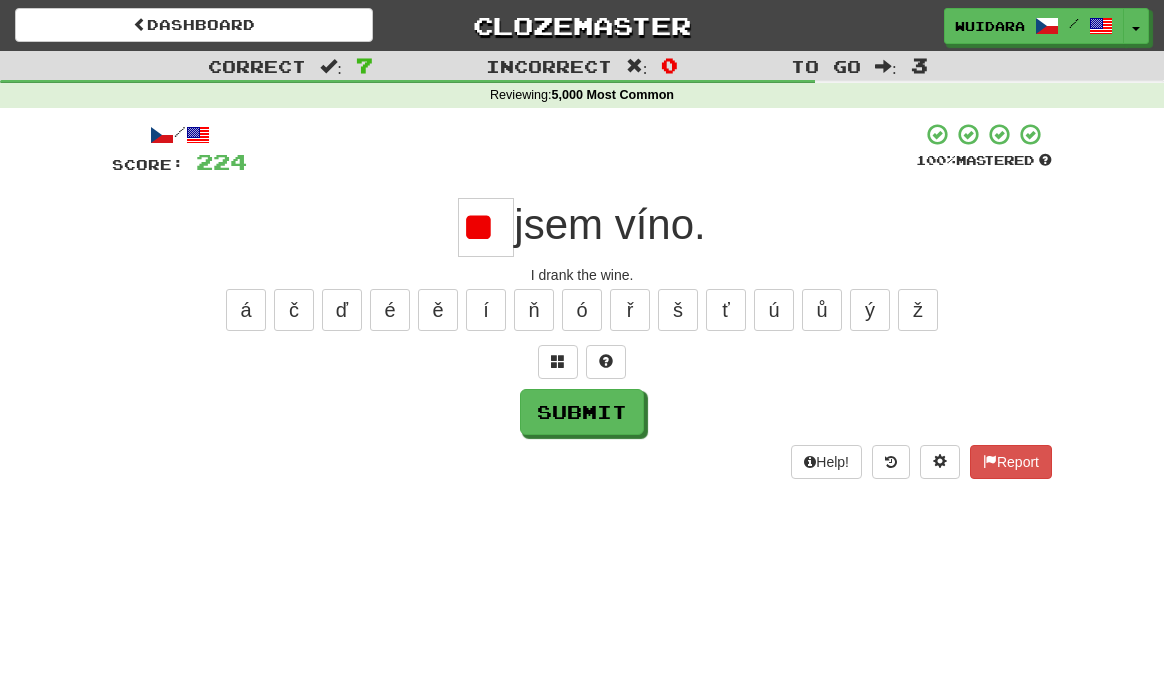 type on "*" 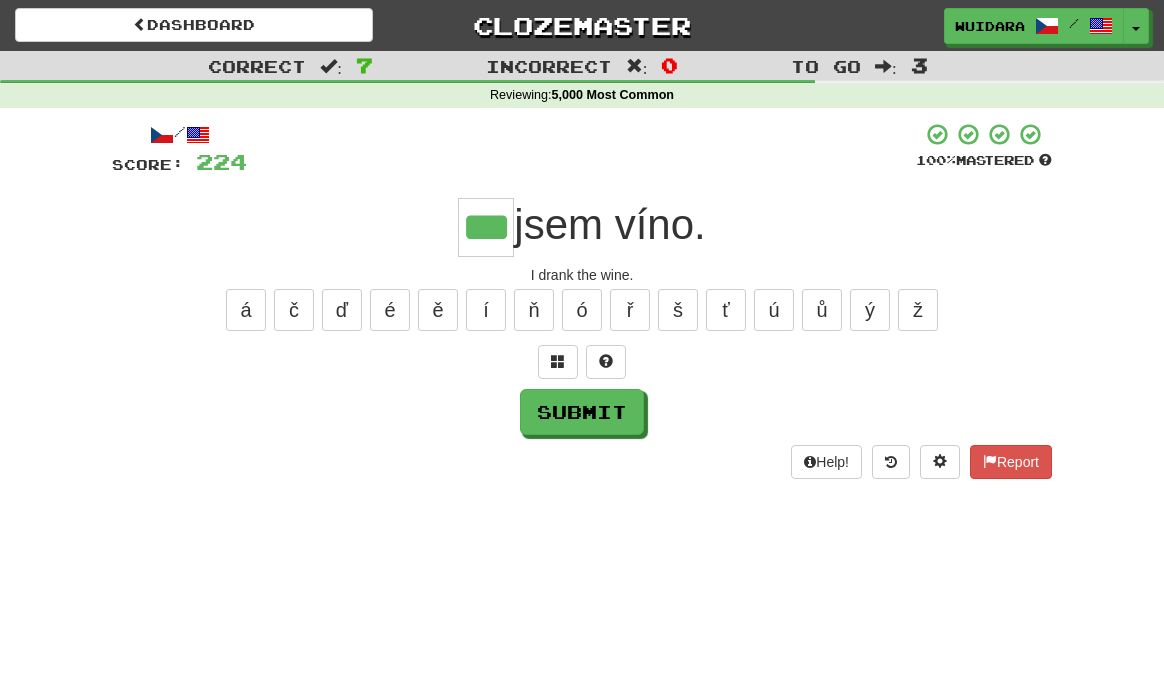 type on "***" 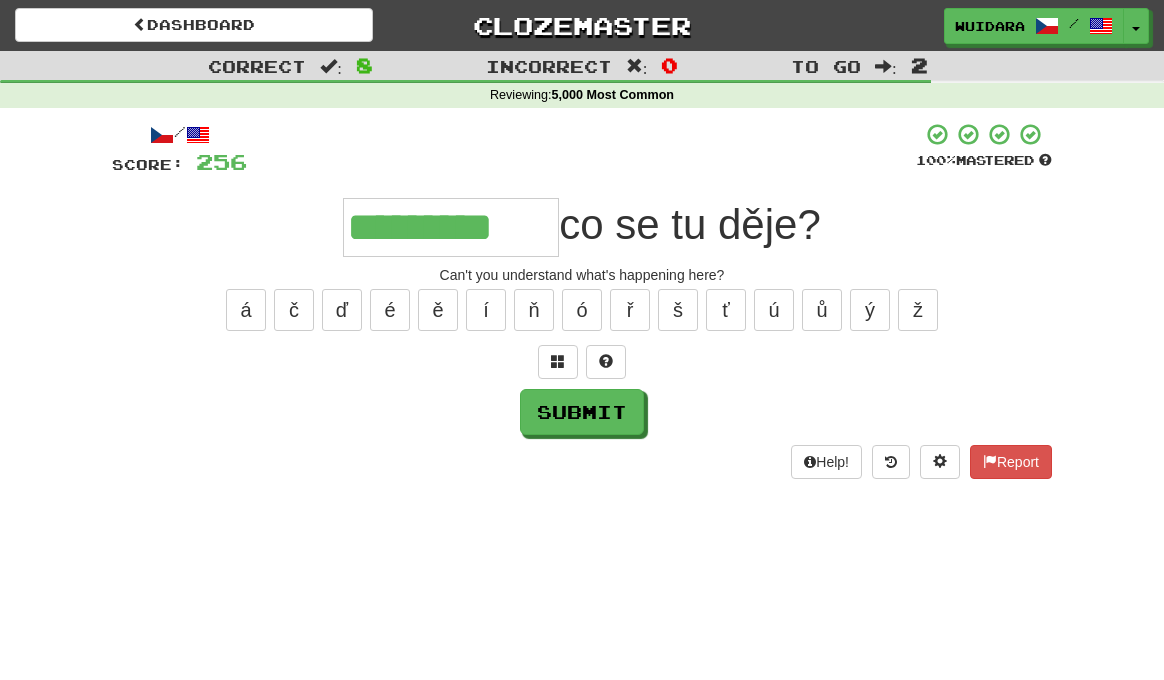 type on "*********" 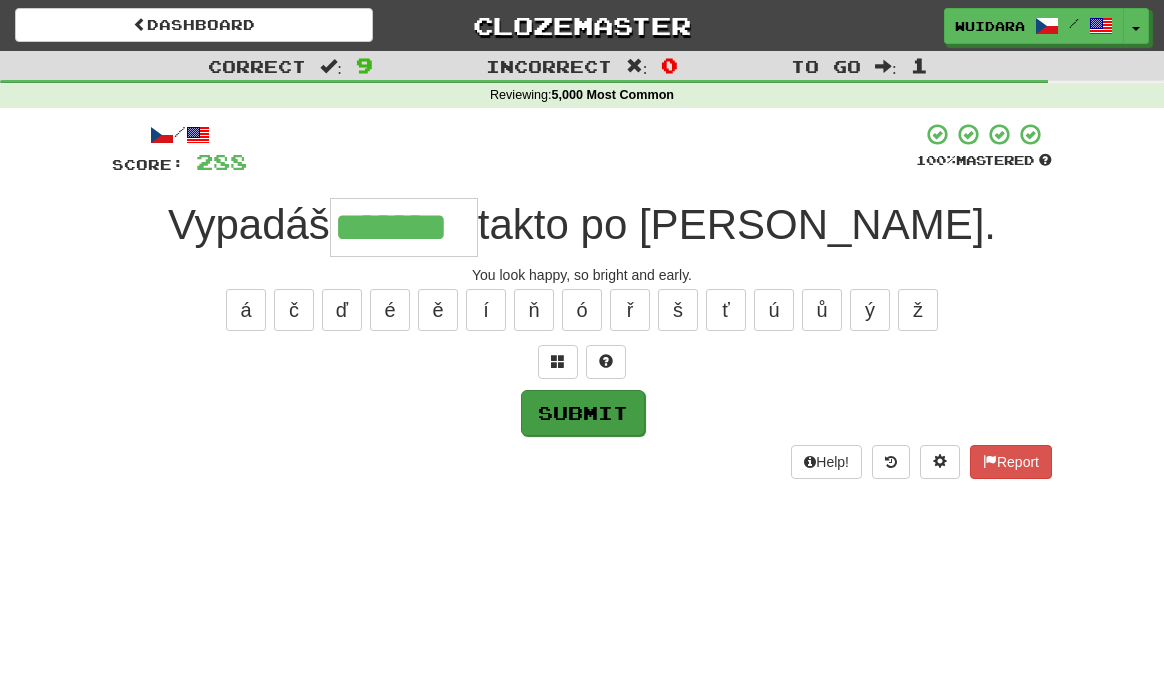 type on "*******" 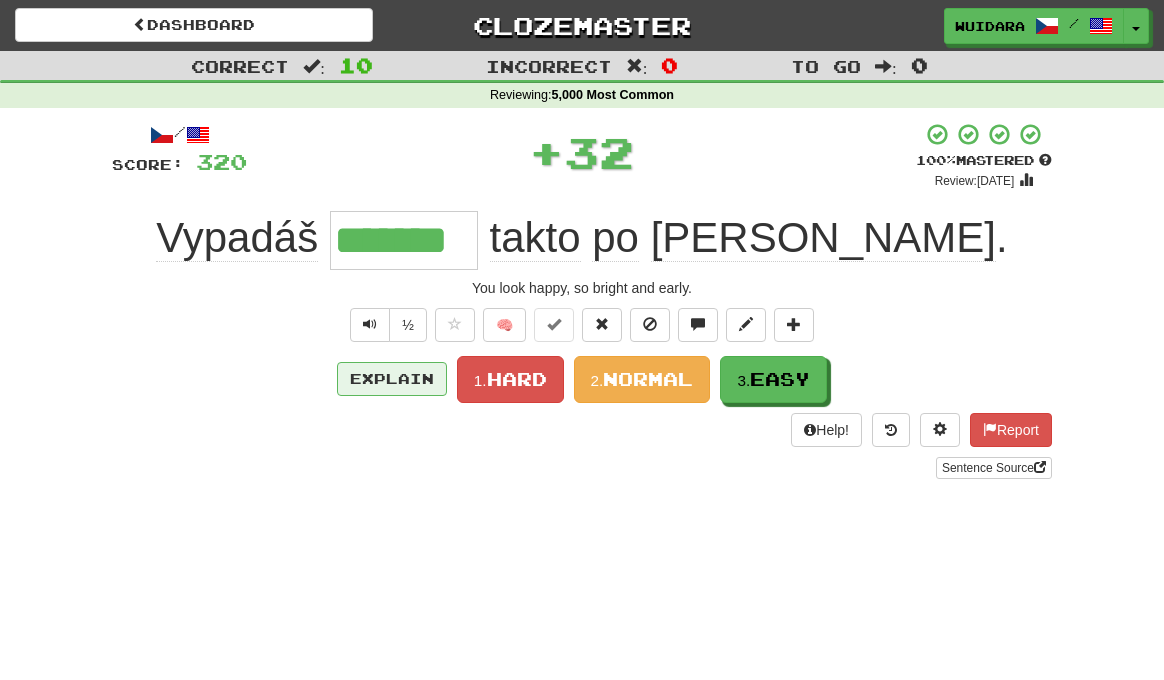 click on "Explain" at bounding box center [392, 379] 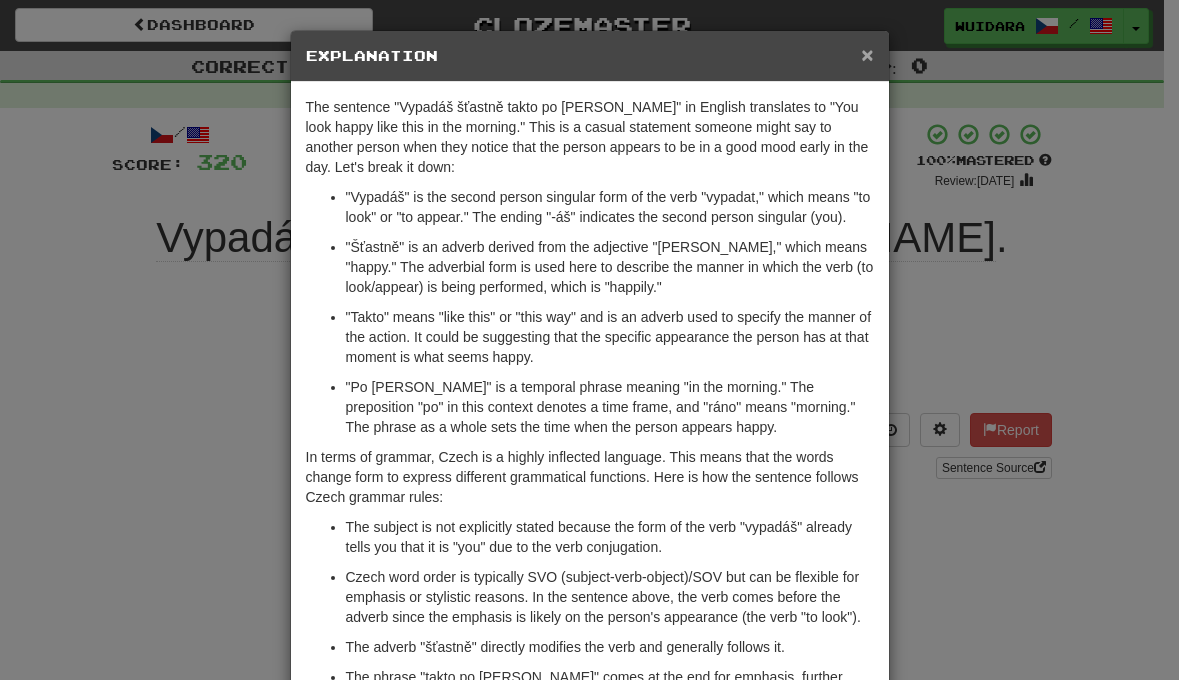 click on "×" at bounding box center (867, 54) 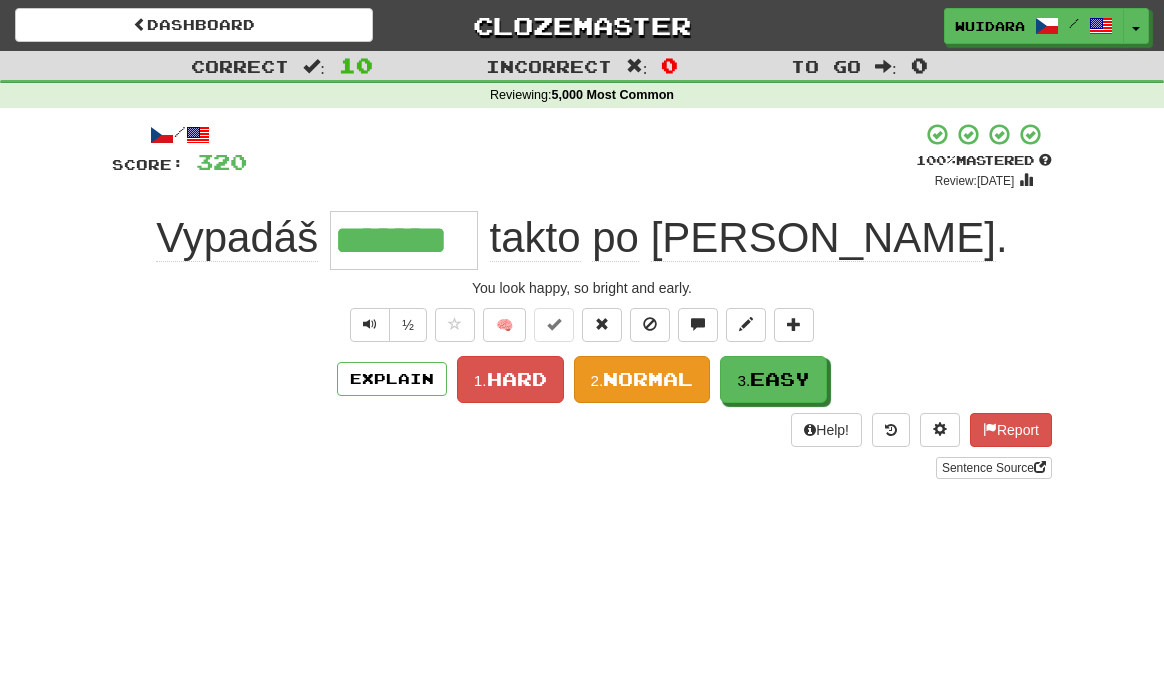 click on "Normal" at bounding box center (648, 379) 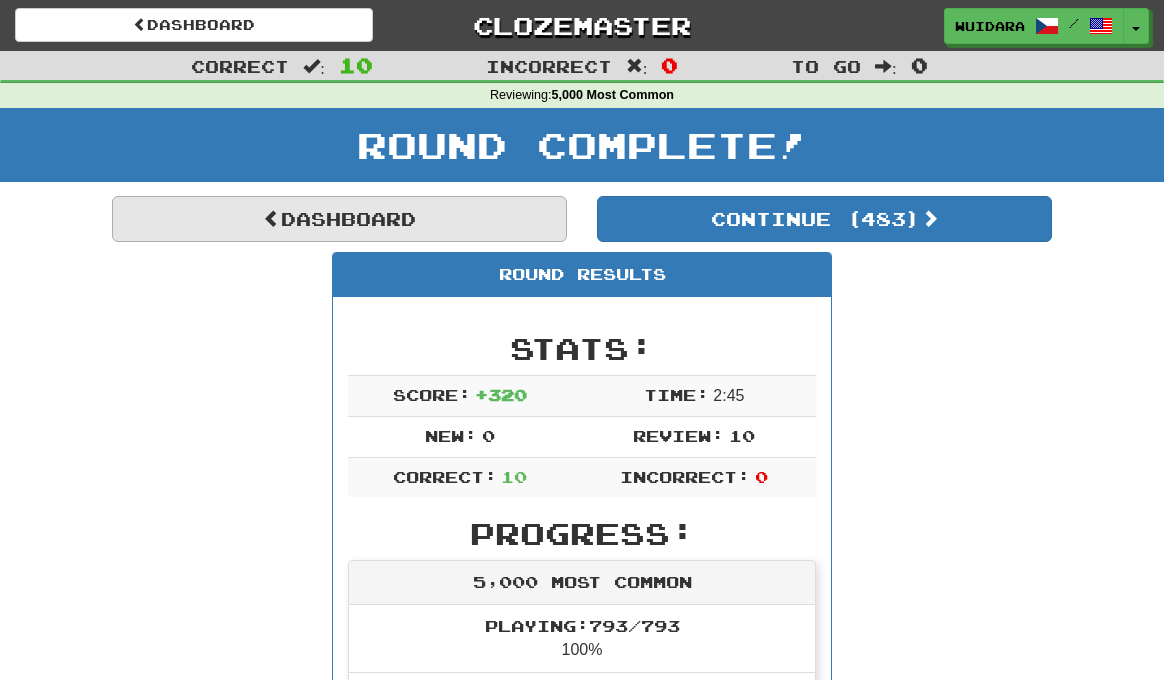 click on "Dashboard" at bounding box center (339, 219) 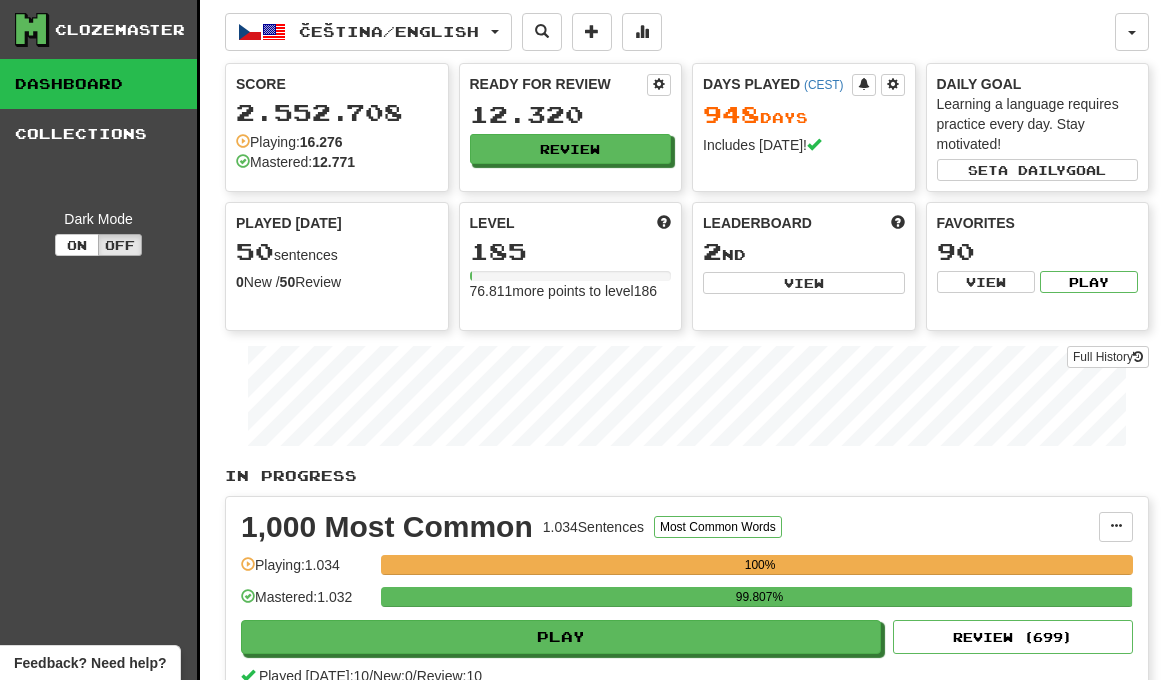 scroll, scrollTop: 0, scrollLeft: 0, axis: both 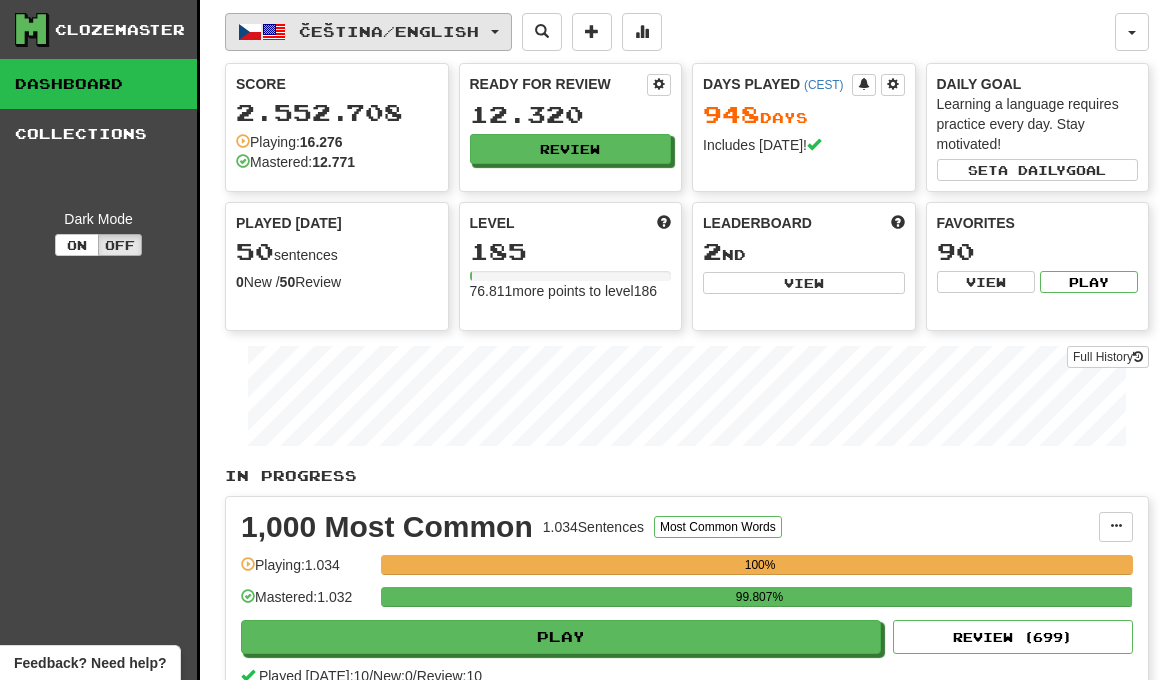 click on "Čeština  /  English" at bounding box center [389, 31] 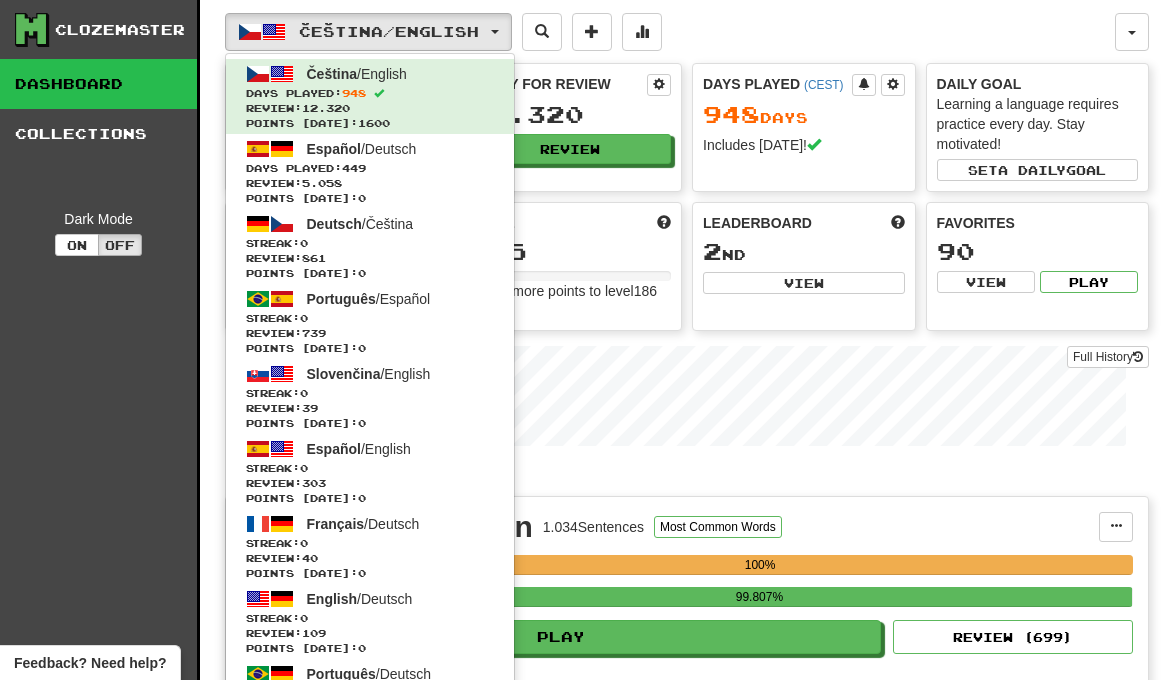 click on "Full History" at bounding box center [687, 398] 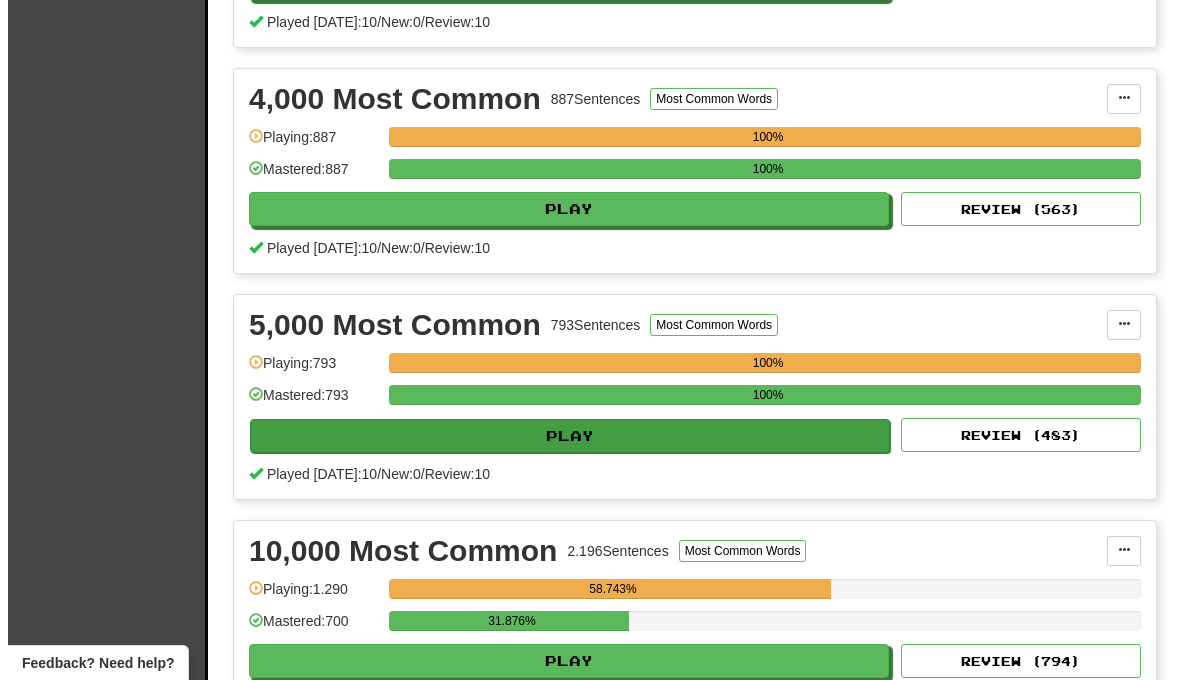 scroll, scrollTop: 1184, scrollLeft: 0, axis: vertical 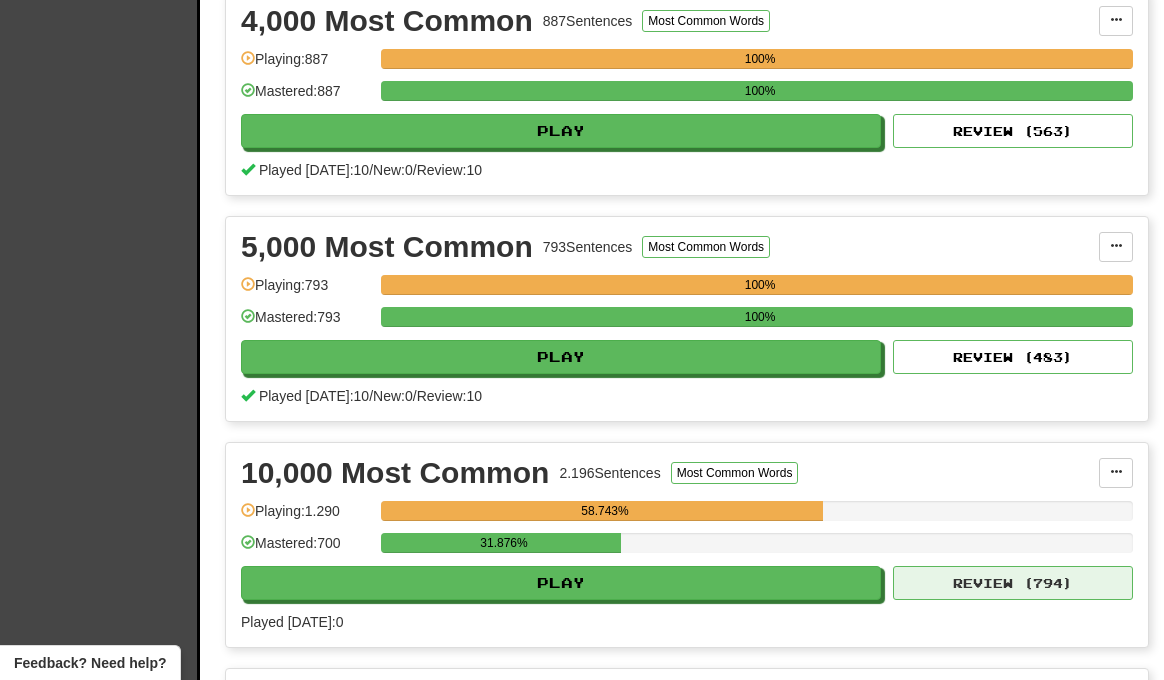 click on "Review ( 794 )" at bounding box center [1013, 583] 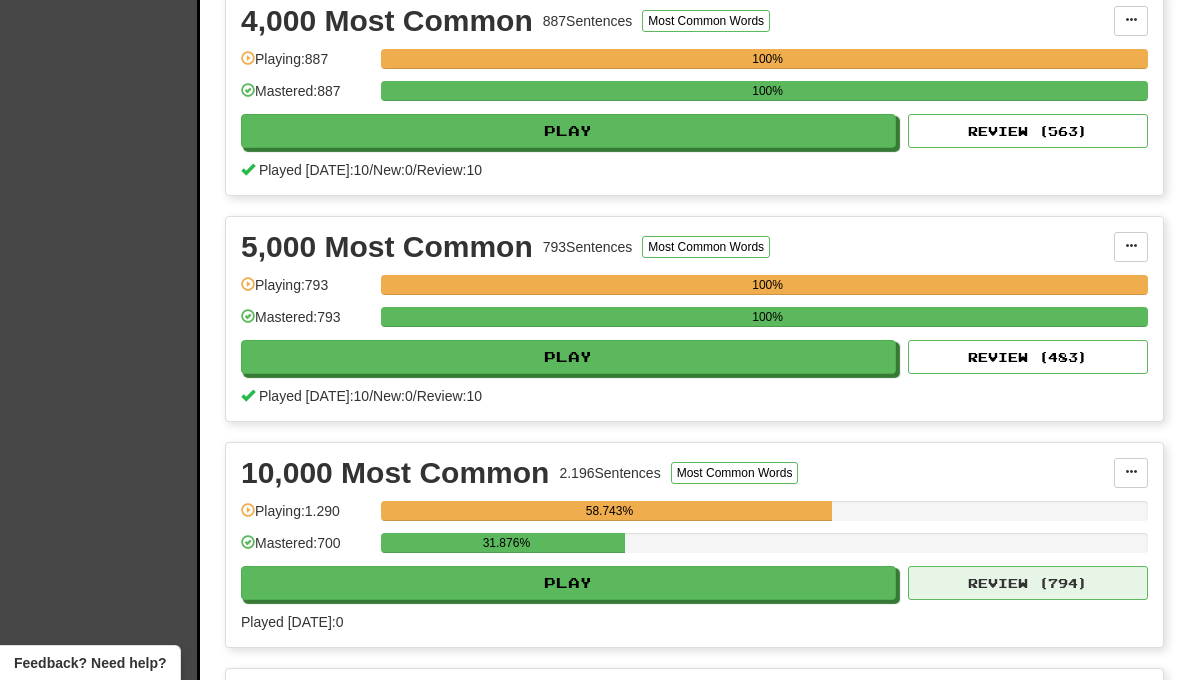 select on "**" 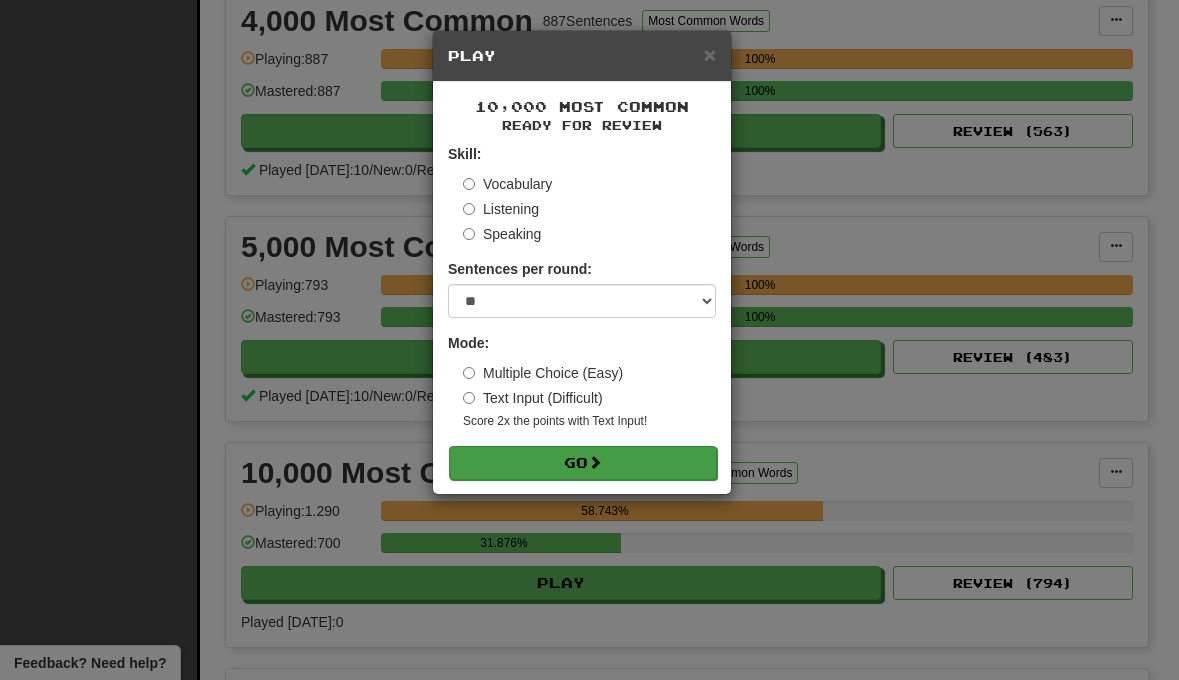 click on "Go" at bounding box center (583, 463) 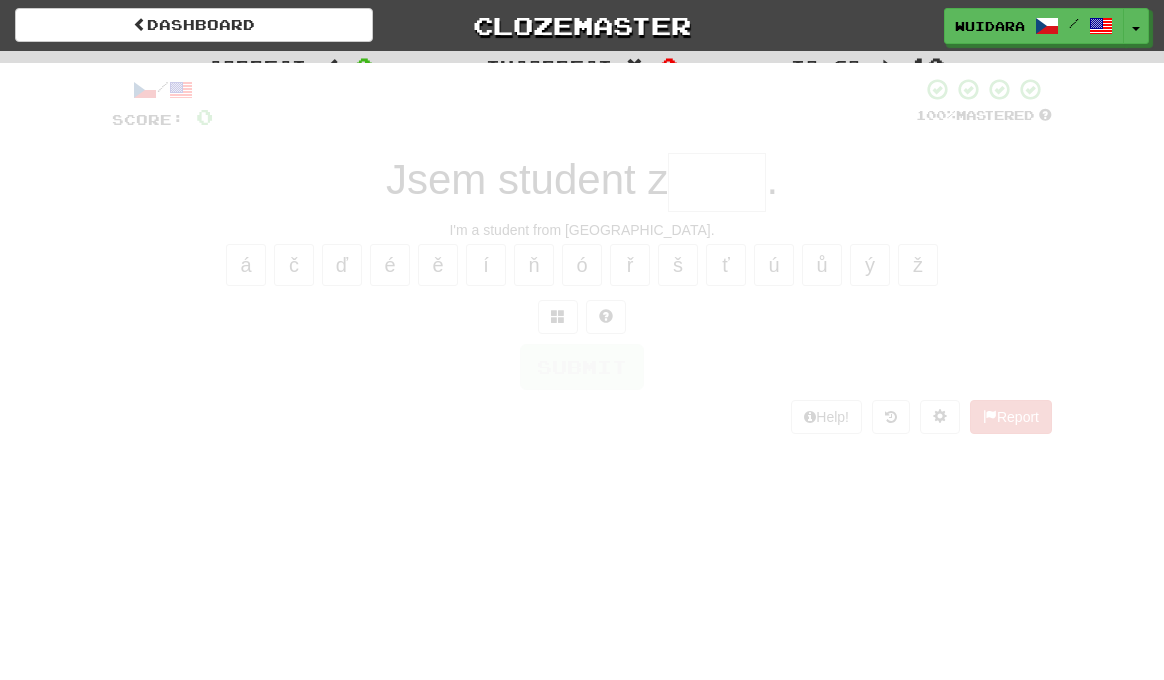 scroll, scrollTop: 0, scrollLeft: 0, axis: both 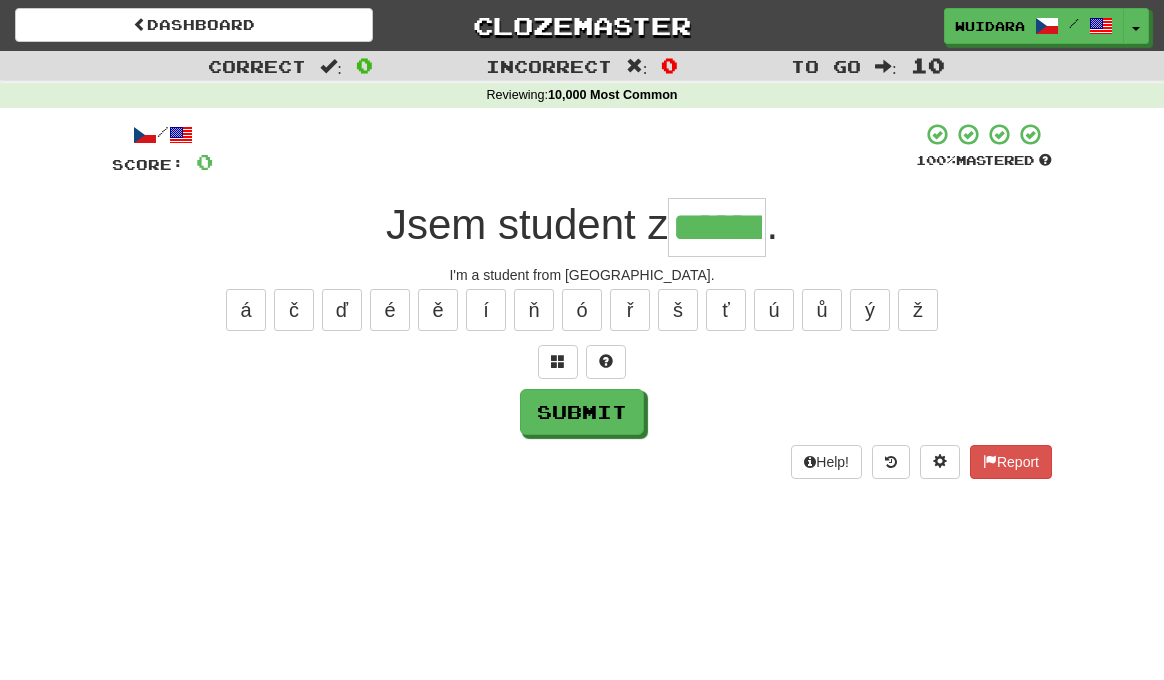 type on "******" 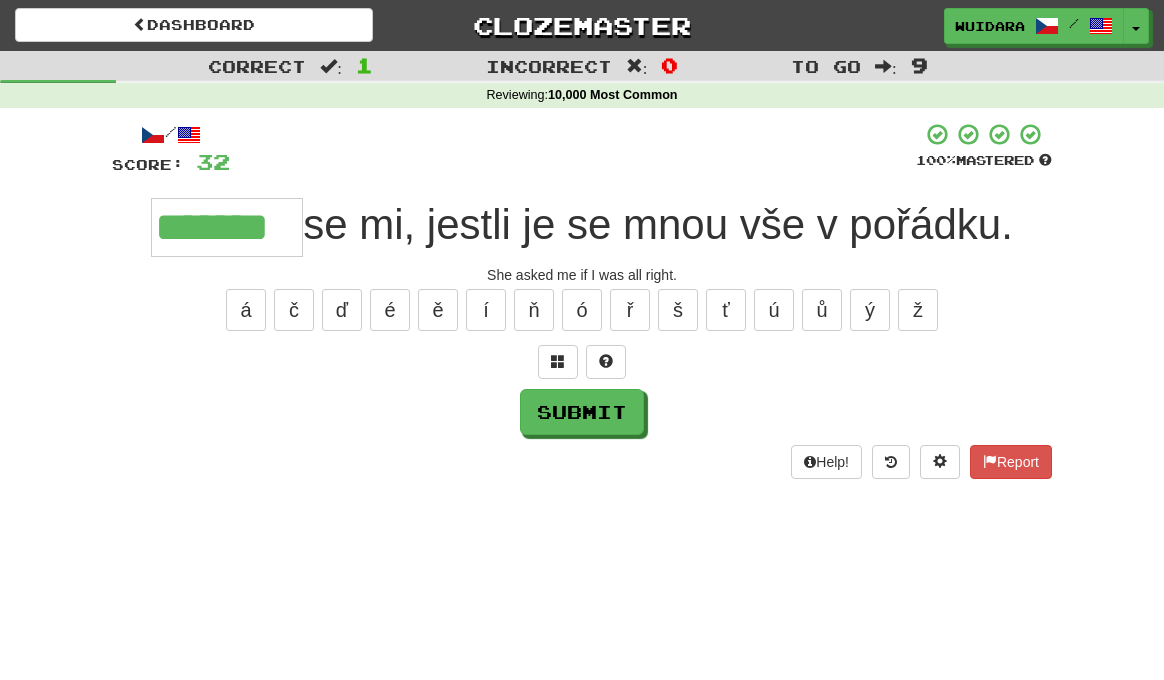 type on "*******" 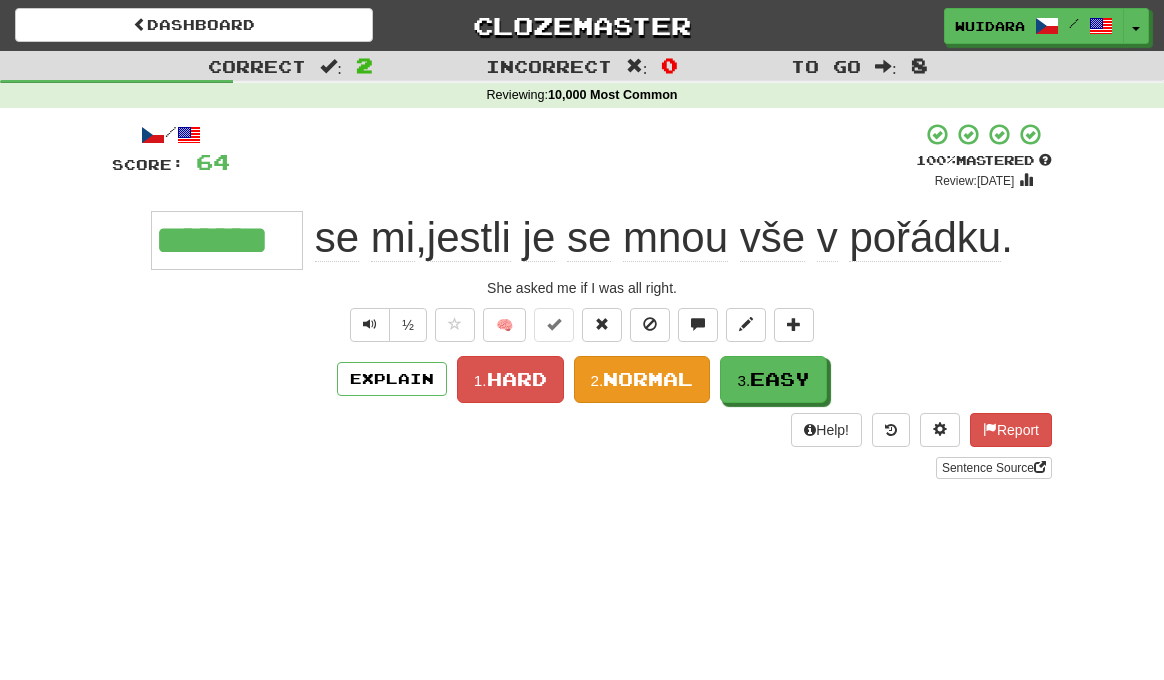 click on "Normal" at bounding box center (648, 379) 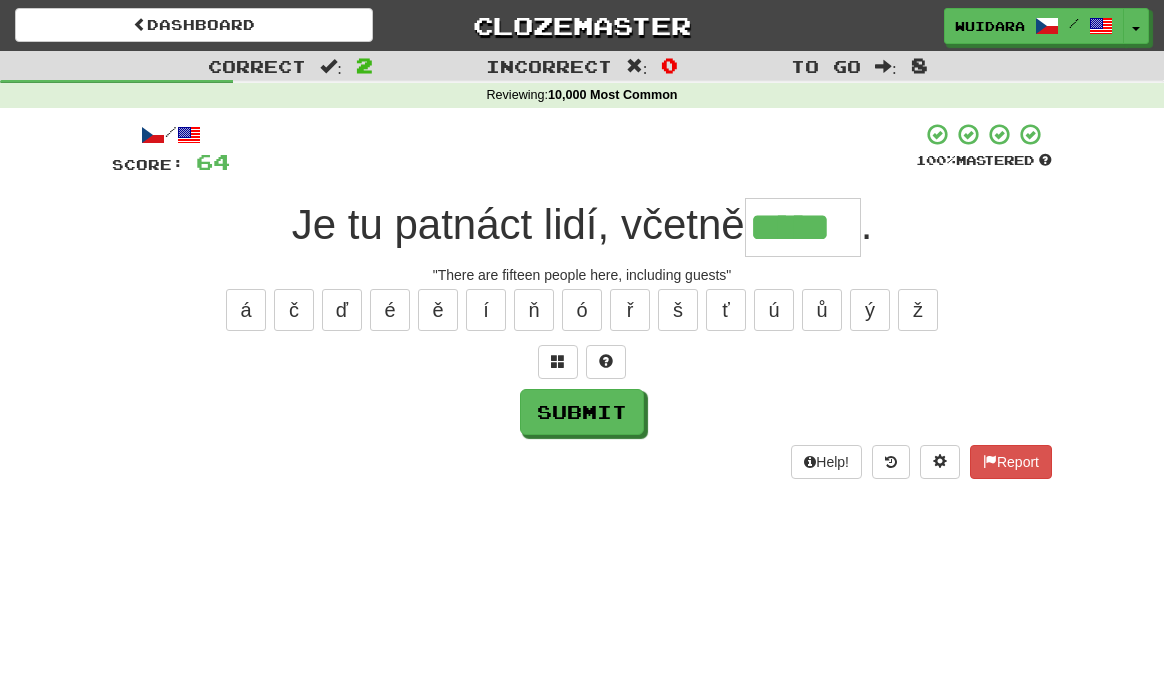 type on "*****" 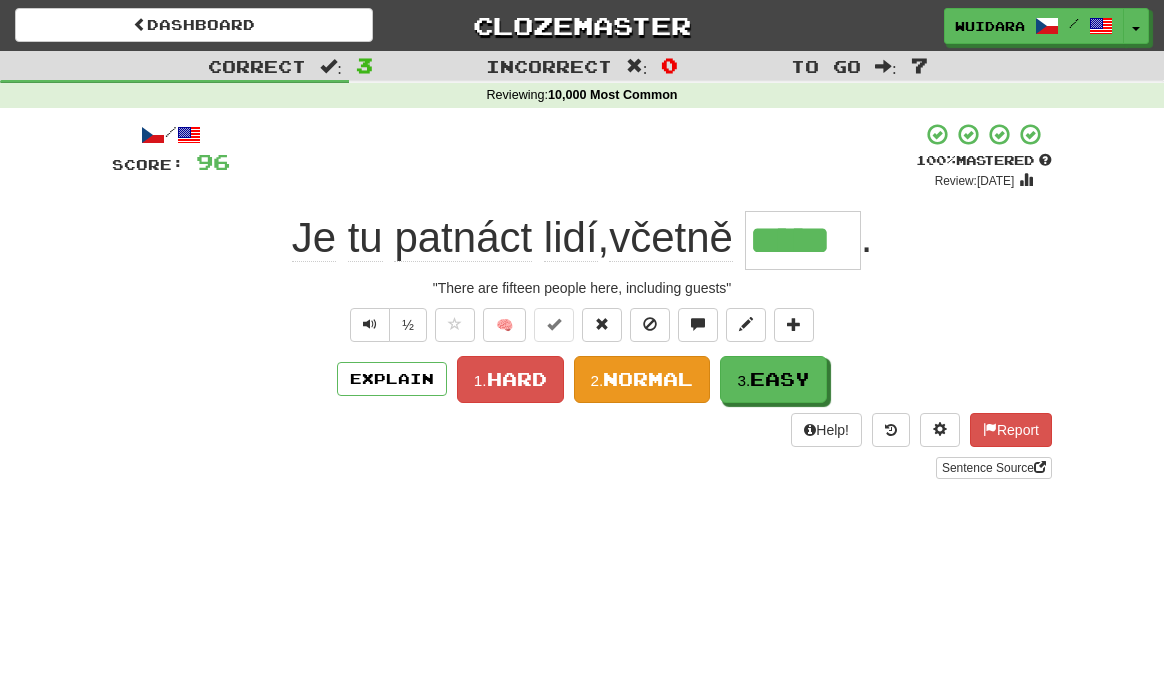 click on "Normal" at bounding box center (648, 379) 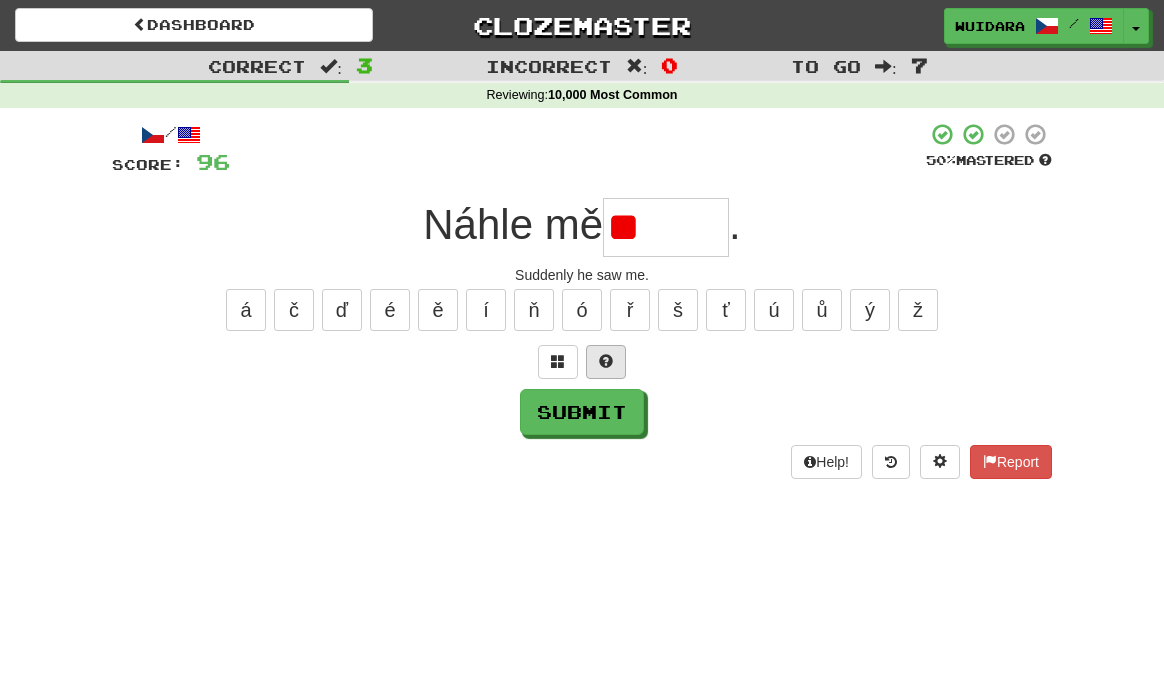 type on "*" 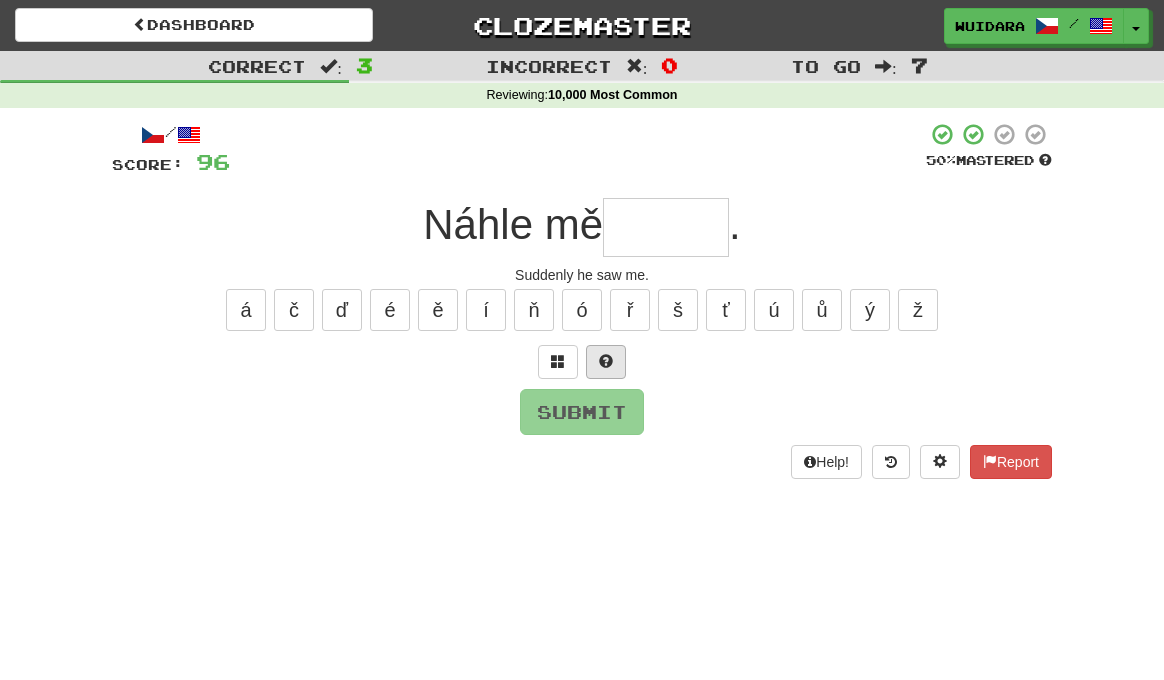 type on "*" 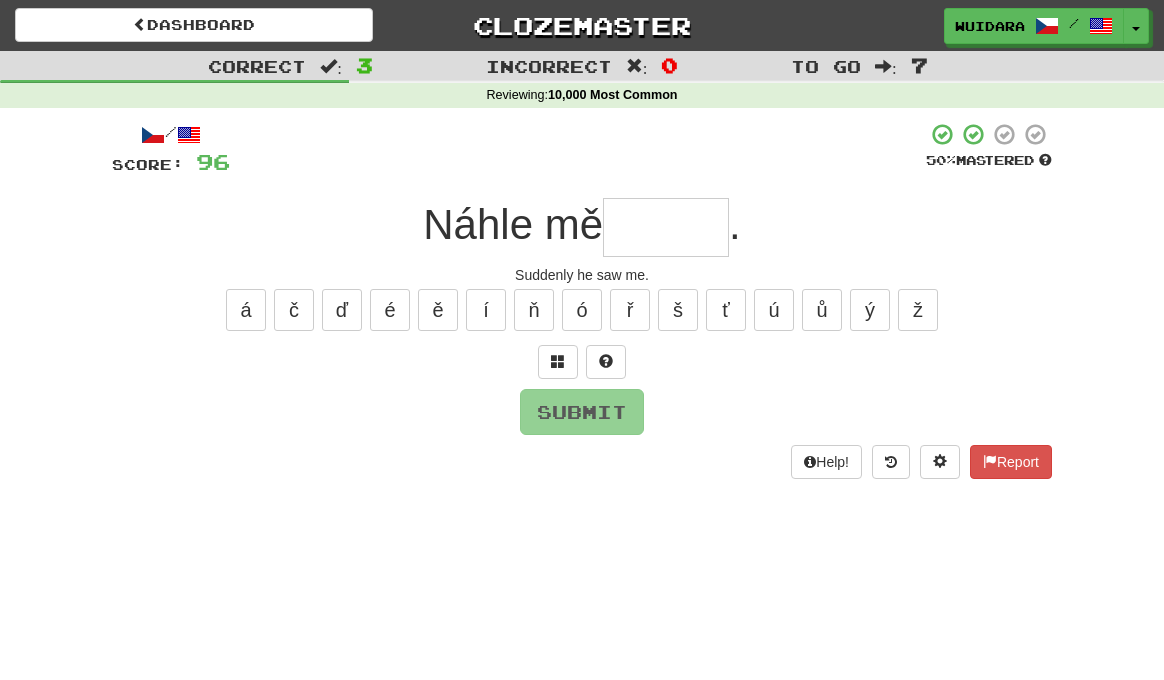 type on "*" 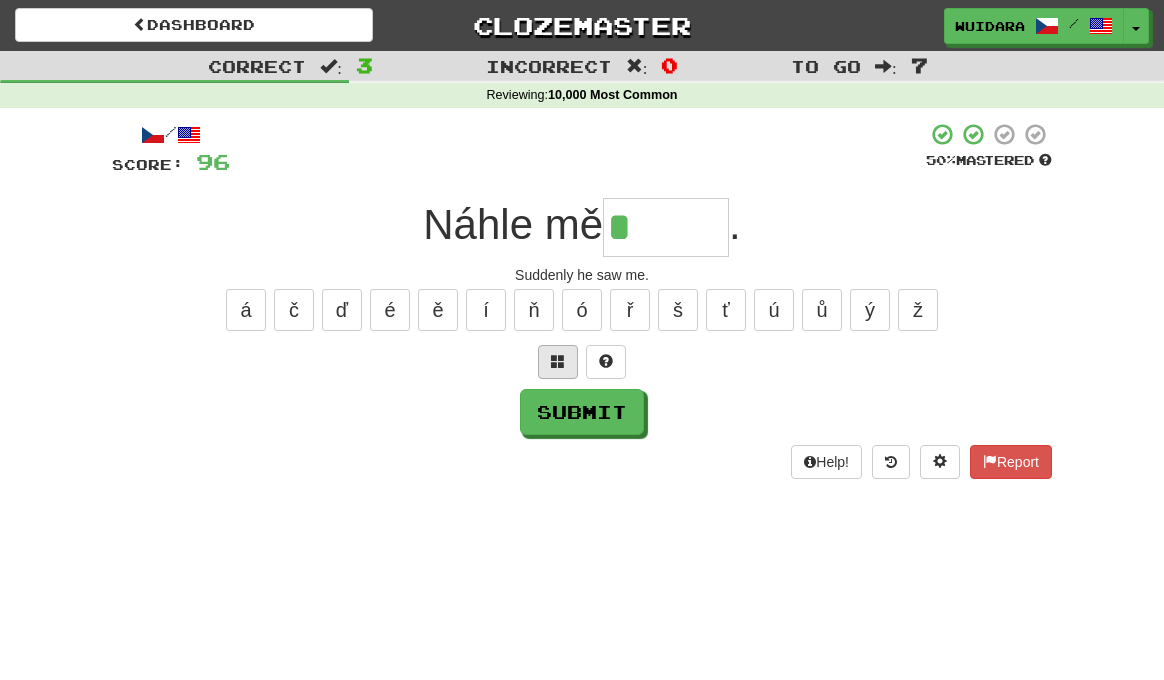 click at bounding box center [558, 361] 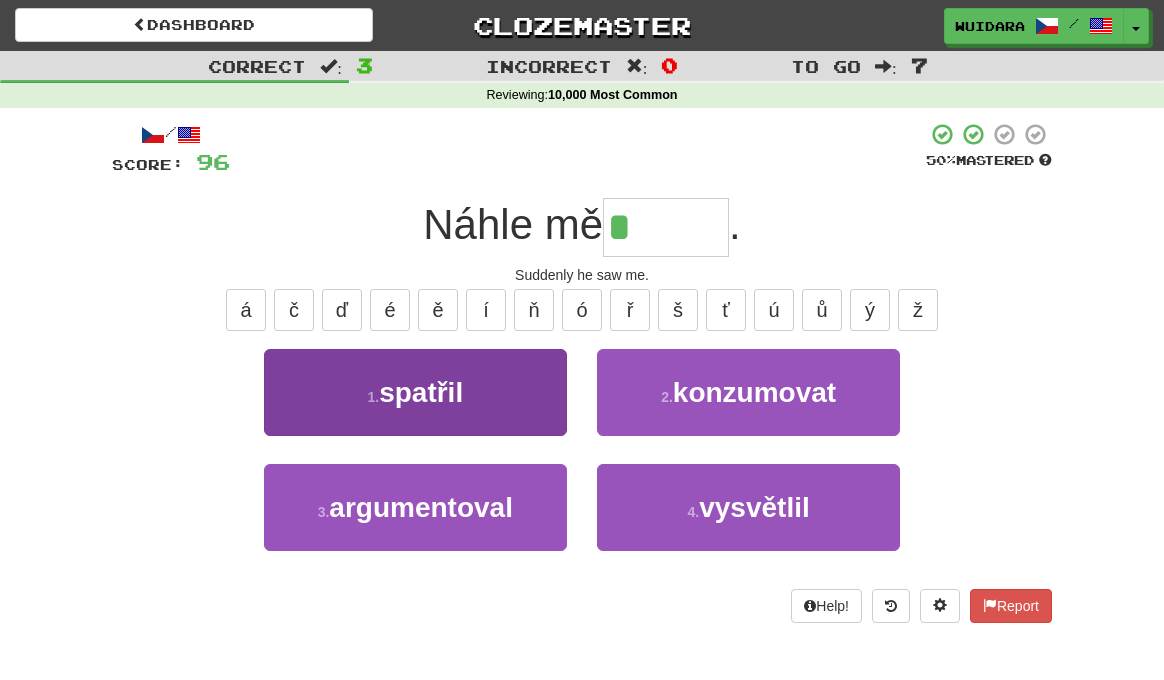 click on "1 .  spatřil" at bounding box center [415, 392] 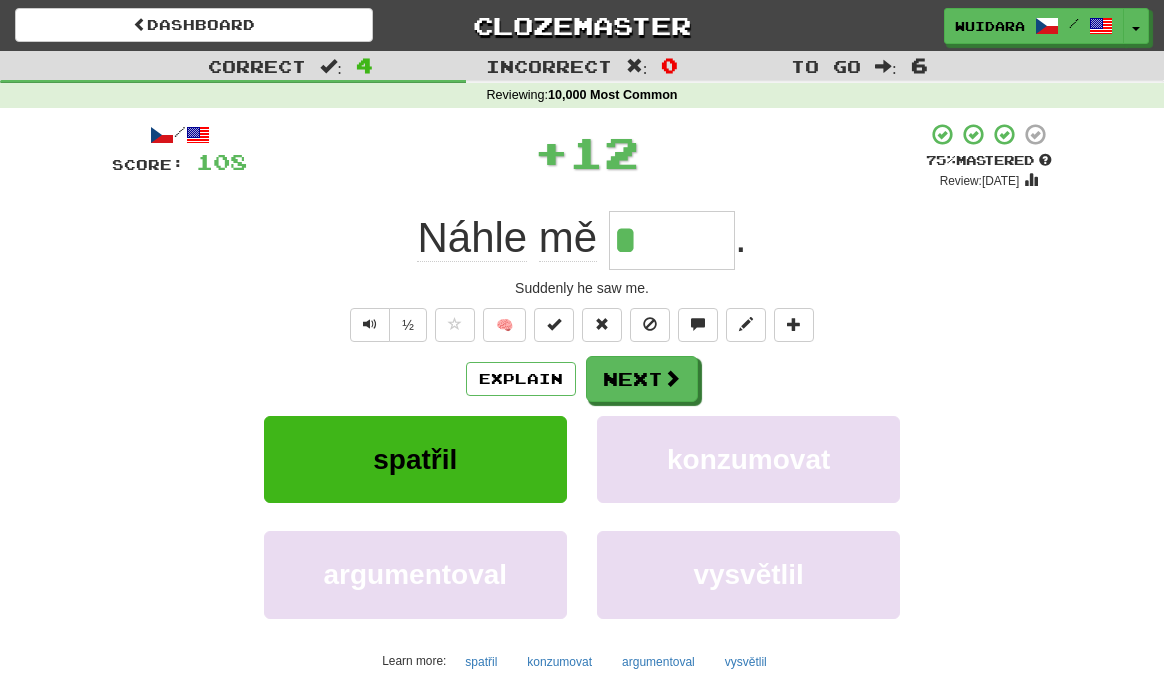 type on "*******" 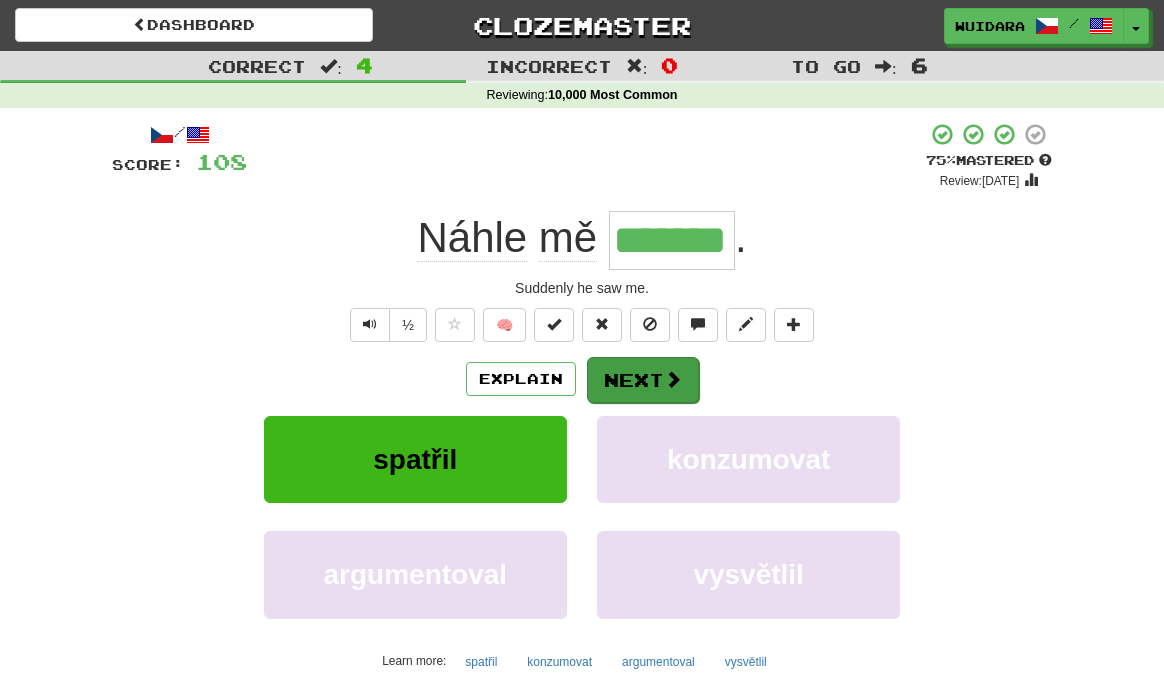 click on "Next" at bounding box center [643, 380] 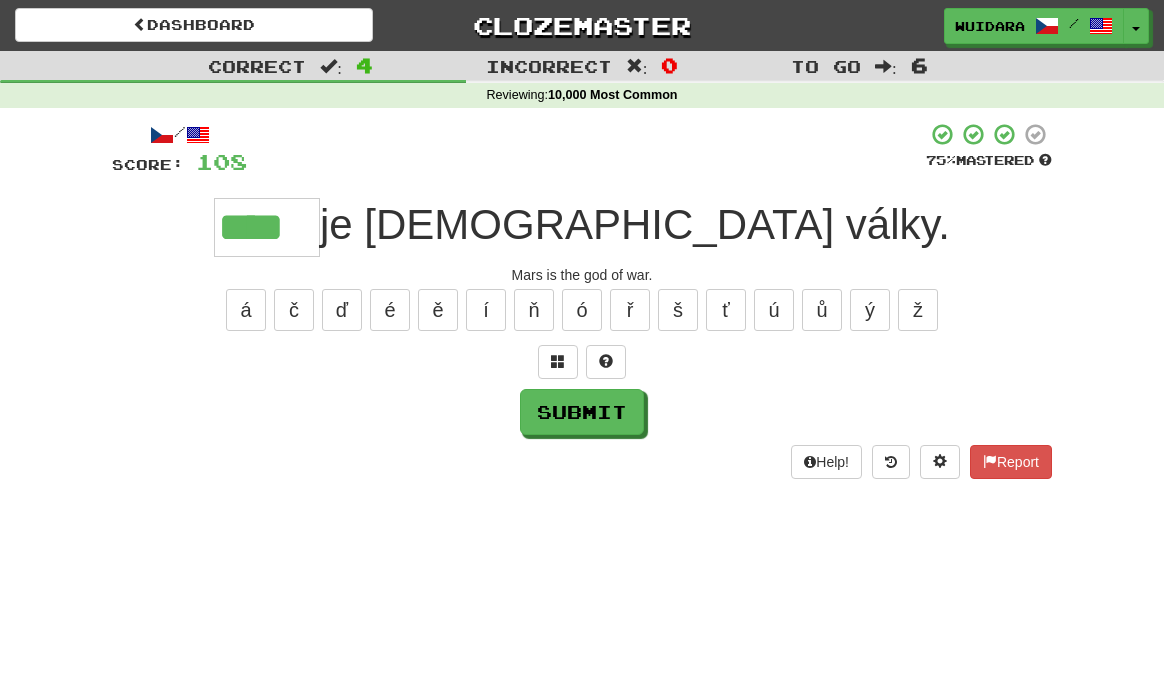 type on "****" 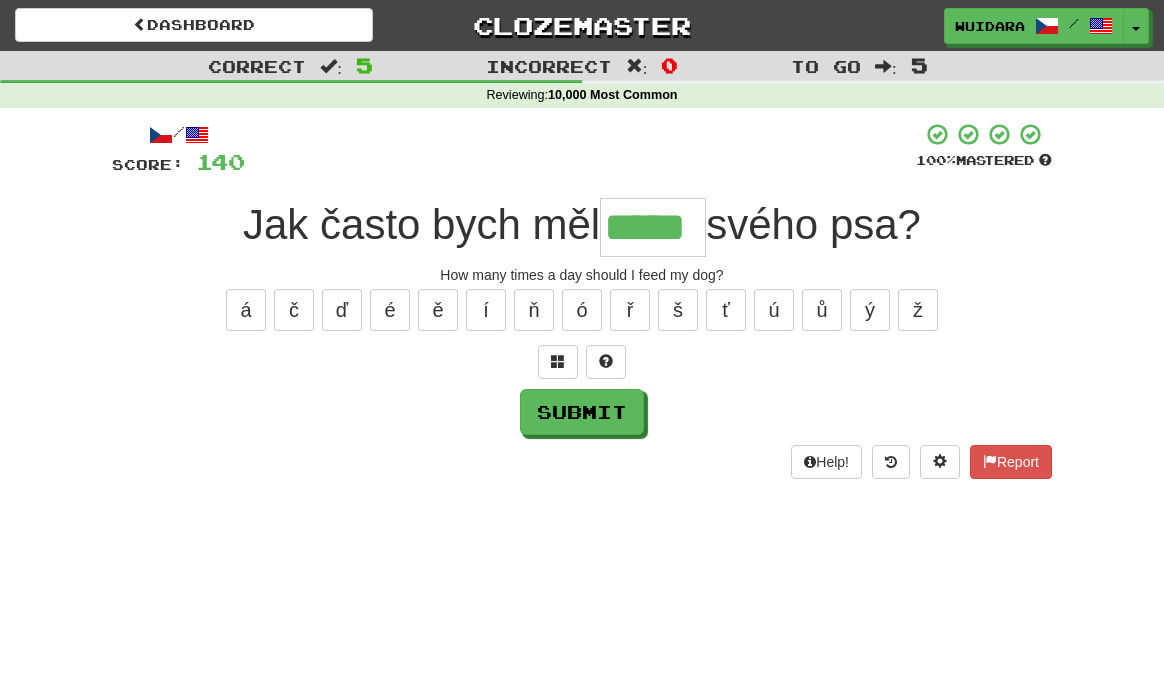 type on "*****" 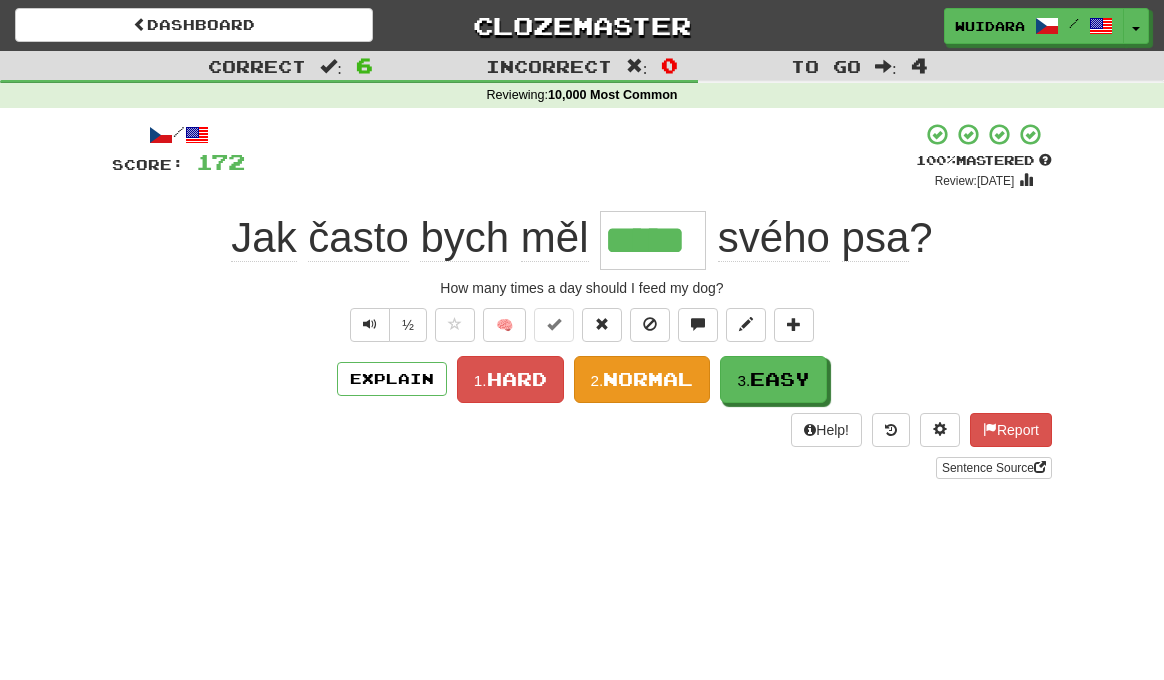 click on "Normal" at bounding box center (648, 379) 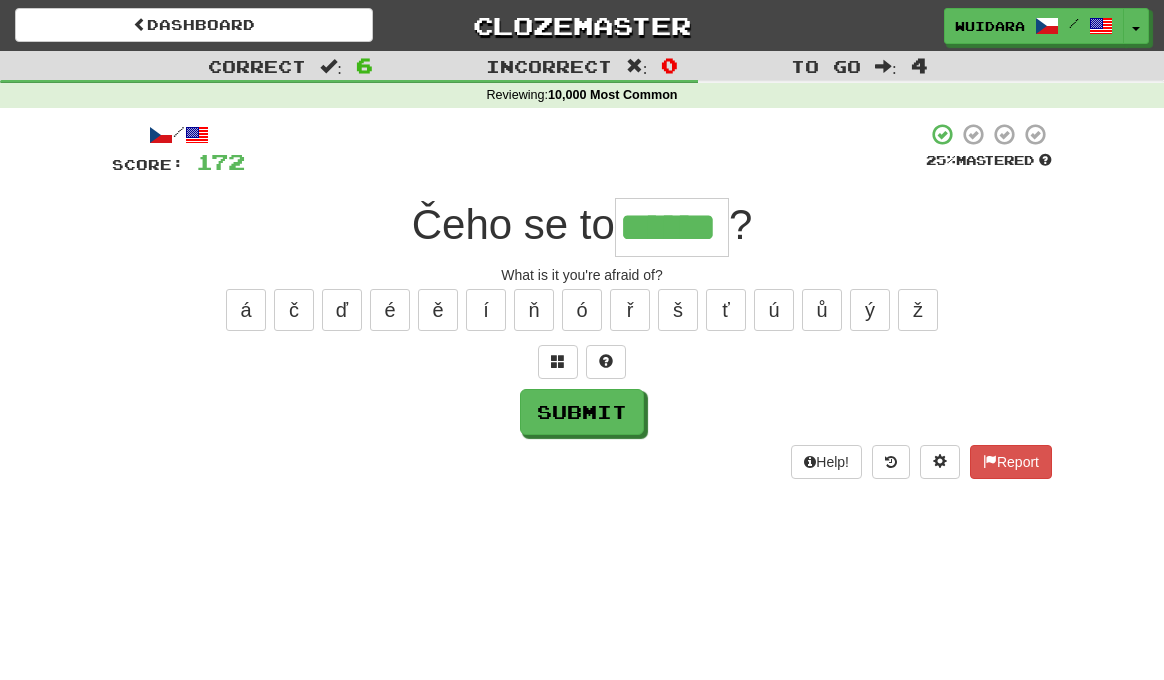 type on "******" 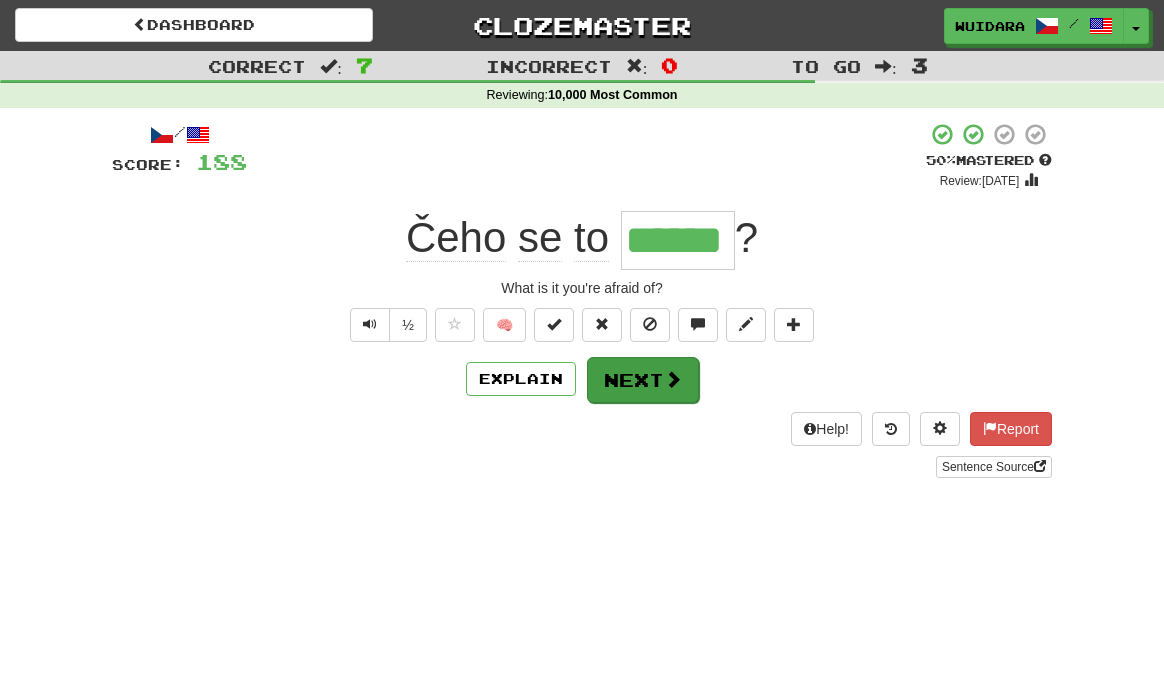click on "Next" at bounding box center (643, 380) 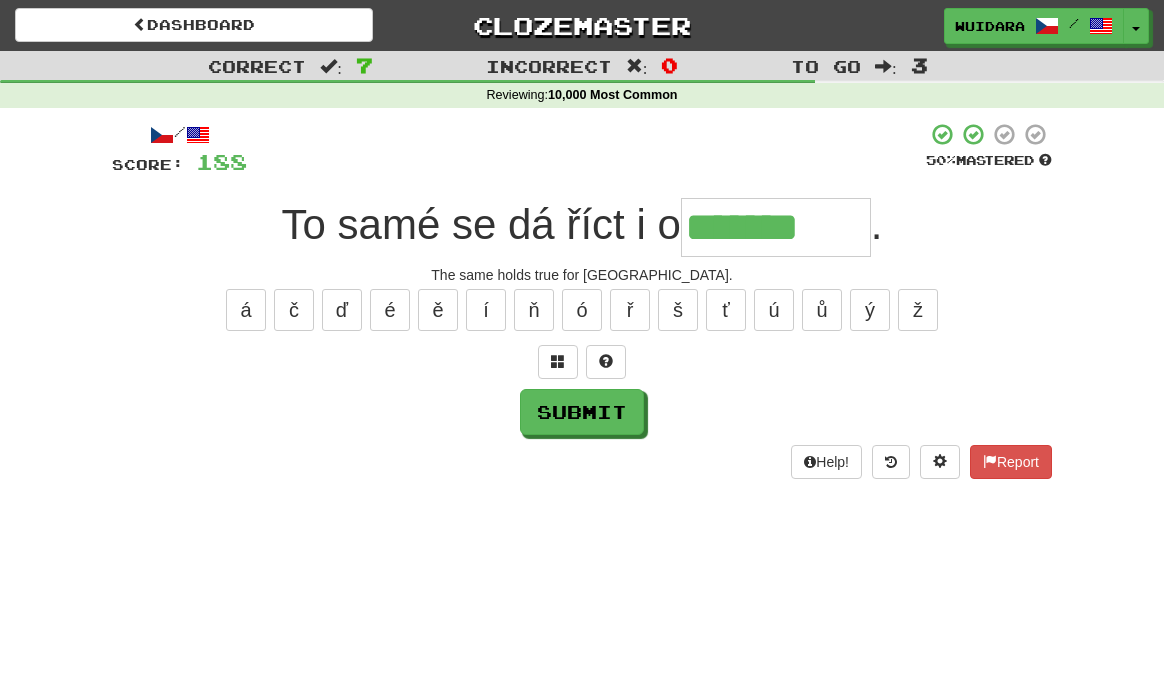 type on "*******" 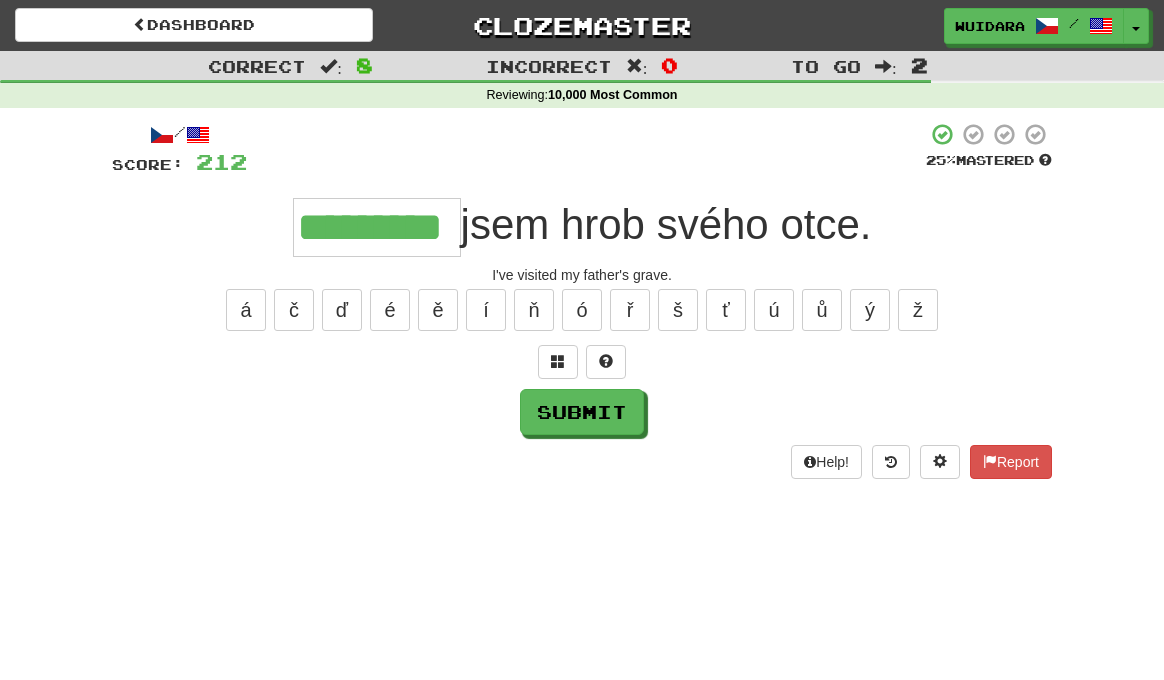 type on "*********" 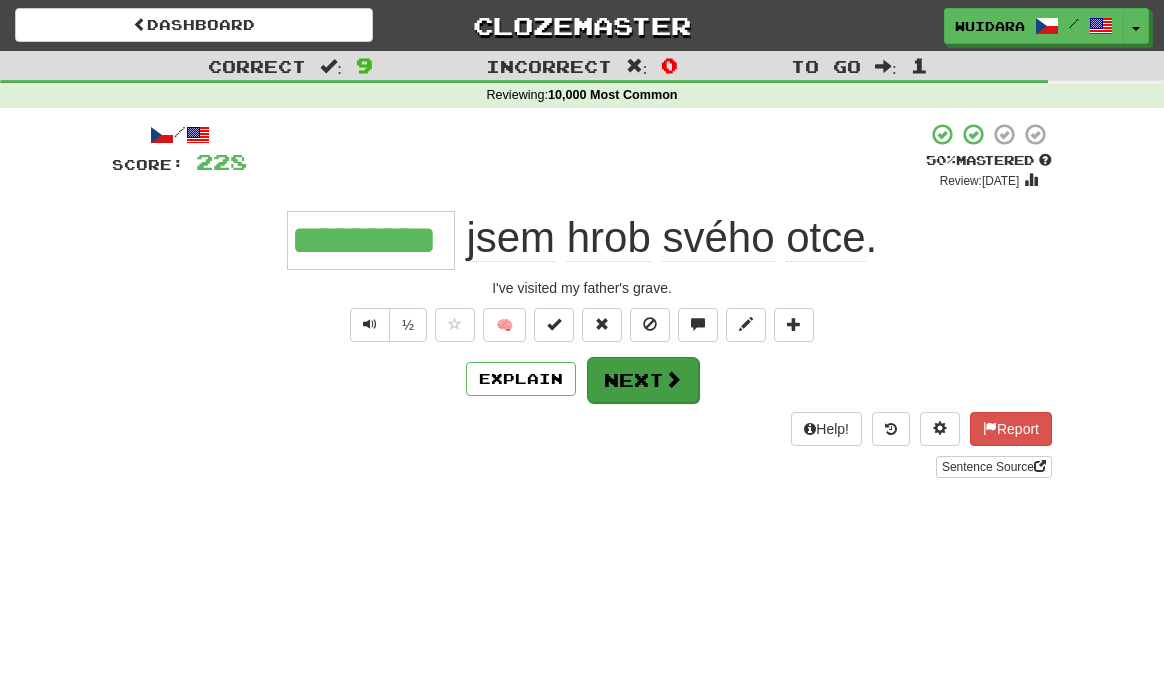 click on "Next" at bounding box center [643, 380] 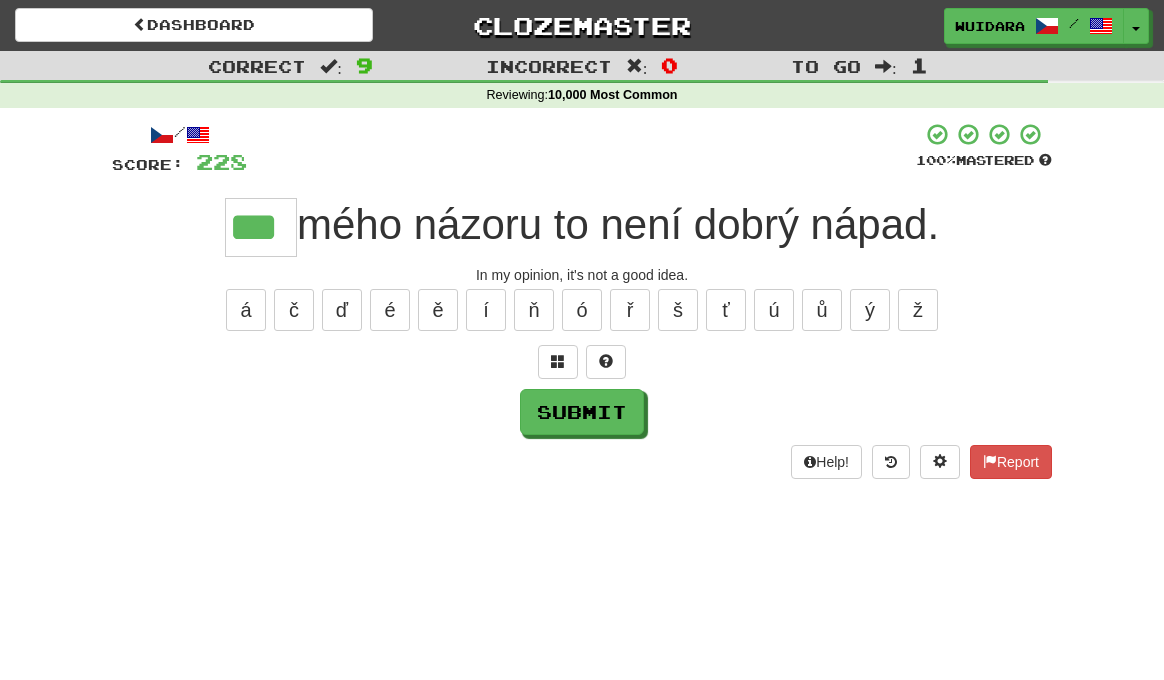 type on "***" 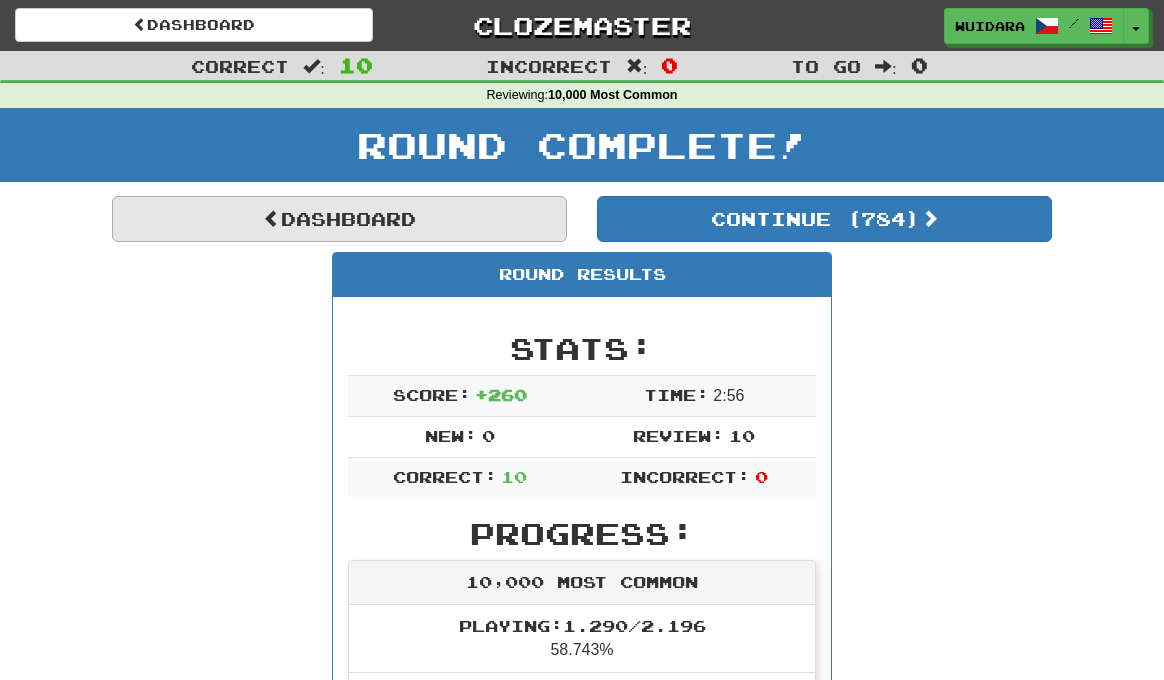 click on "Dashboard" at bounding box center [339, 219] 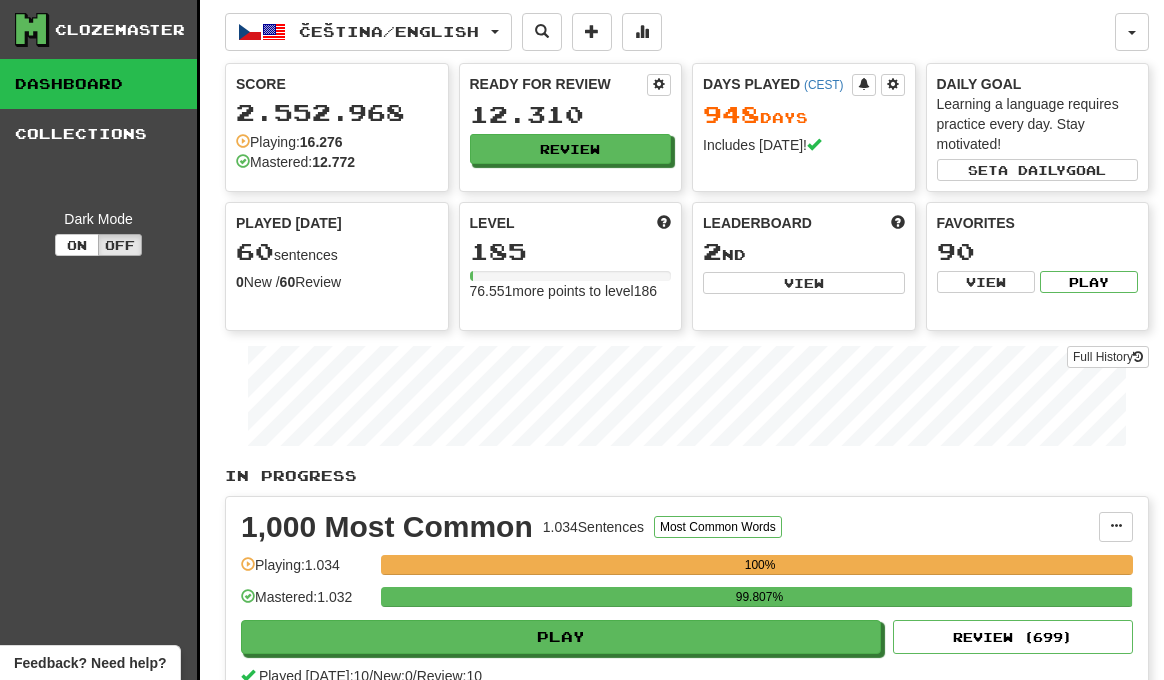 scroll, scrollTop: 0, scrollLeft: 0, axis: both 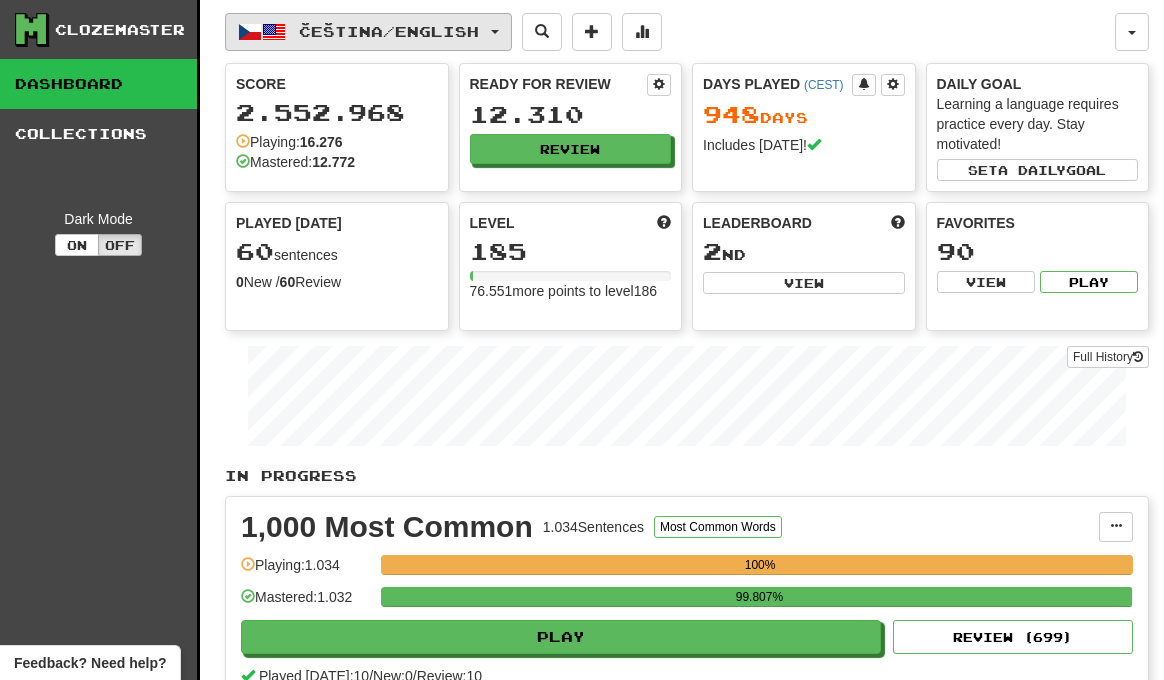 click on "Čeština  /  English" at bounding box center (389, 31) 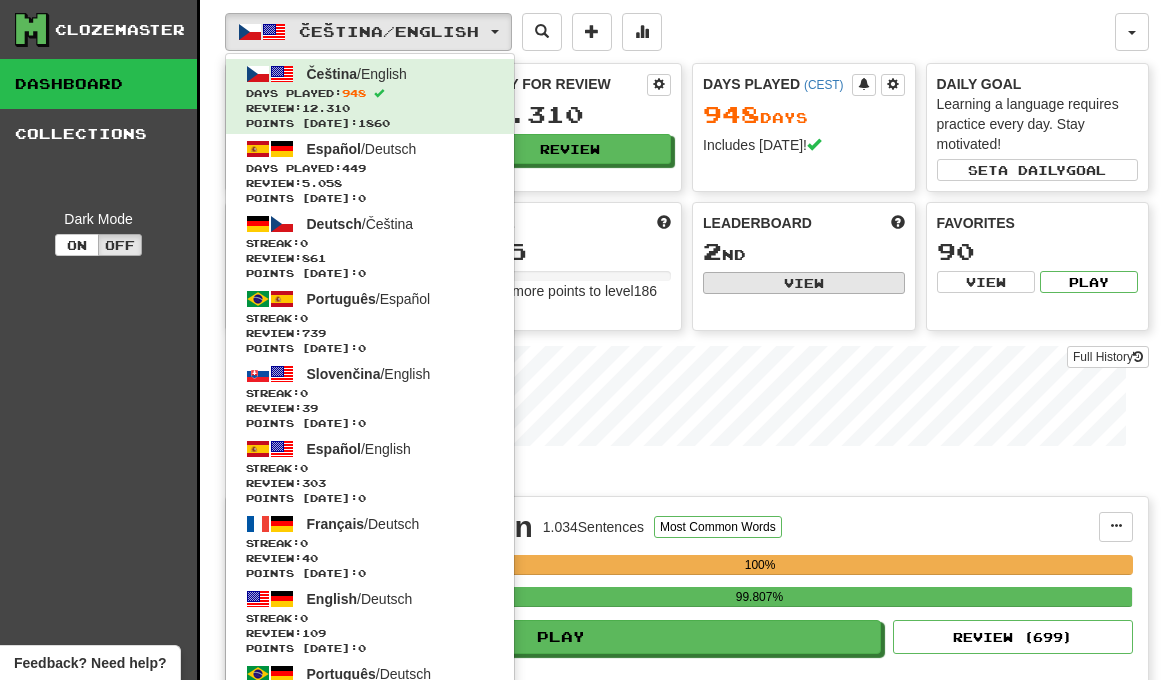 click on "View" at bounding box center [804, 283] 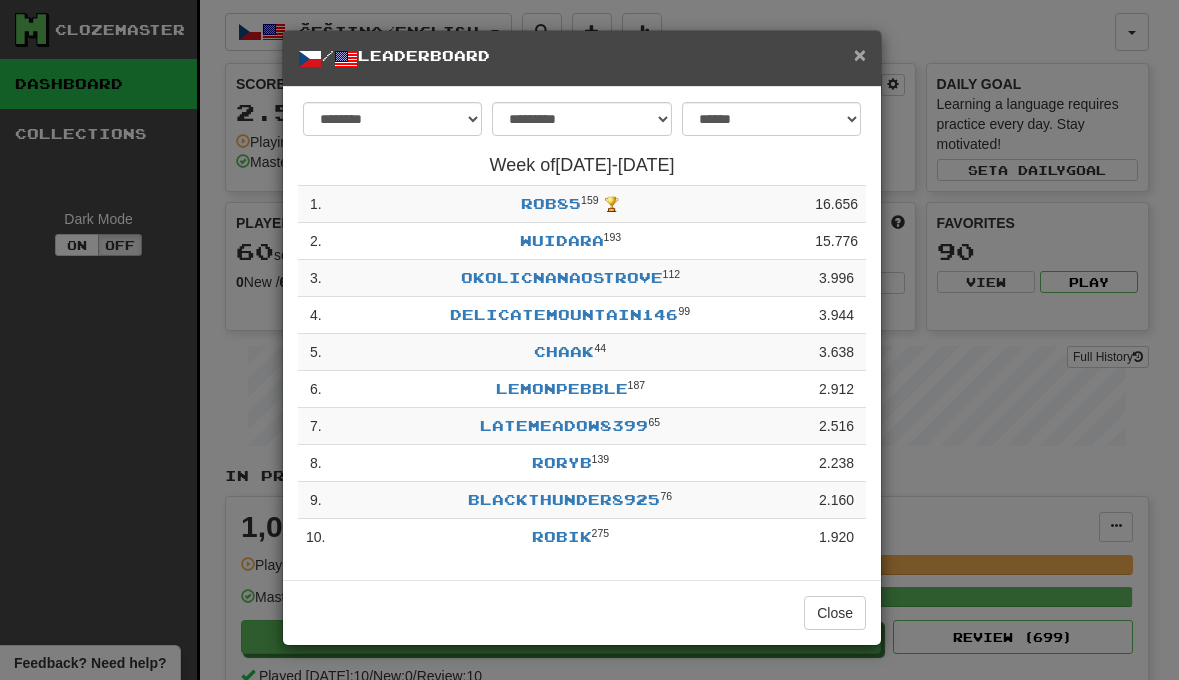 click on "×" at bounding box center [860, 54] 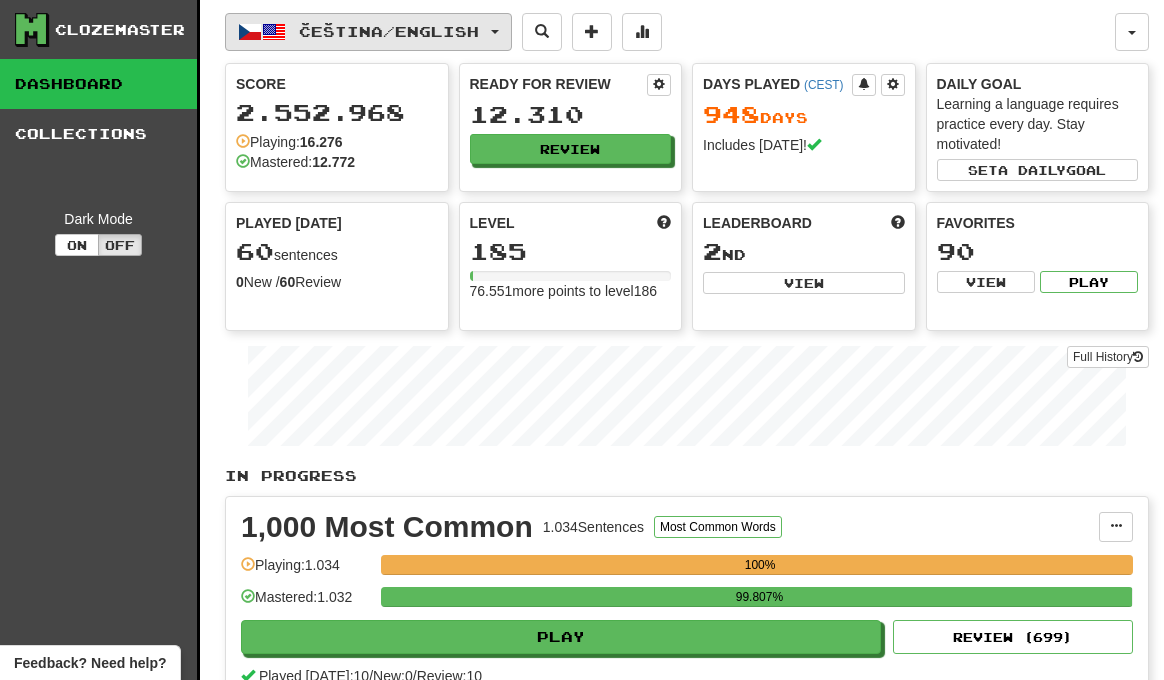 click on "Čeština  /  English" at bounding box center (389, 31) 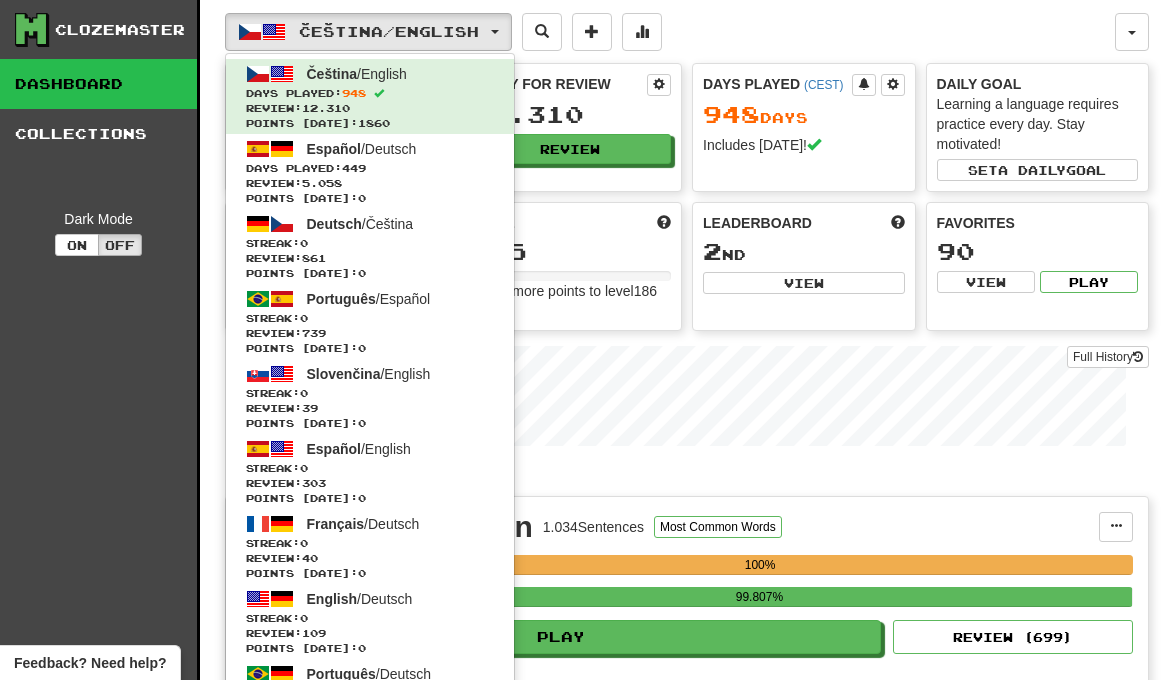 click on "Čeština  /  English Čeština  /  English Days Played:  948   Review:  12.310 Points [DATE]:  1860 Español  /  Deutsch Days Played:  449   Review:  5.058 Points [DATE]:  0 Deutsch  /  Čeština Streak:  0   Review:  861 Points [DATE]:  0 Português  /  Español Streak:  0   Review:  739 Points [DATE]:  0 Slovenčina  /  English Streak:  0   Review:  39 Points [DATE]:  0 Español  /  English Streak:  0   Review:  303 Points [DATE]:  0 Français  /  Deutsch Streak:  0   Review:  40 Points [DATE]:  0 English  /  Deutsch Streak:  0   Review:  109 Points [DATE]:  0 Português  /  Deutsch Streak:  0   Review:  40 Points [DATE]:  0 Română  /  English Streak:  0   Review:  20 Points [DATE]:  0 Latina  /  English Streak:  0   Review:  30 Points [DATE]:  0 Čeština  /  Français Streak:  0   Review:  0 Points [DATE]:  0 Deutsch  /  English Streak:  0   Review:  0 Points [DATE]:  0 English  /  Čeština Streak:  0   Review:  0 Points [DATE]:  0 Hrvatski  /  English Streak:  0   Review:  0 Points [DATE]:  0 Português  /  English" at bounding box center (670, 32) 